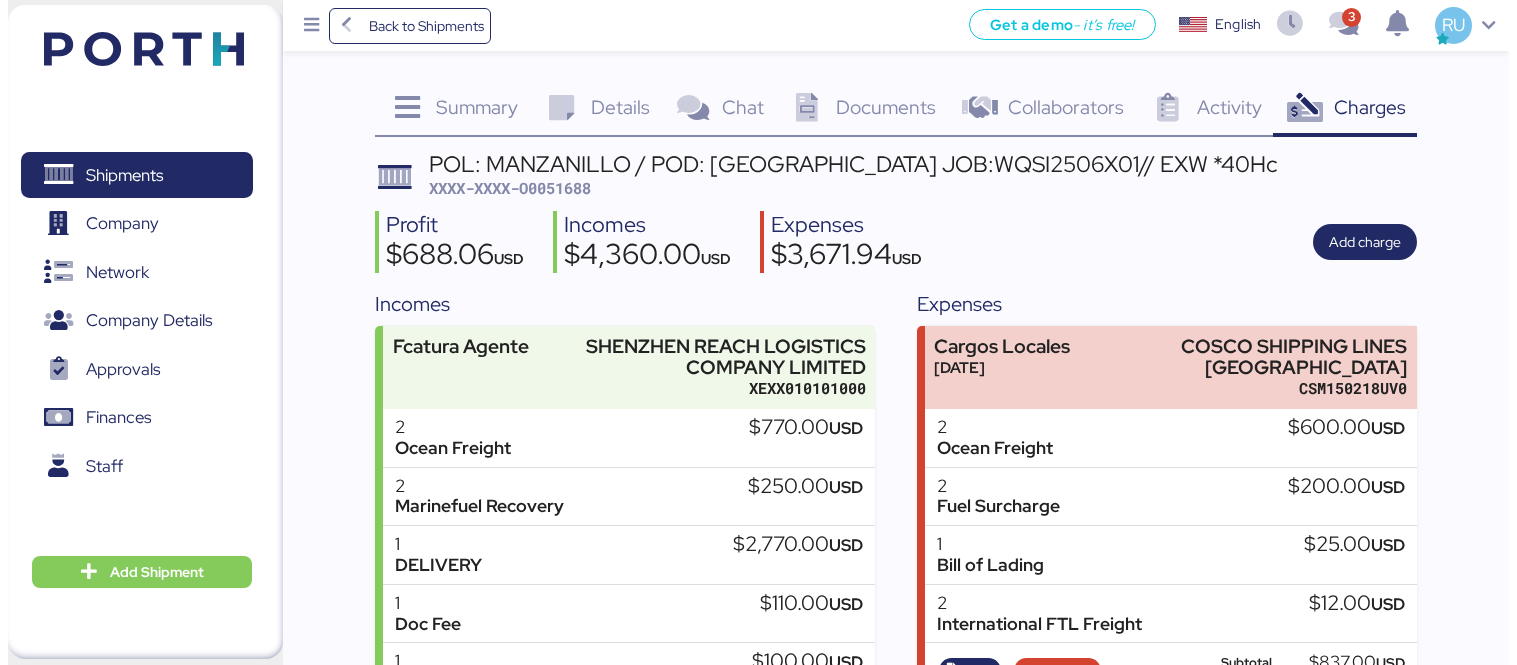 scroll, scrollTop: 0, scrollLeft: 0, axis: both 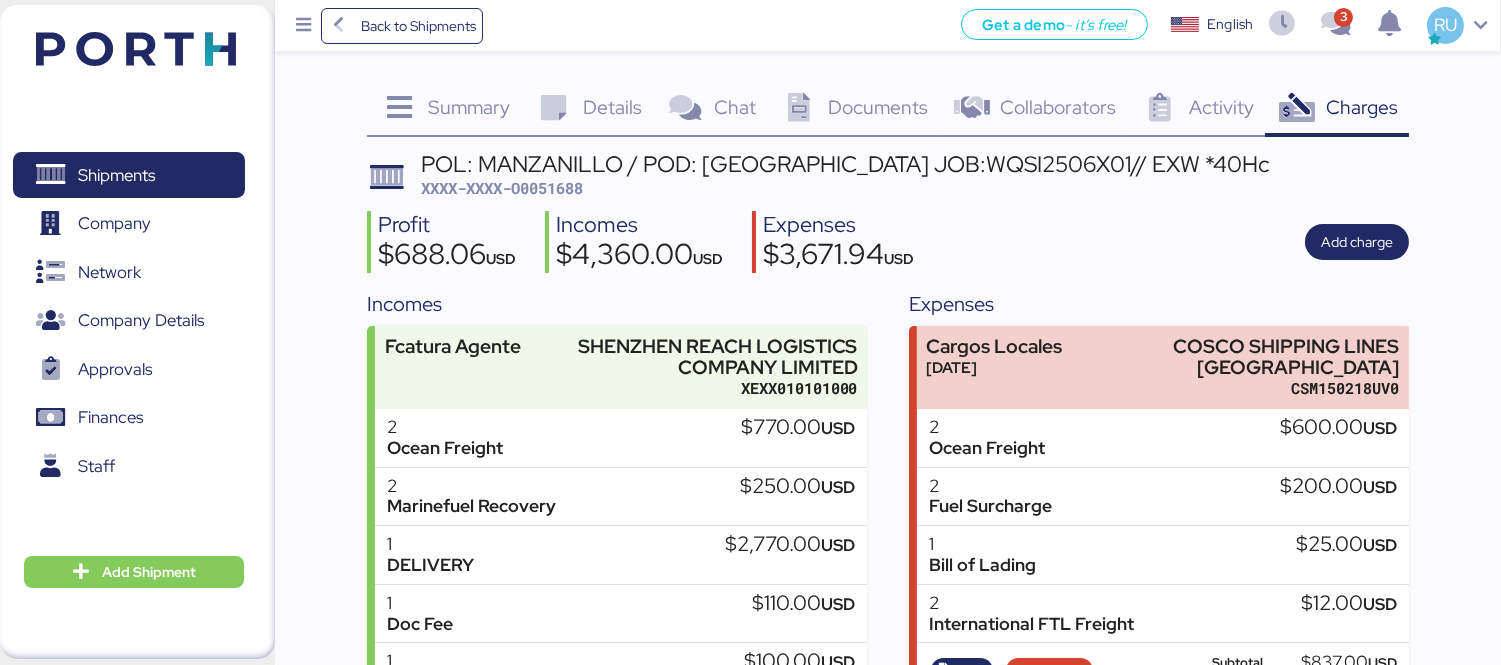 click at bounding box center (136, 49) 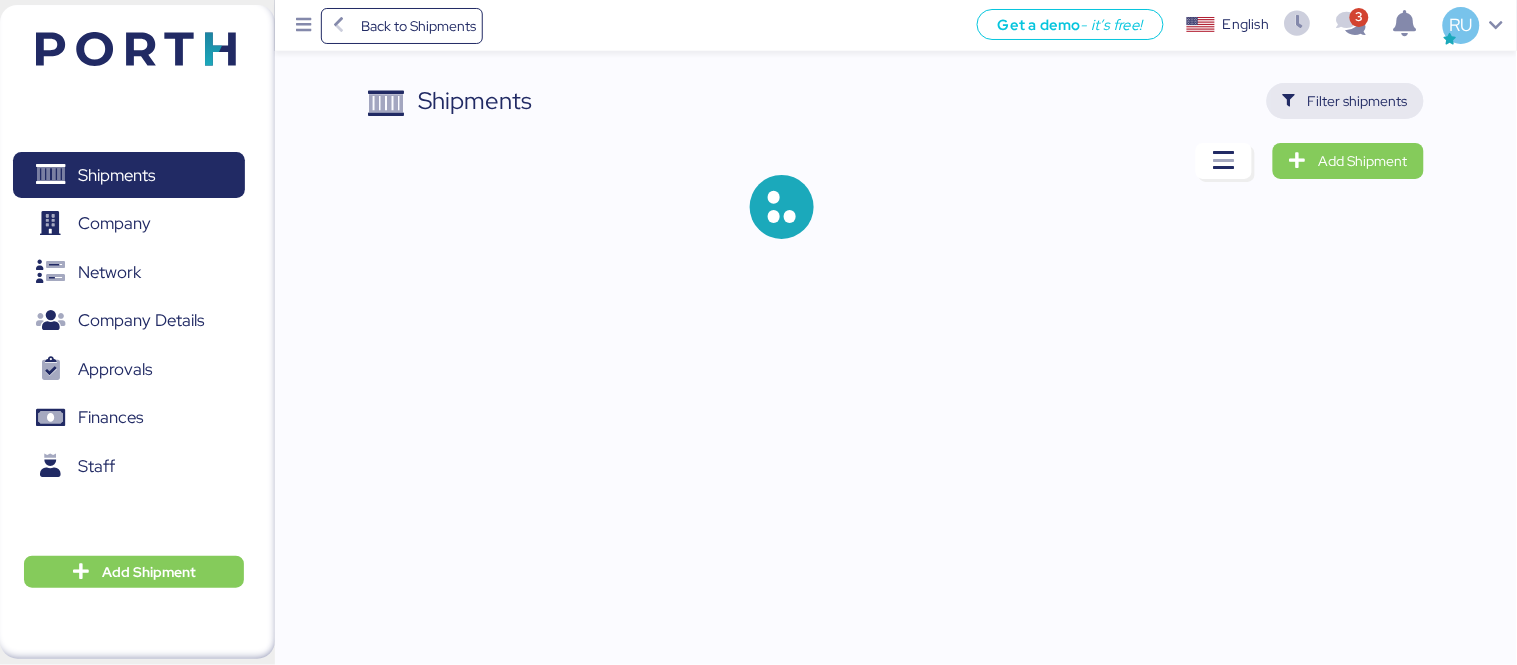 click on "Filter shipments" at bounding box center [1358, 101] 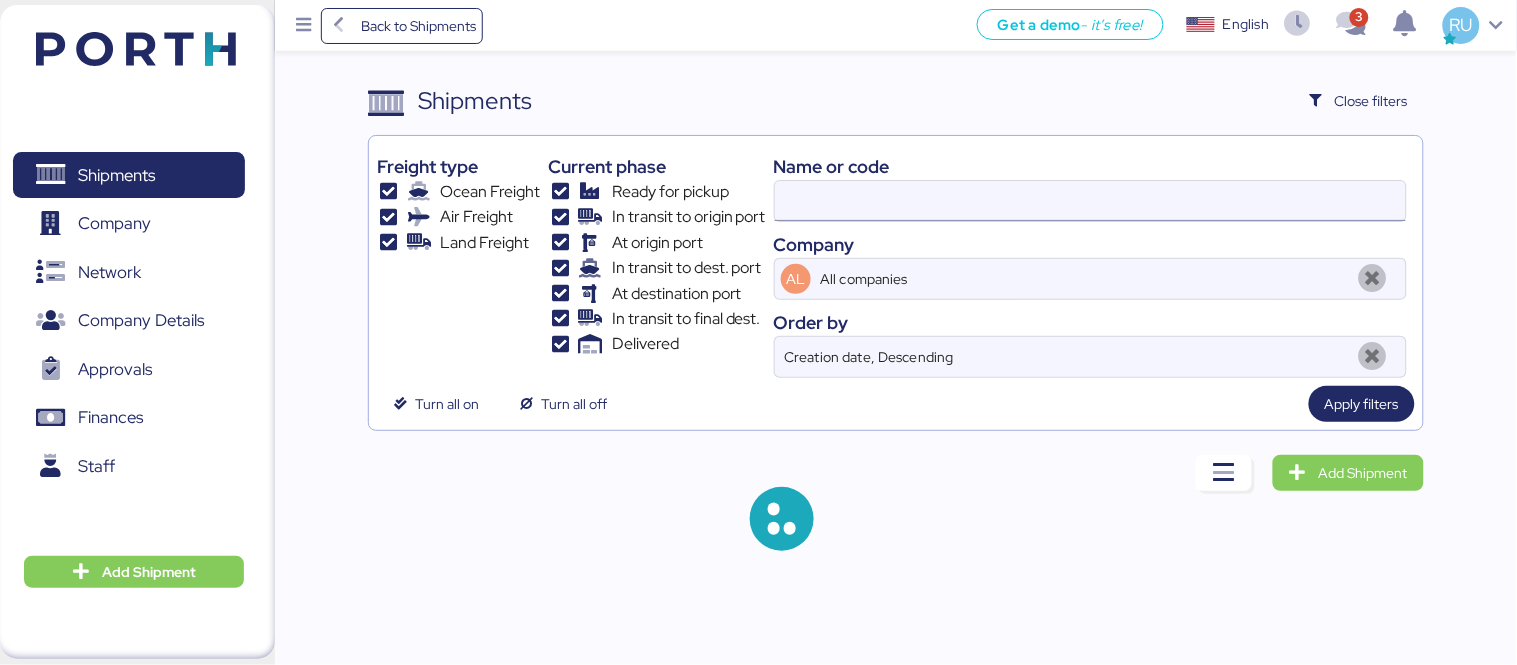click at bounding box center [1090, 201] 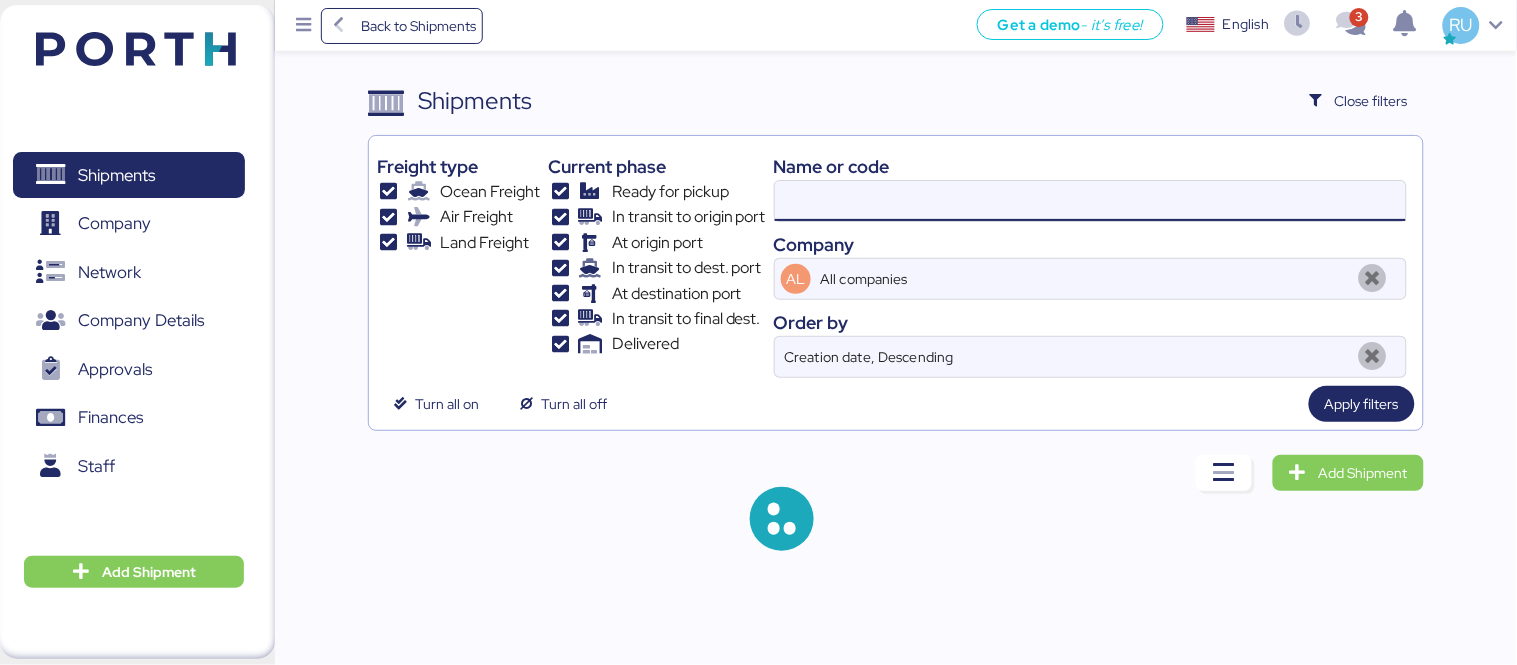 paste on "O0051724" 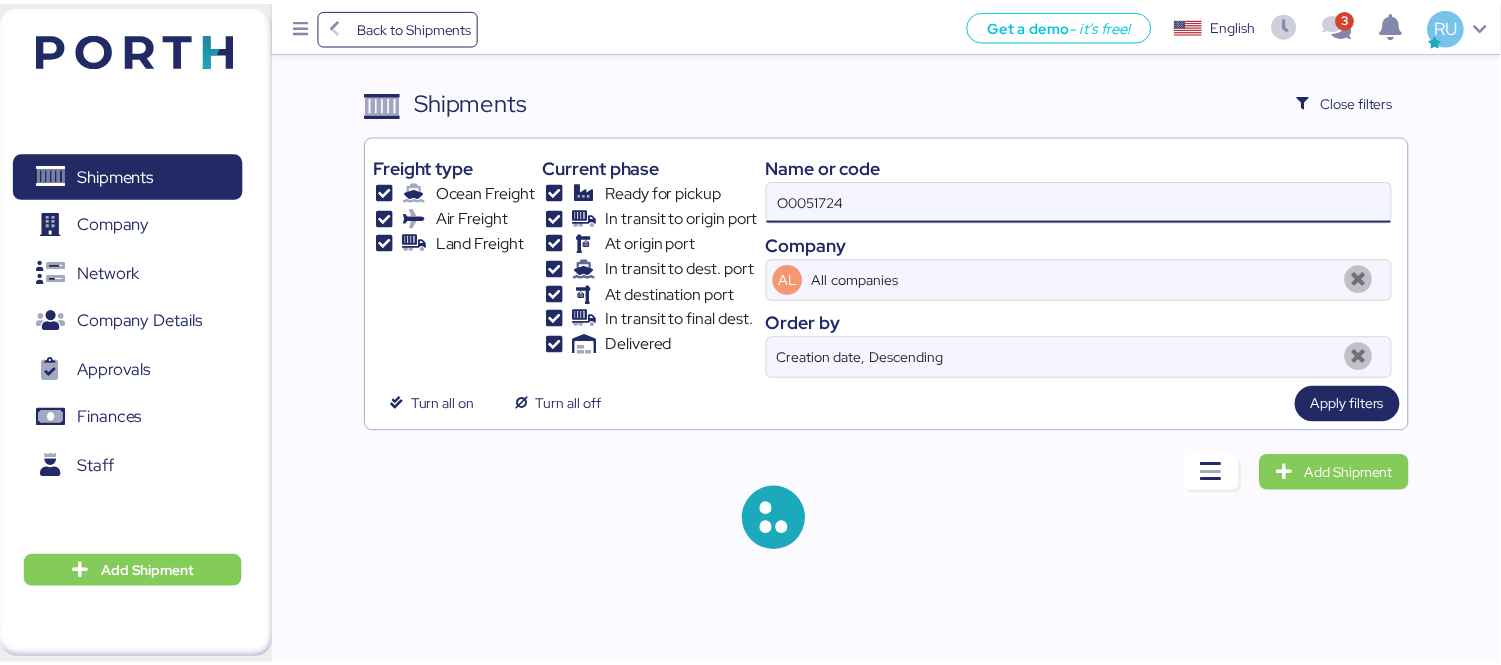 scroll, scrollTop: 47, scrollLeft: 0, axis: vertical 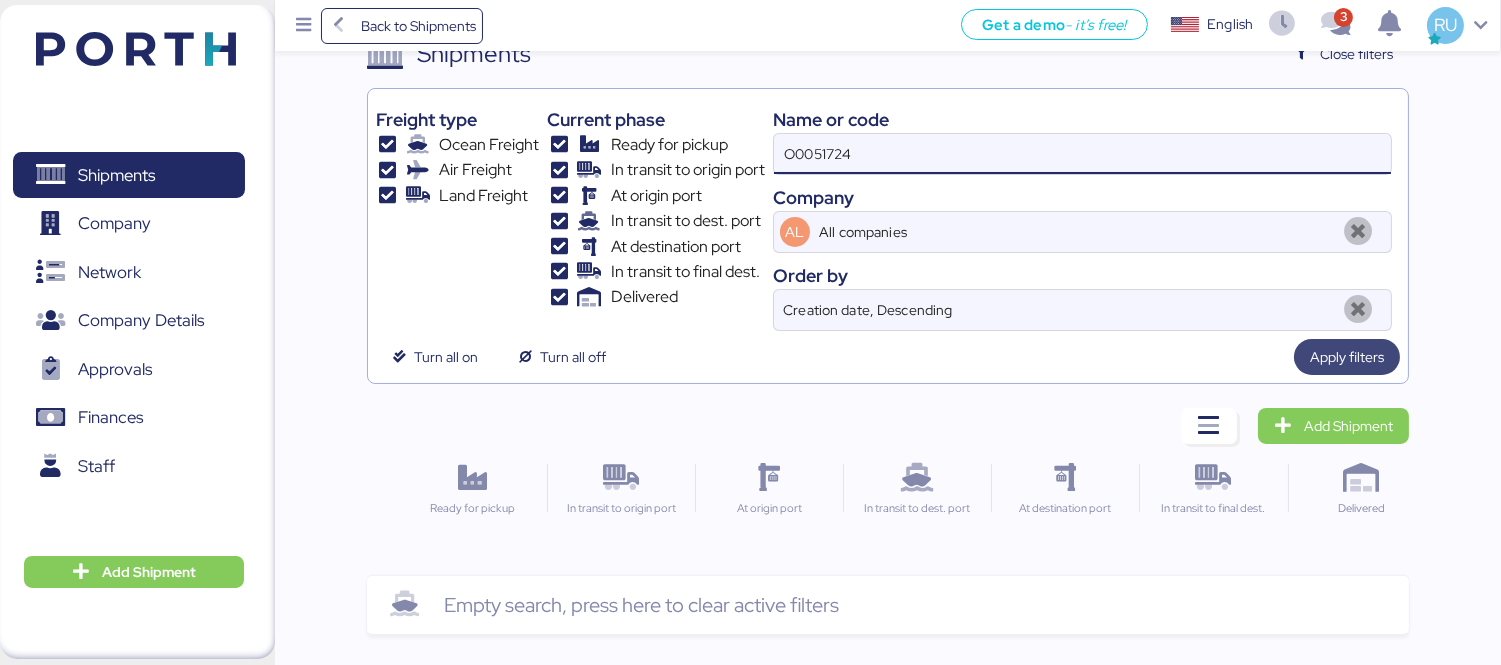 click on "Apply filters" at bounding box center (1347, 357) 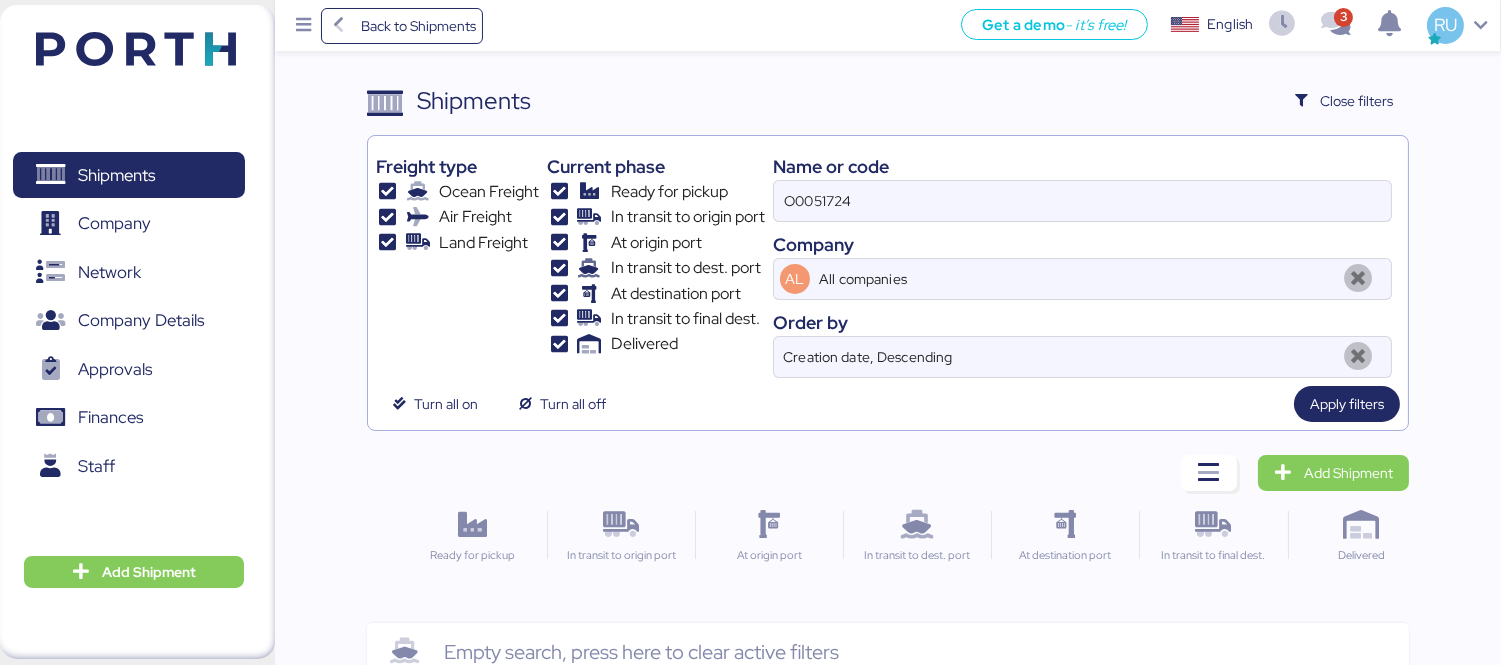 scroll, scrollTop: 47, scrollLeft: 0, axis: vertical 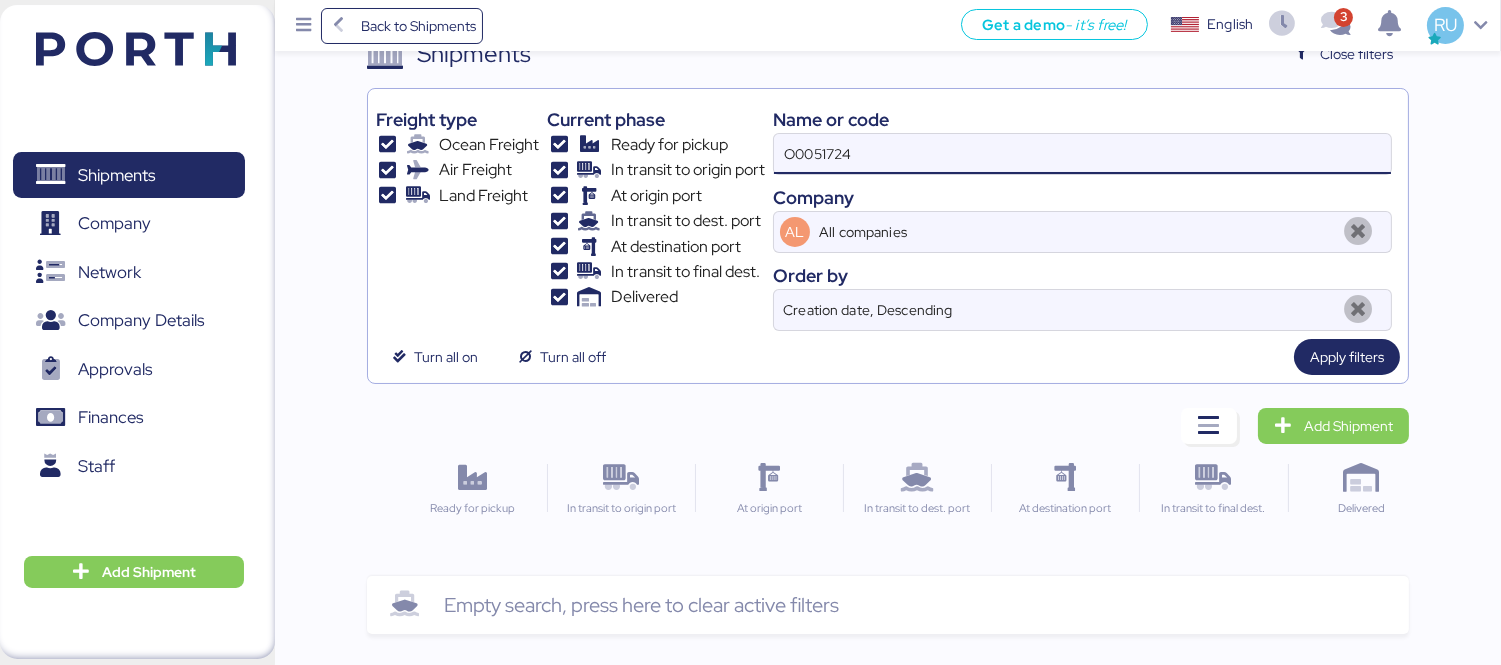 click on "O0051724" at bounding box center [1082, 154] 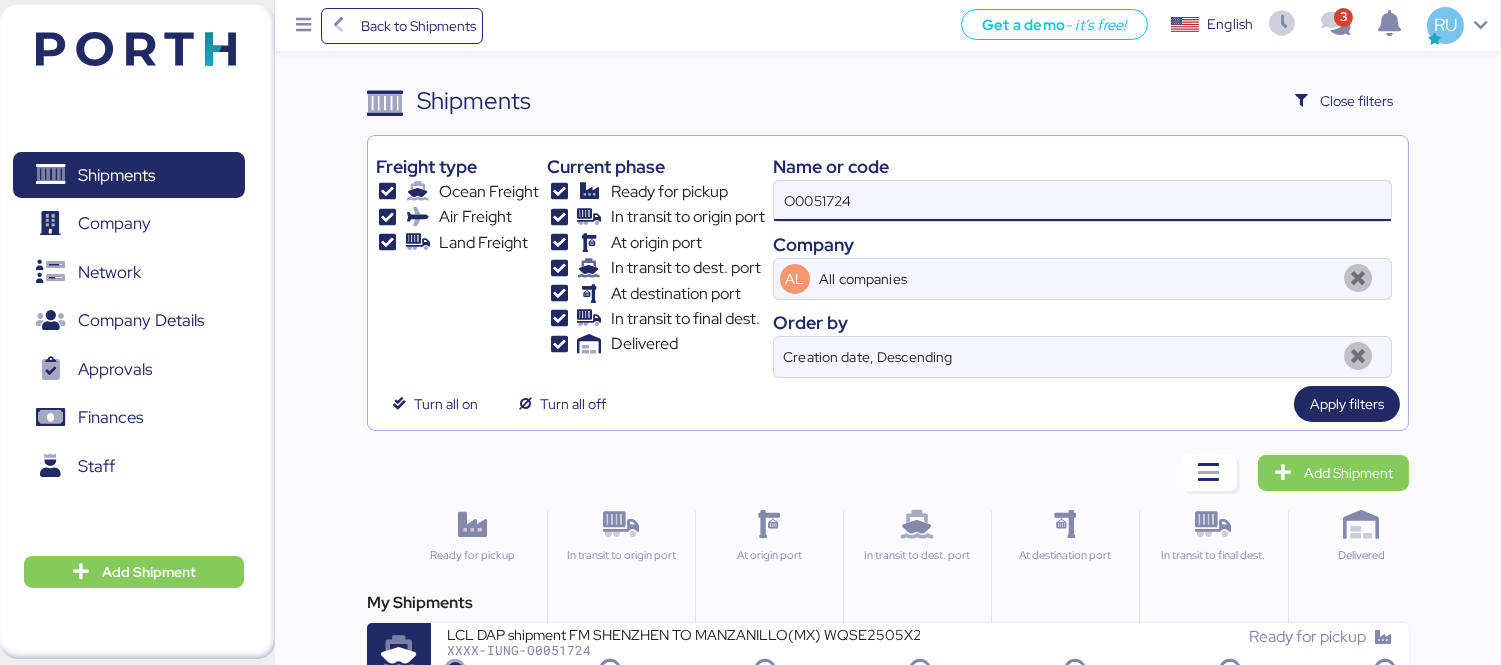 scroll, scrollTop: 37, scrollLeft: 0, axis: vertical 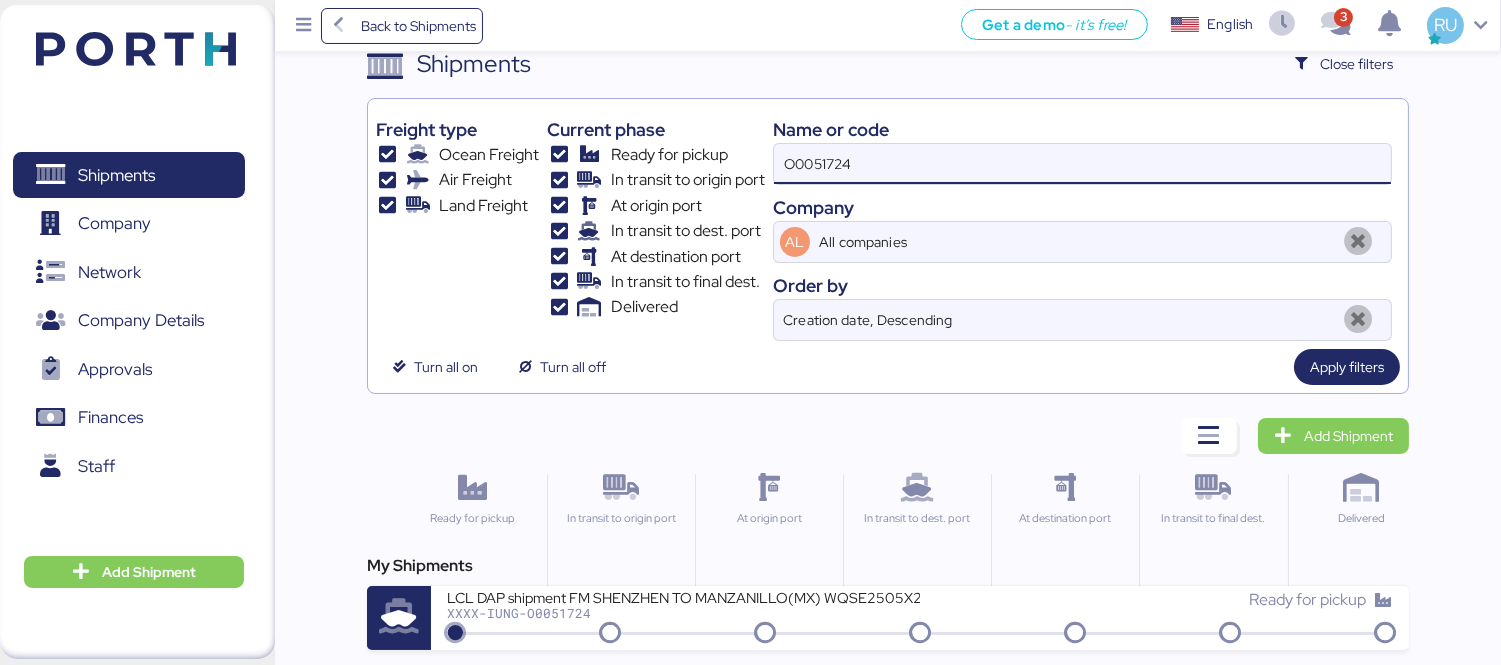 click on "XXXX-IUNG-O0051724" at bounding box center [683, 613] 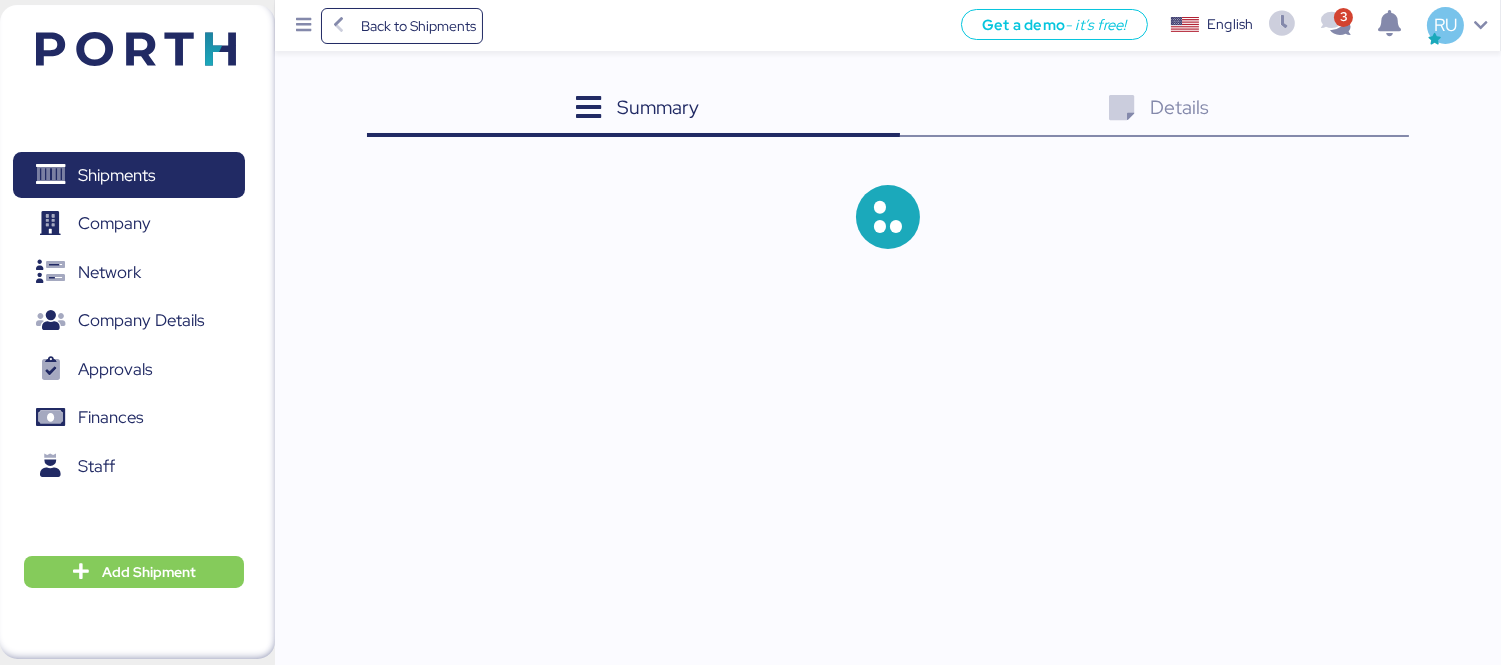 scroll, scrollTop: 0, scrollLeft: 0, axis: both 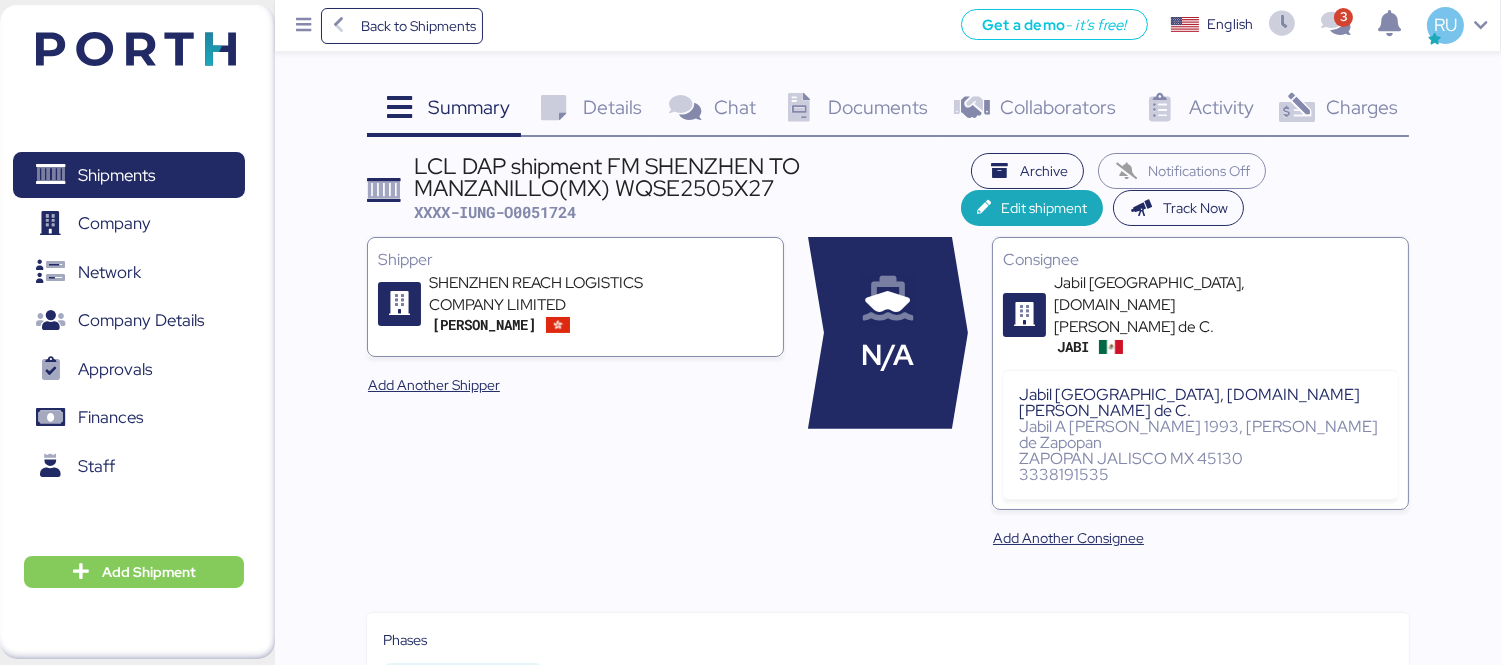 click on "Charges" at bounding box center [1362, 107] 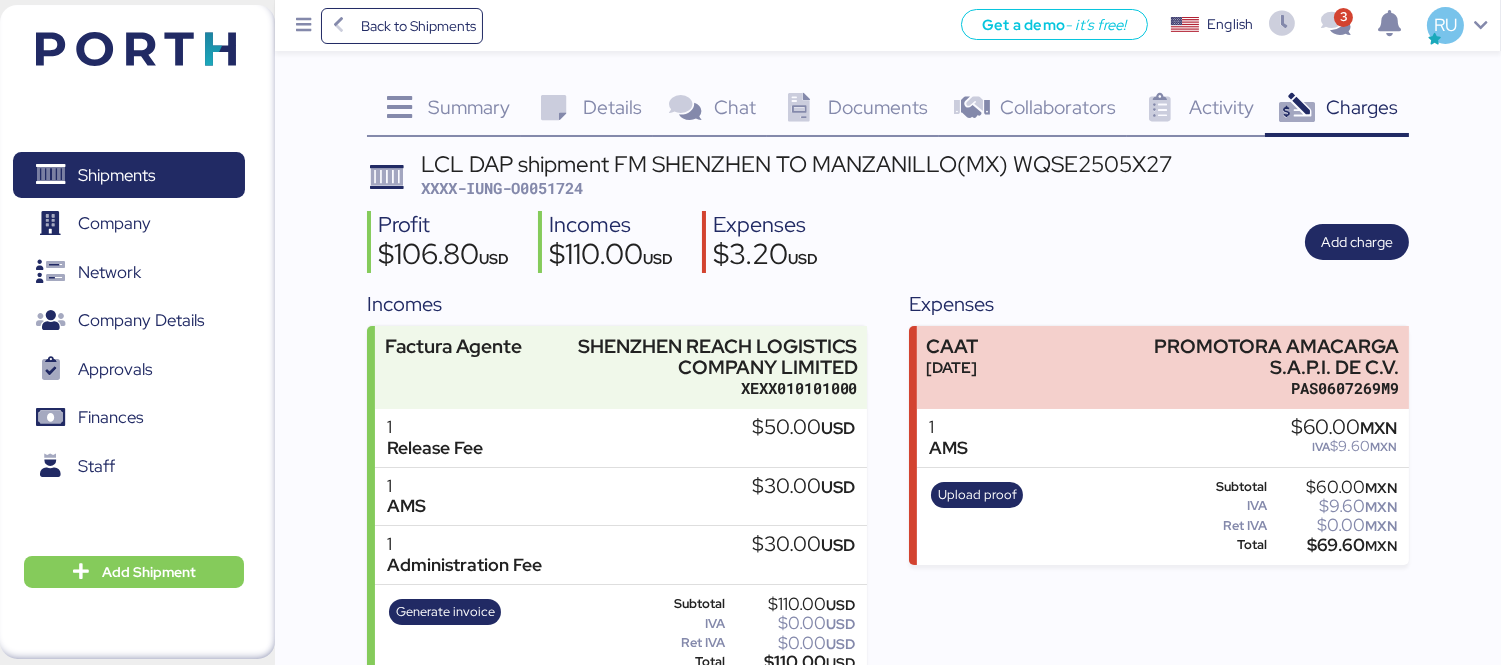 scroll, scrollTop: 32, scrollLeft: 0, axis: vertical 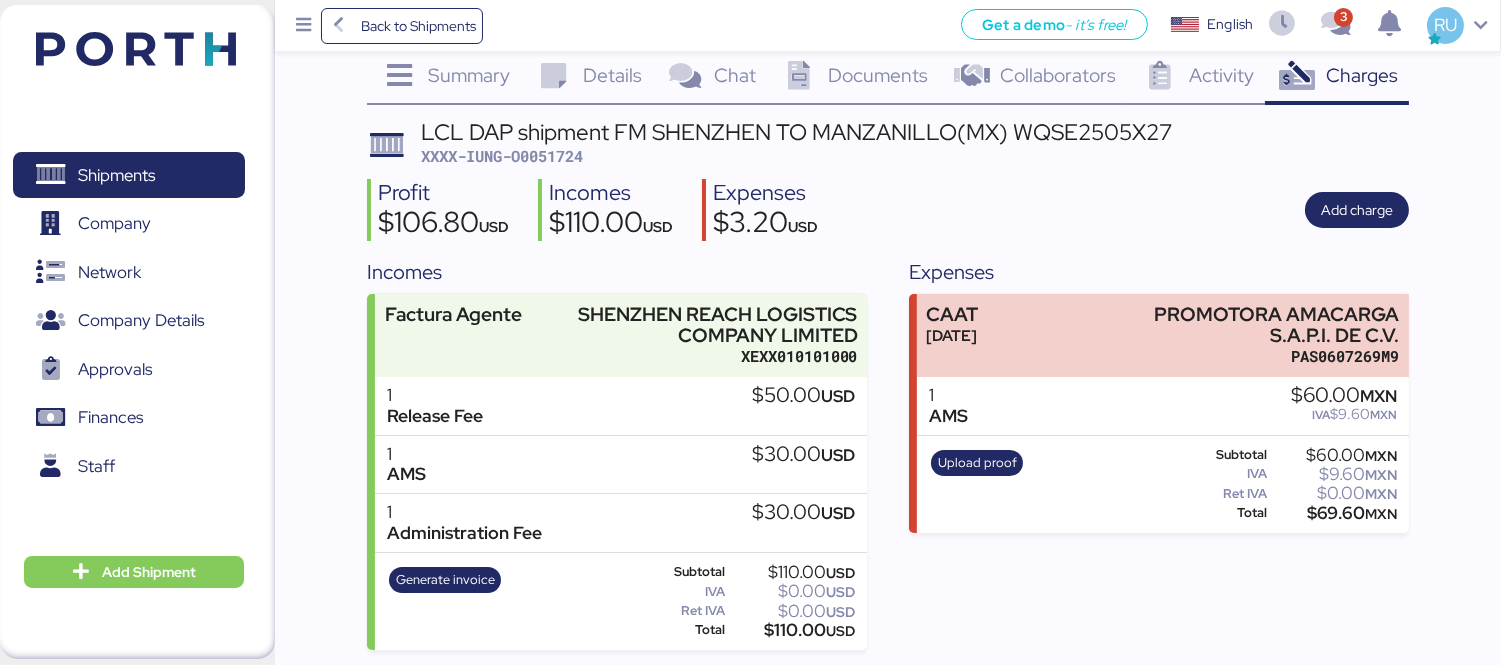 click on "Shipments 0   Company 0   Network 0   Company Details 0   Approvals 0   Finances 0   Staff 0   Add Shipment" at bounding box center [137, 332] 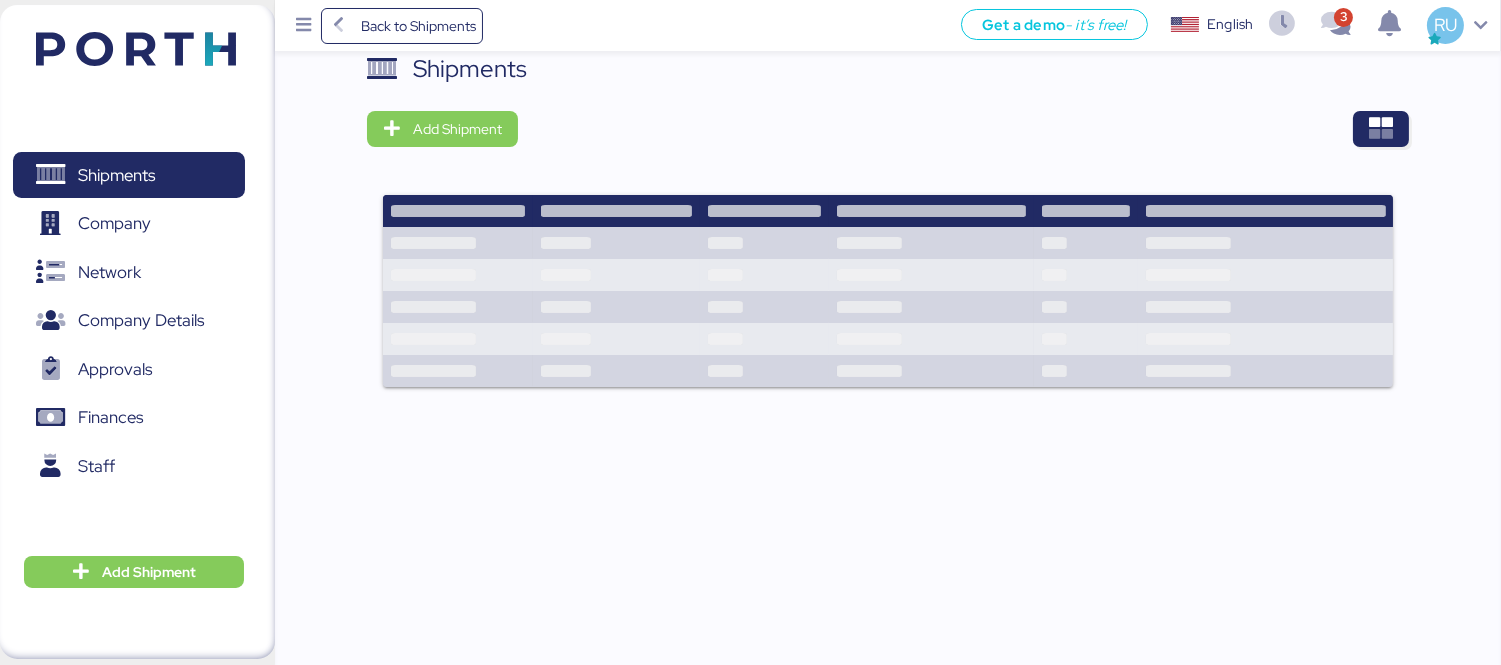 scroll, scrollTop: 0, scrollLeft: 0, axis: both 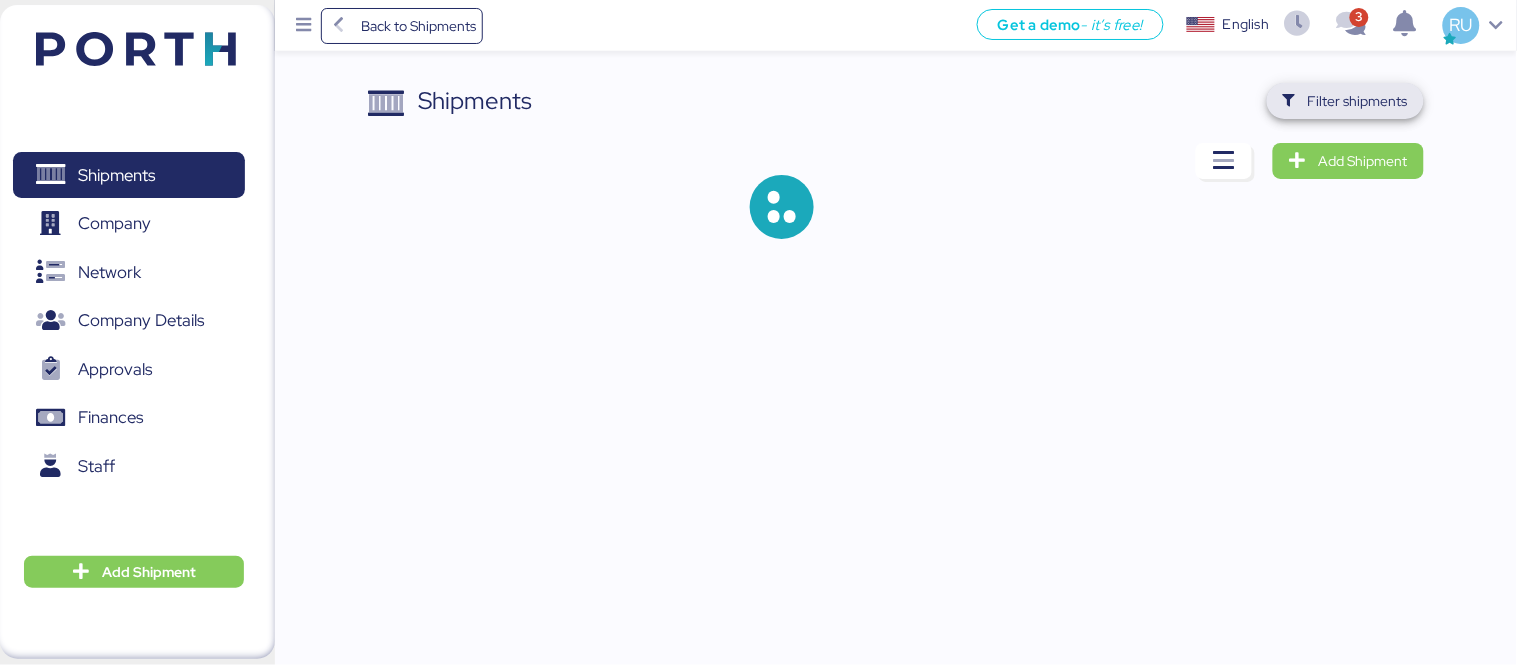 click on "Filter shipments" at bounding box center [1358, 101] 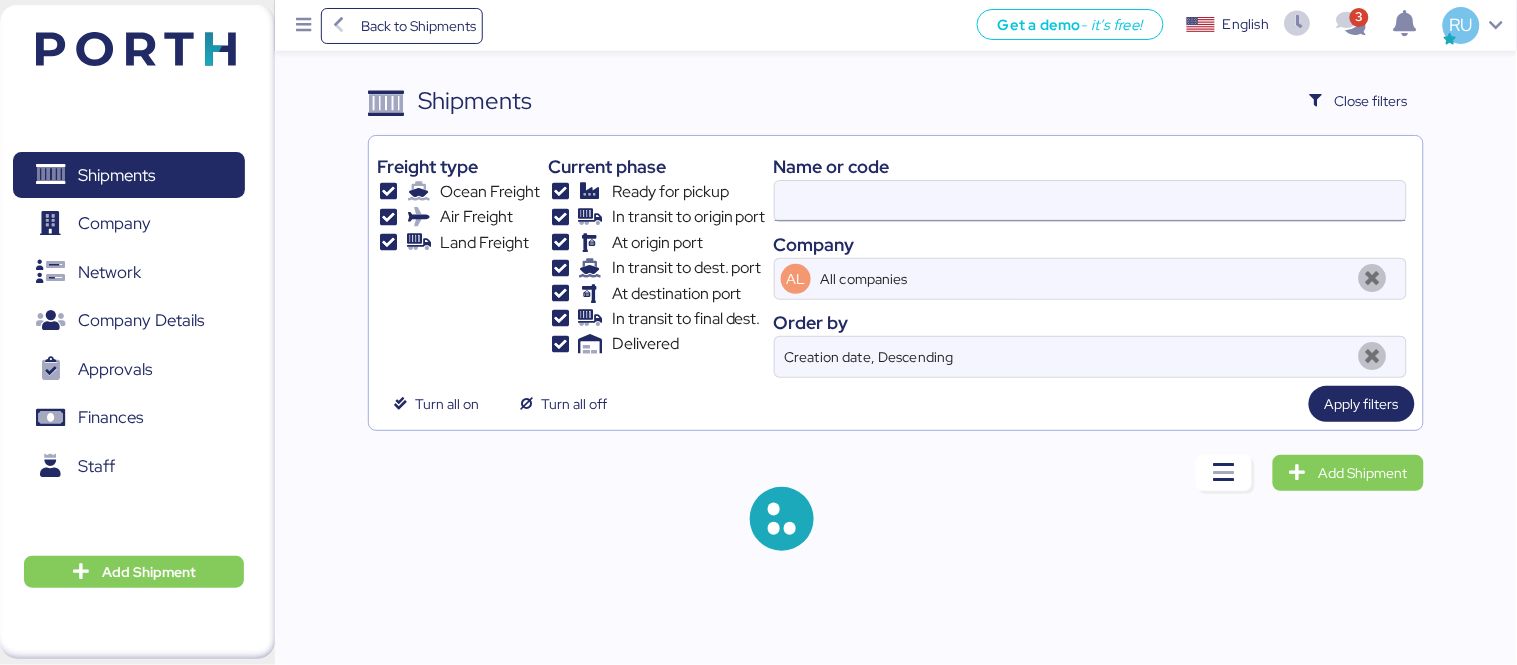 click at bounding box center [1090, 201] 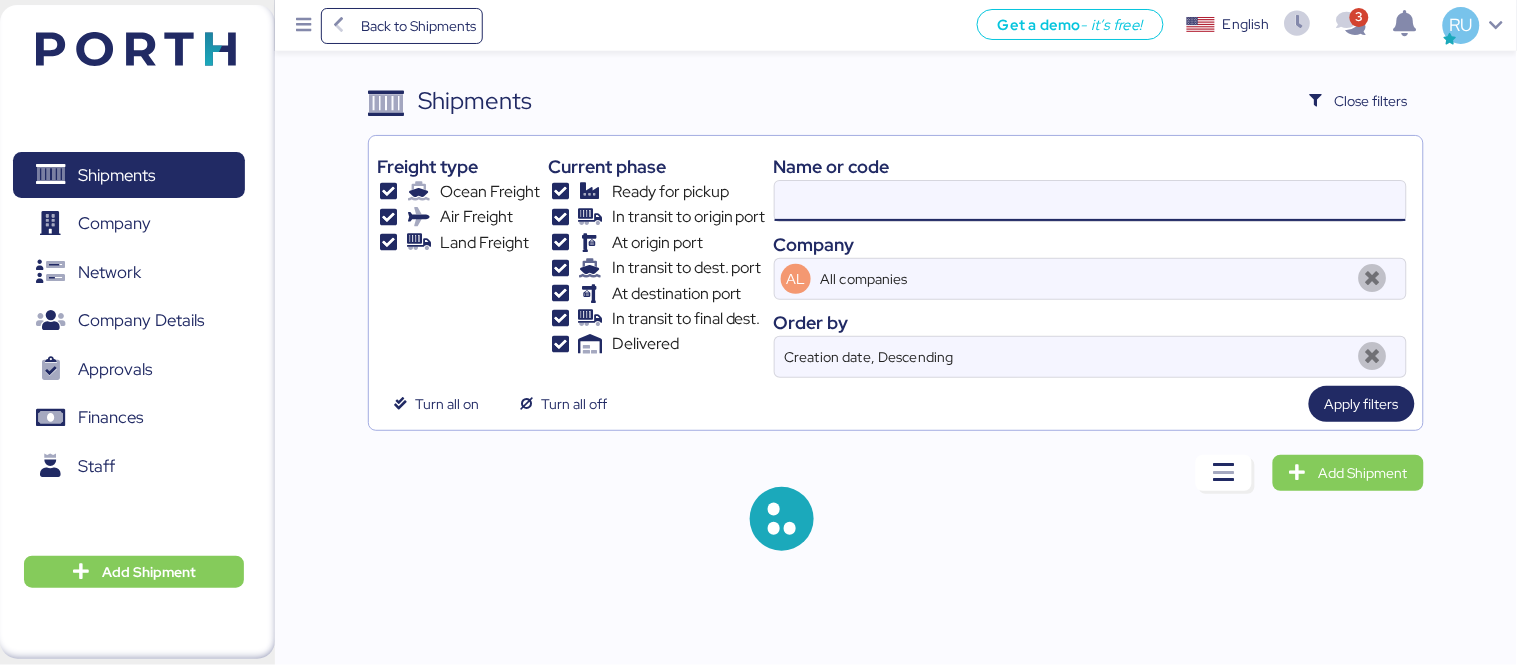 paste on "la actualización del domicilio localizado para seguir adelante con este servicio" 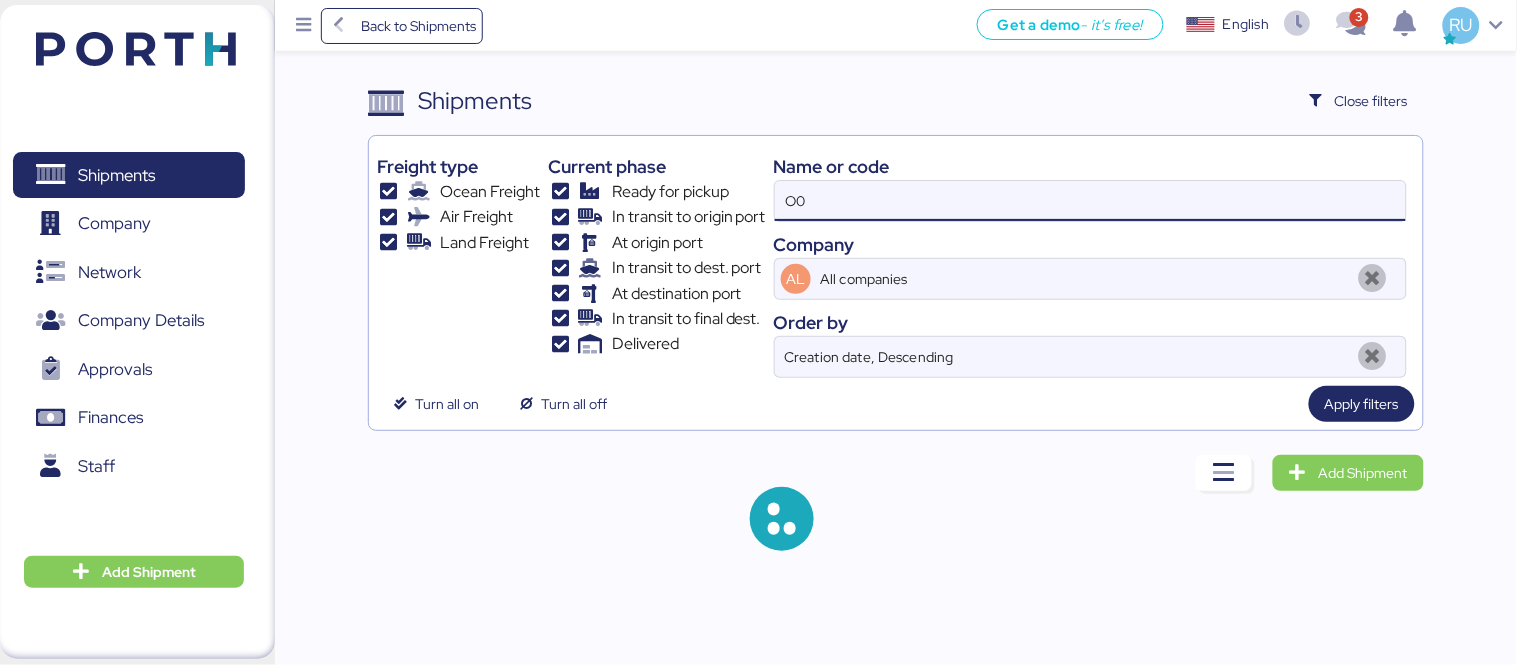 type on "O" 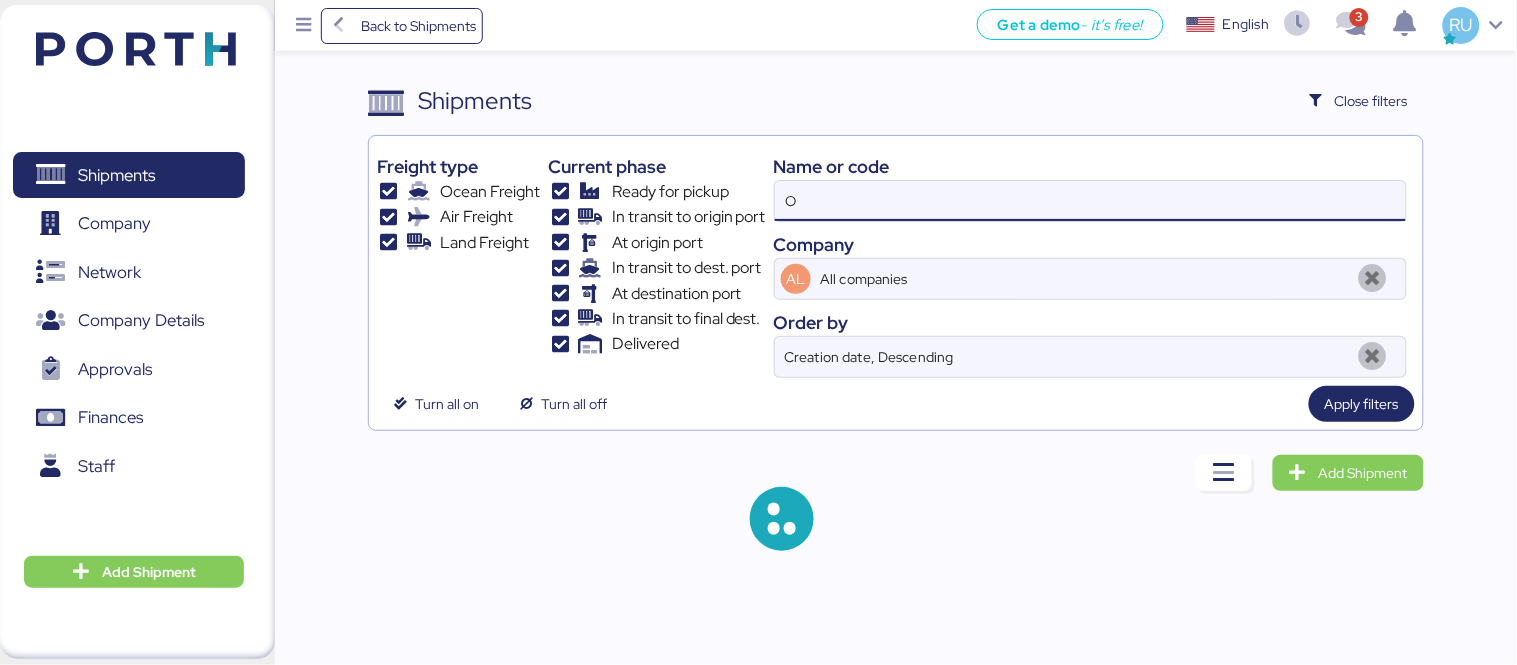 type 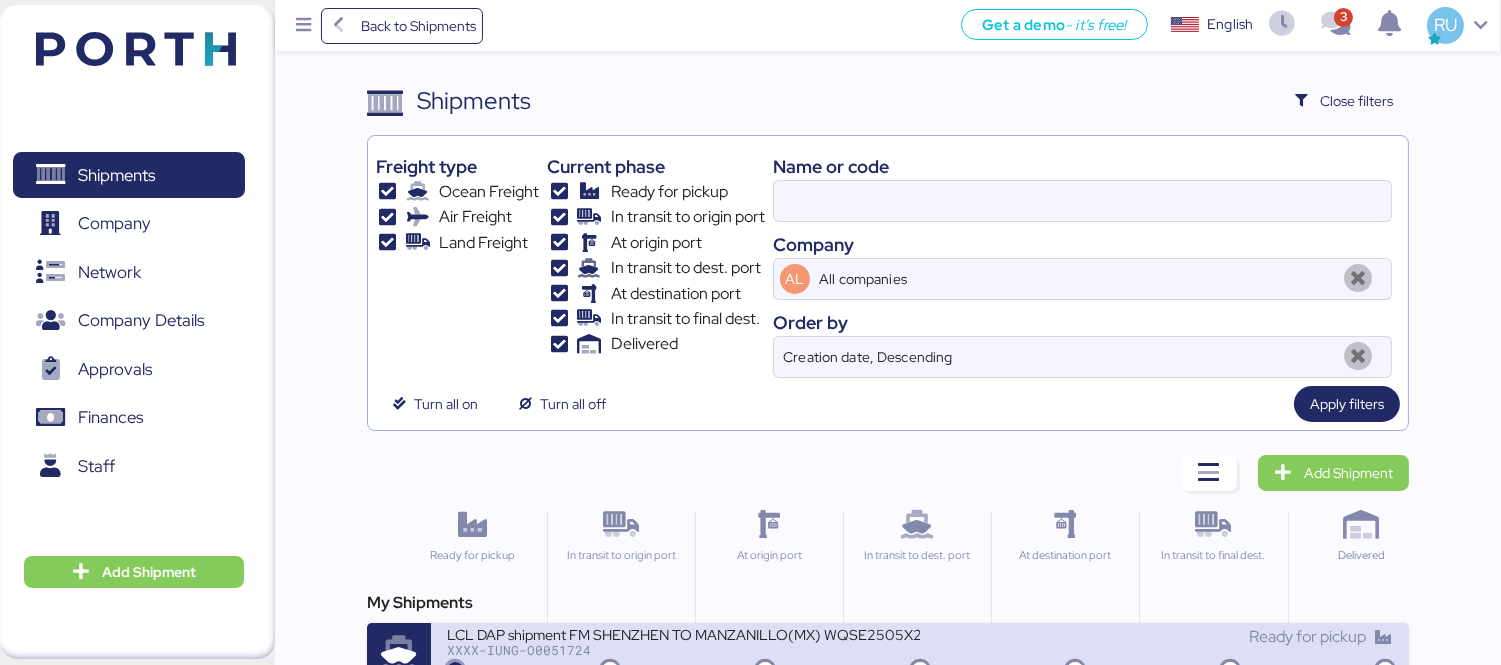 click on "XXXX-IUNG-O0051724" at bounding box center (683, 650) 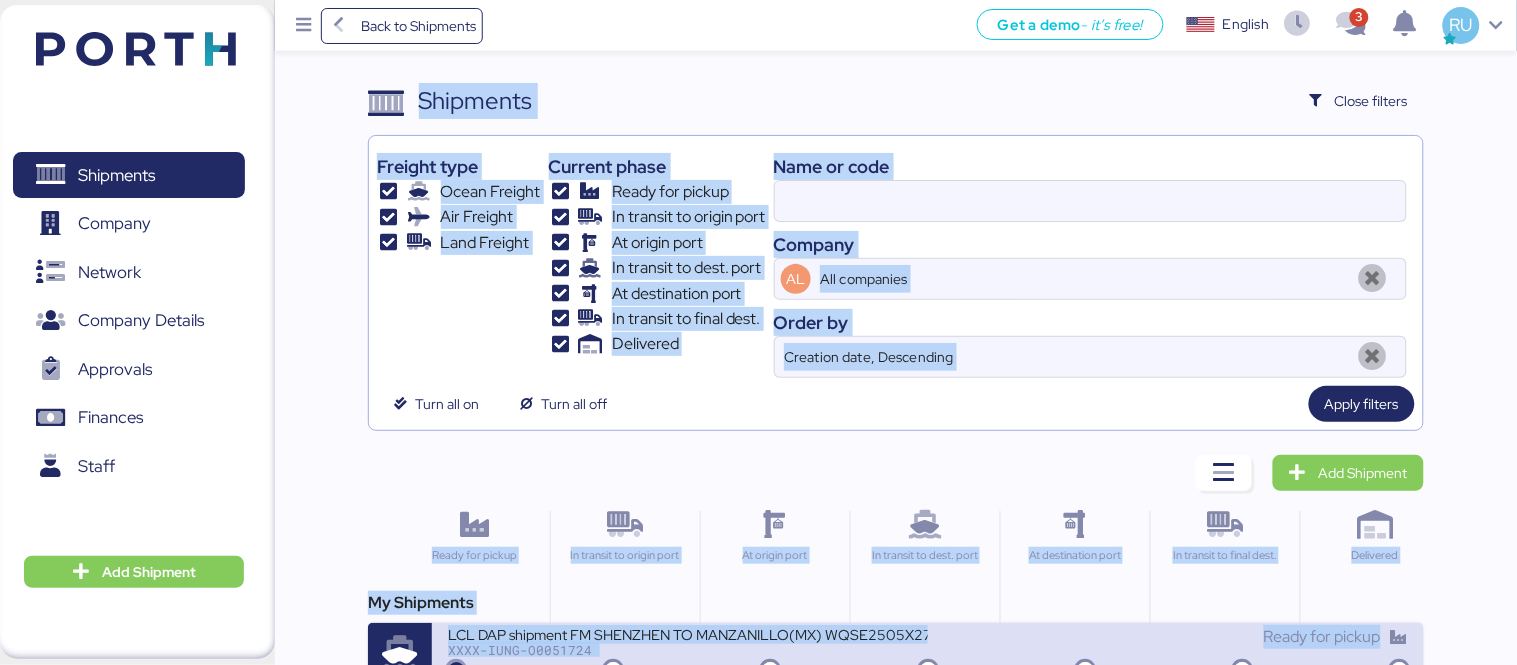 click on "Back to Shipments Get a demo  - it’s free! Get a demo  English Inglés English     3     RU       Shipments 0   Company 0   Network 0   Company Details 0   Approvals 0   Finances 0   Staff 0   Add Shipment   Shipments   Close filters Freight type   Ocean Freight   Air Freight   Land Freight Current phase   Ready for pickup   In transit to origin port   At origin port   In transit to dest. port   At destination port   In transit to final dest.   Delivered Name or code Company AL All companies   Order by Creation date, Descending     Turn all on   Turn all off Apply filters     Add Shipment Ready for pickup In transit to origin port At origin port In transit to dest. port At destination port In transit to final dest. Delivered My Shipments LCL DAP shipment FM SHENZHEN TO MANZANILLO(MX) WQSE2505X27 XXXX-IUNG-O0051724 Ready for pickup" at bounding box center [758, 343] 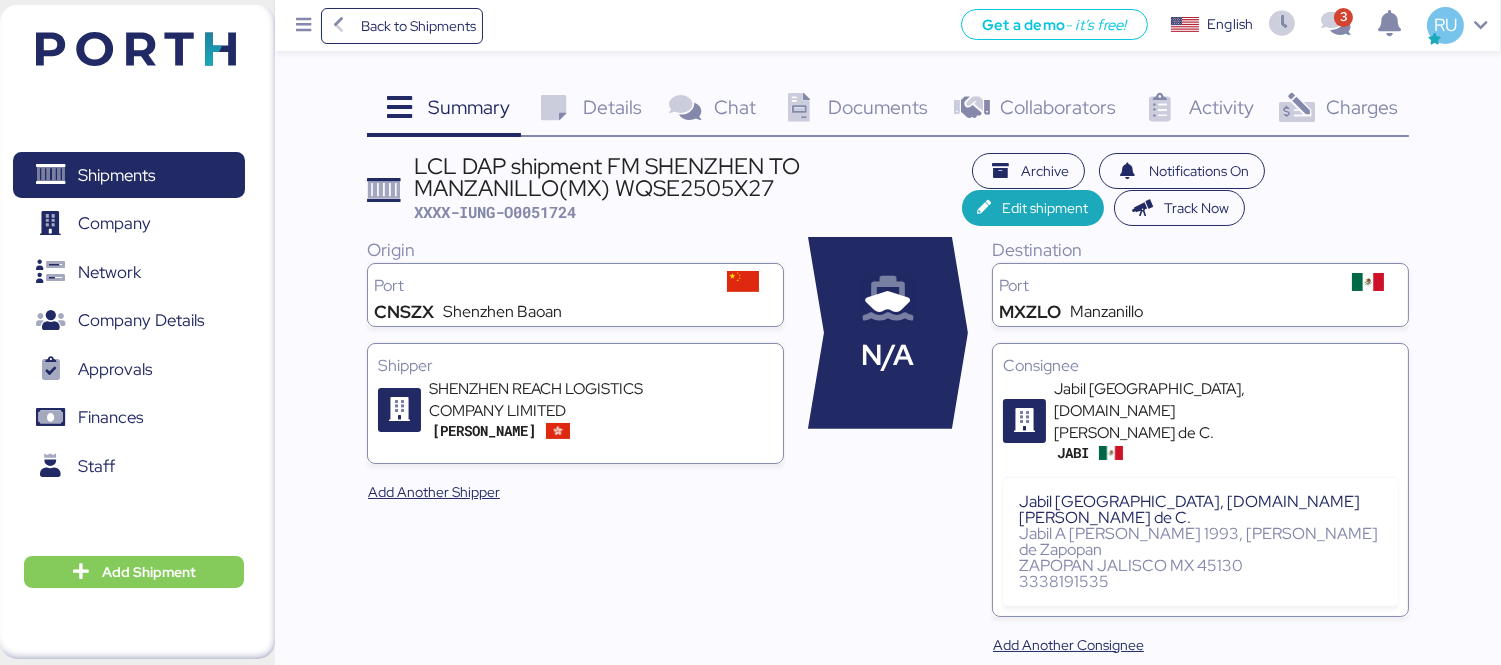 click on "English Inglés English" at bounding box center [1199, 25] 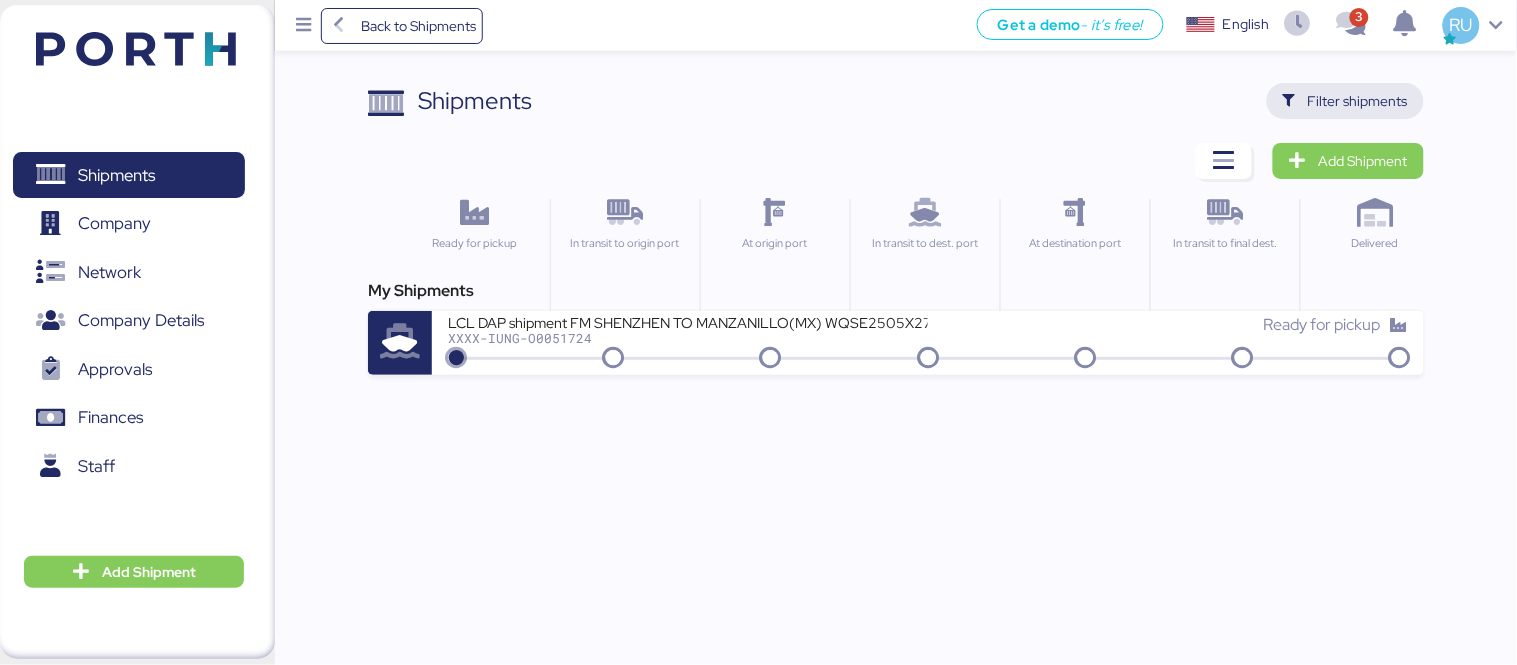 click on "Filter shipments" at bounding box center [1358, 101] 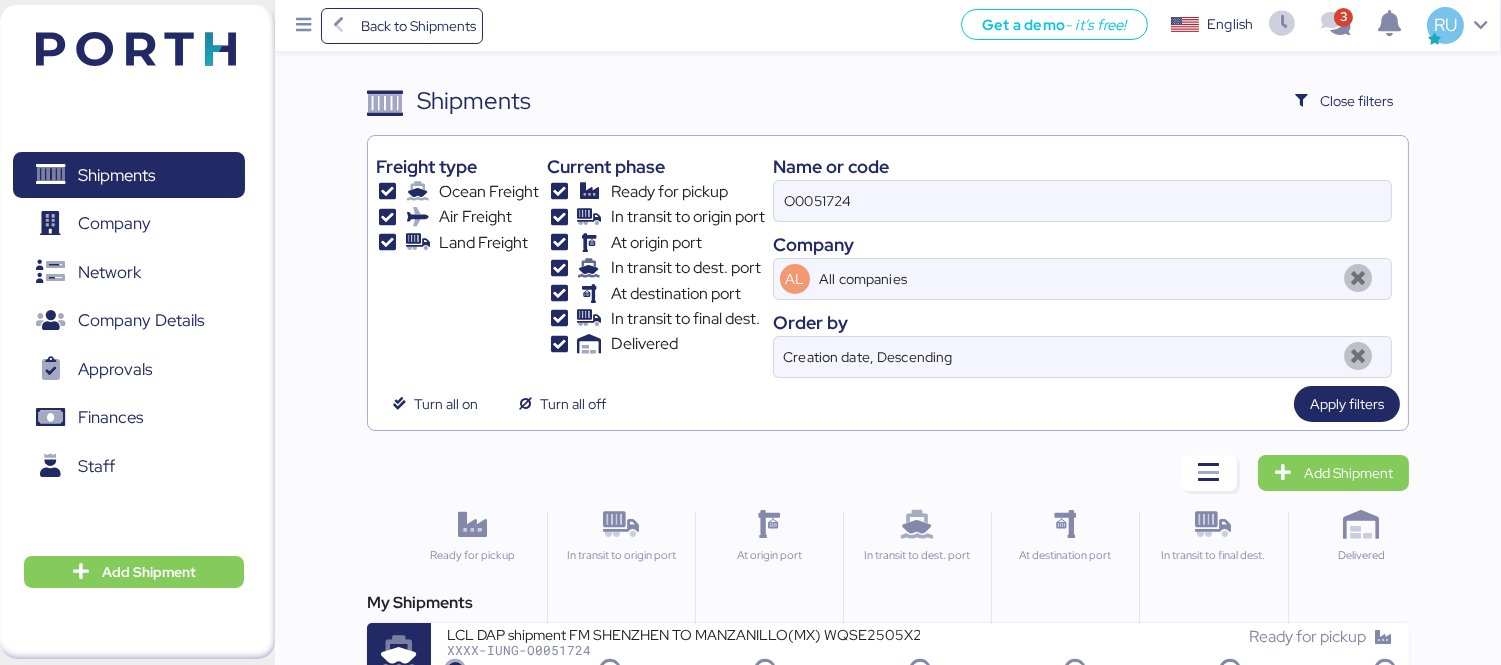 click on "Name or code" at bounding box center (1082, 166) 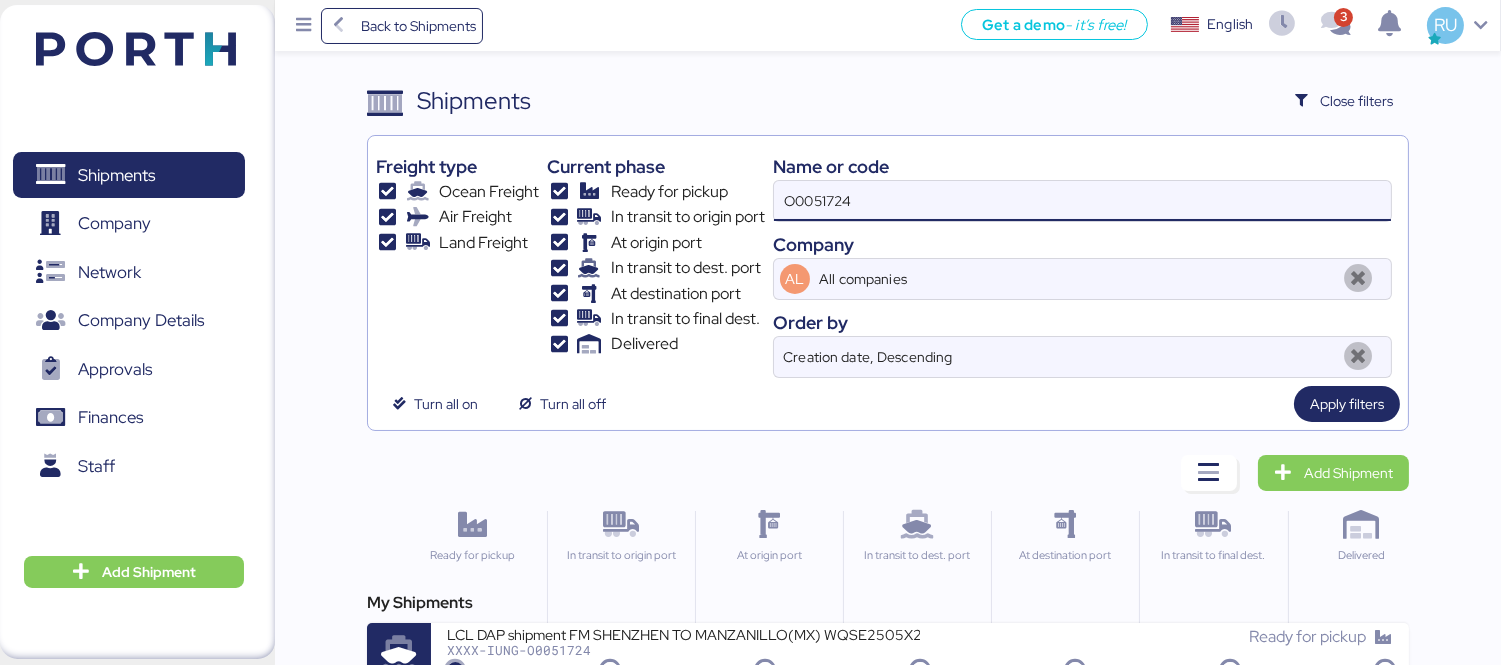 click on "O0051724" at bounding box center [1082, 201] 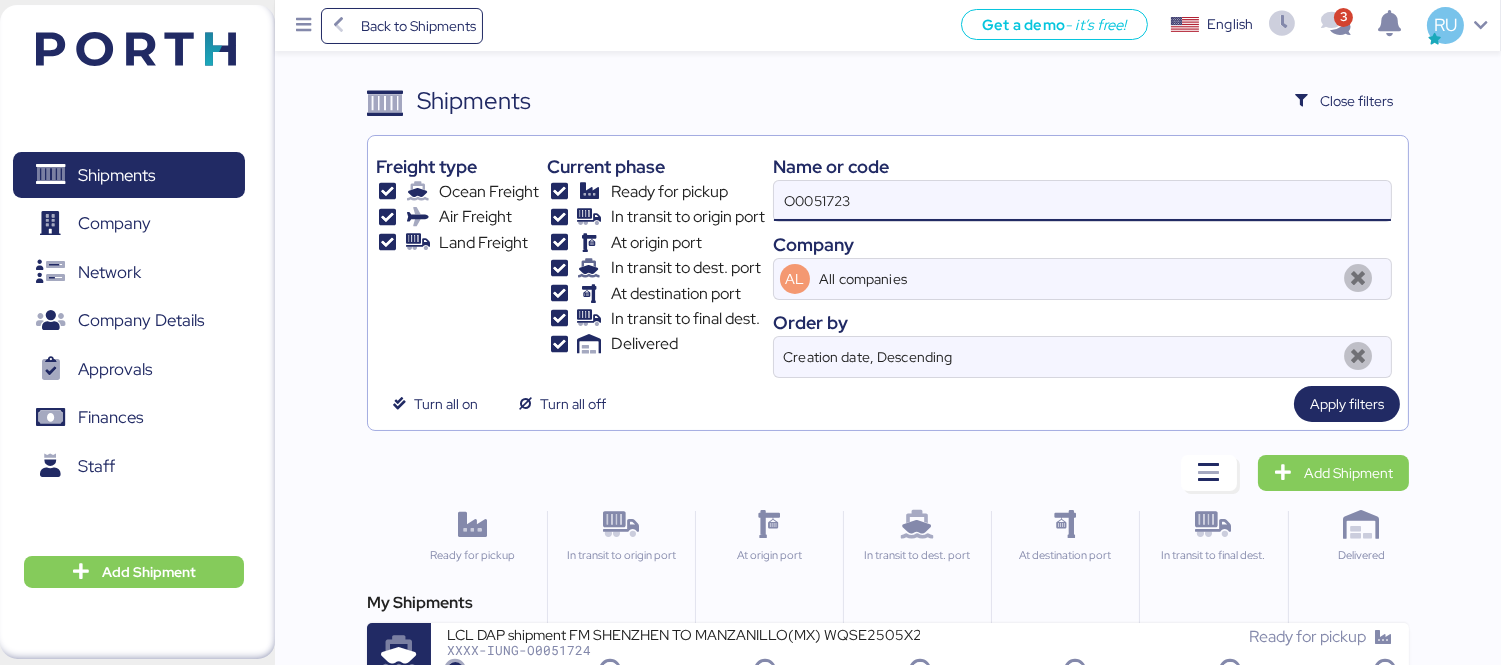 type on "O0051723" 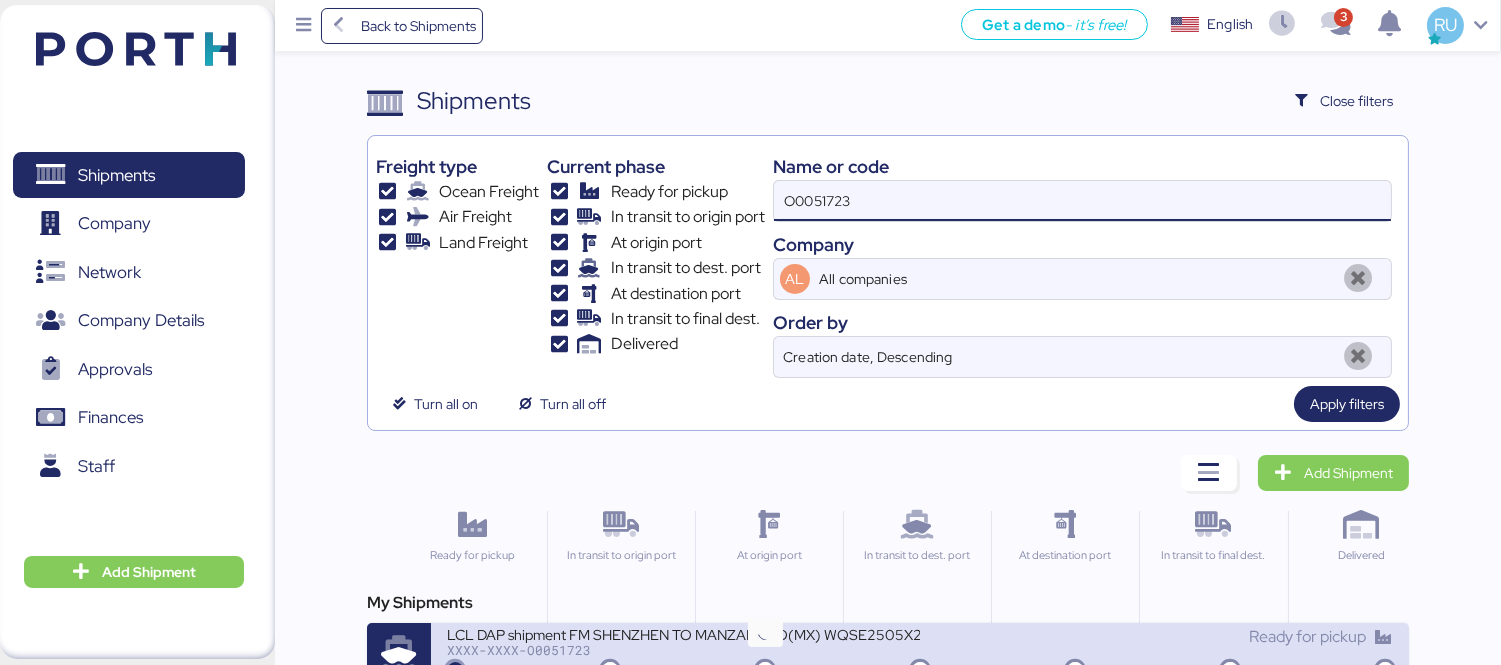 click at bounding box center (765, 671) 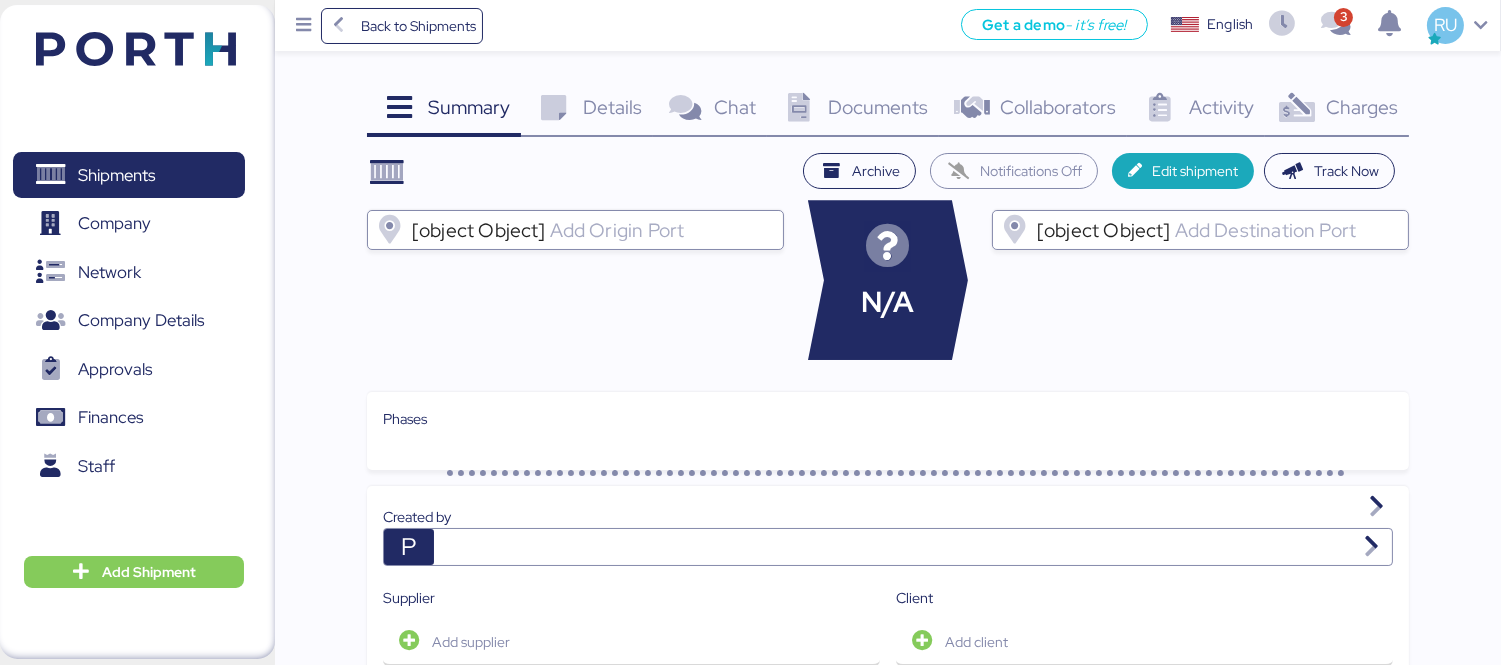 click on "Charges 0" at bounding box center [1337, 110] 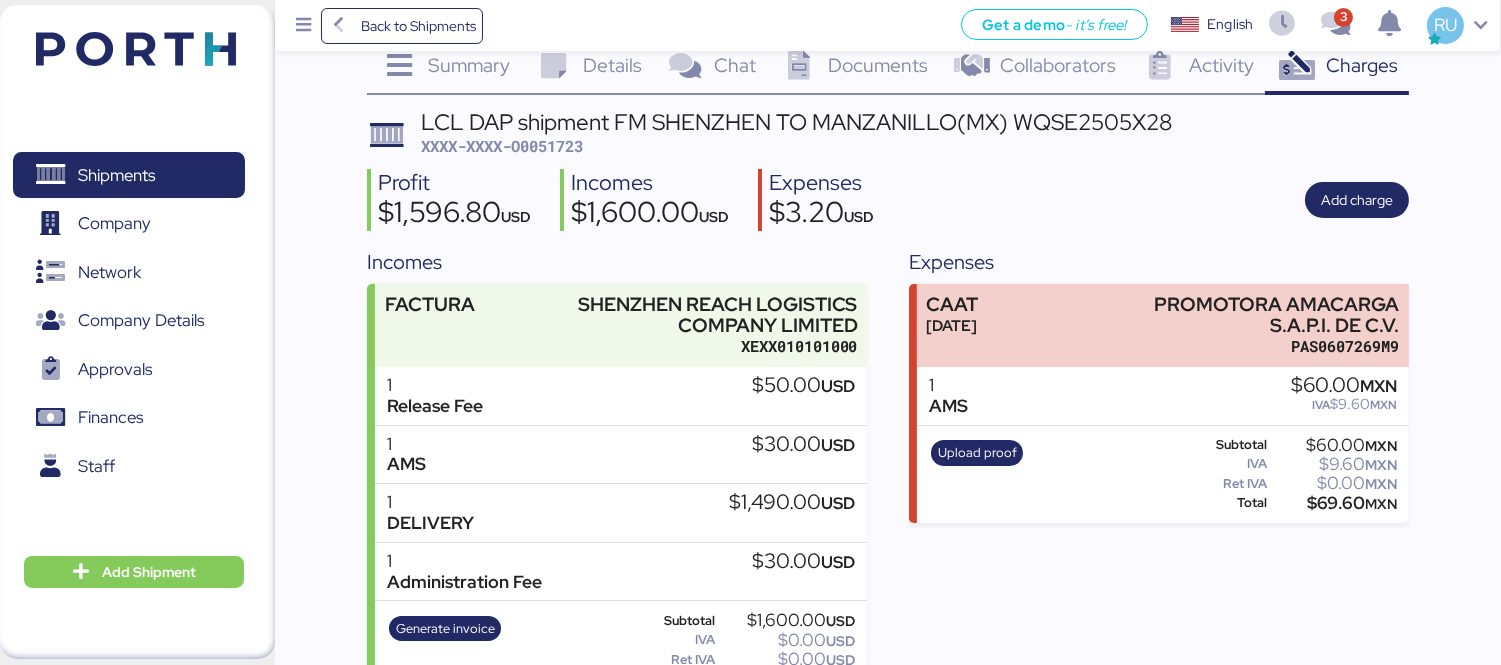 scroll, scrollTop: 43, scrollLeft: 0, axis: vertical 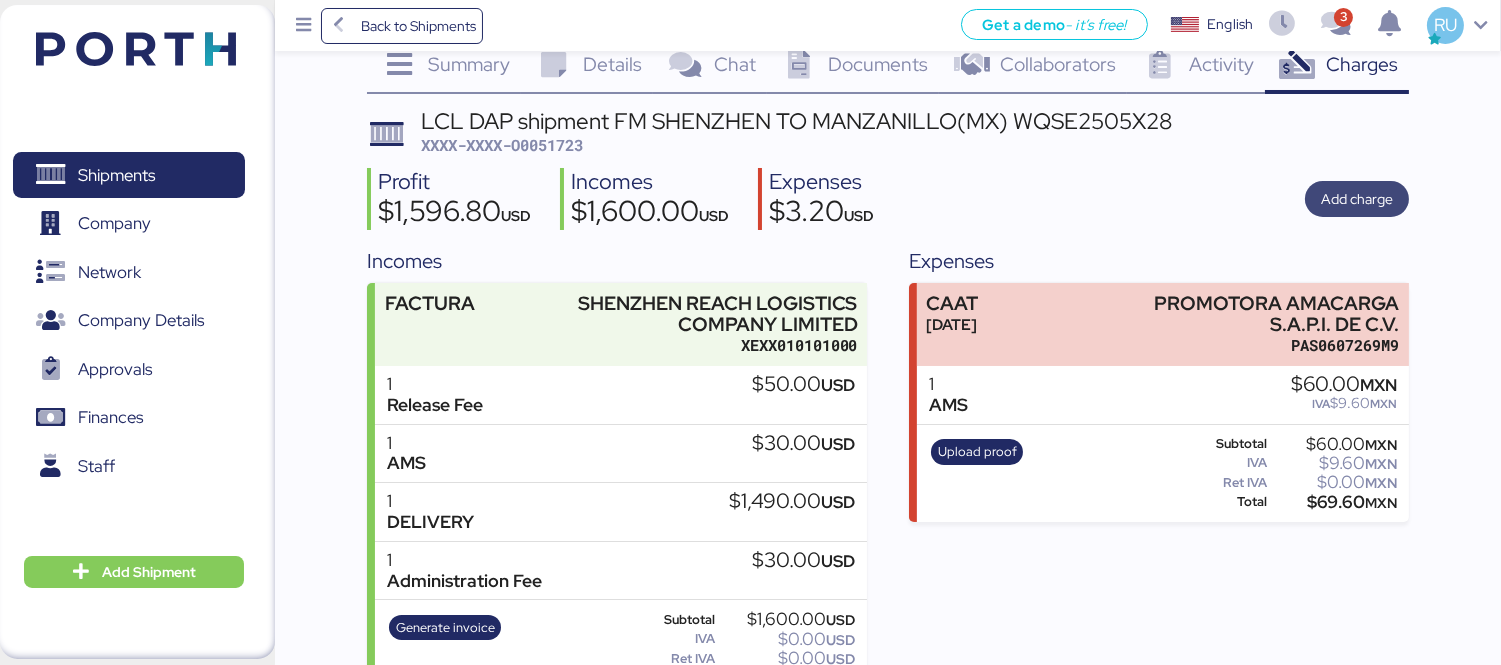 click on "Add charge" at bounding box center [1357, 199] 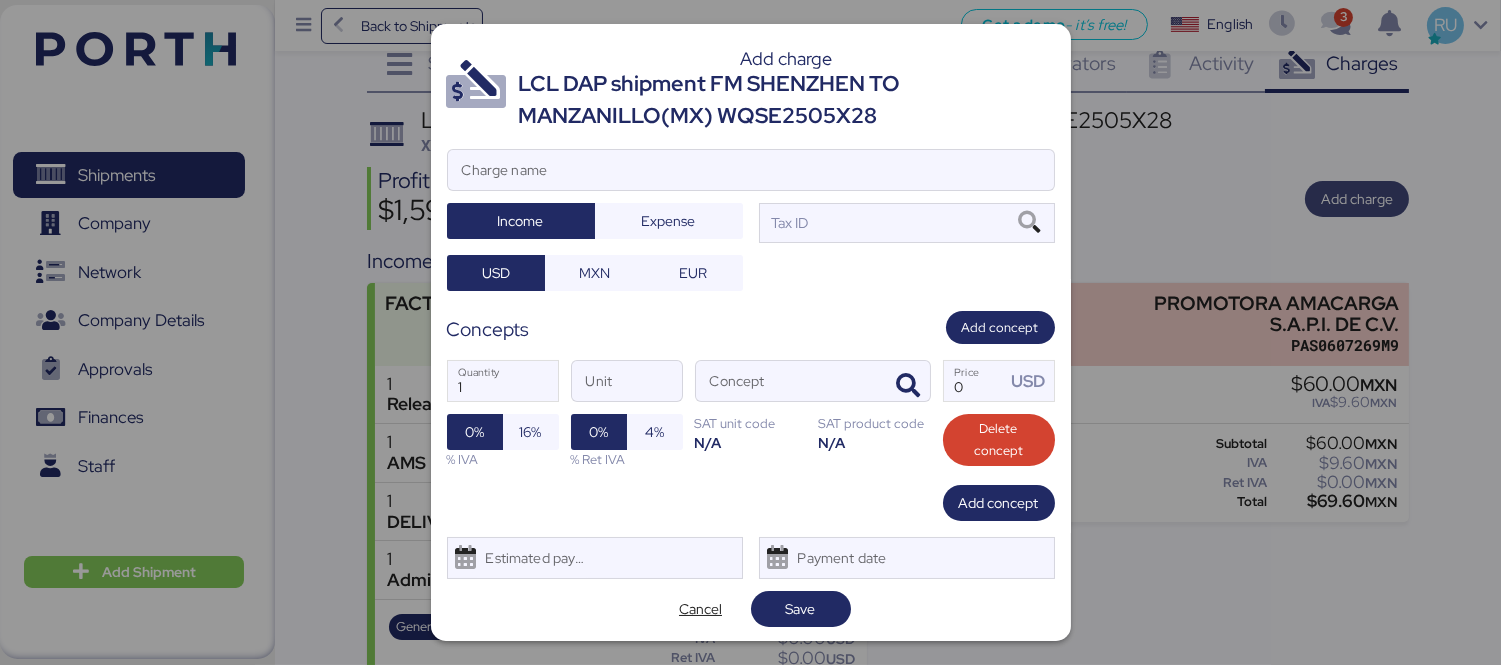 scroll, scrollTop: 0, scrollLeft: 0, axis: both 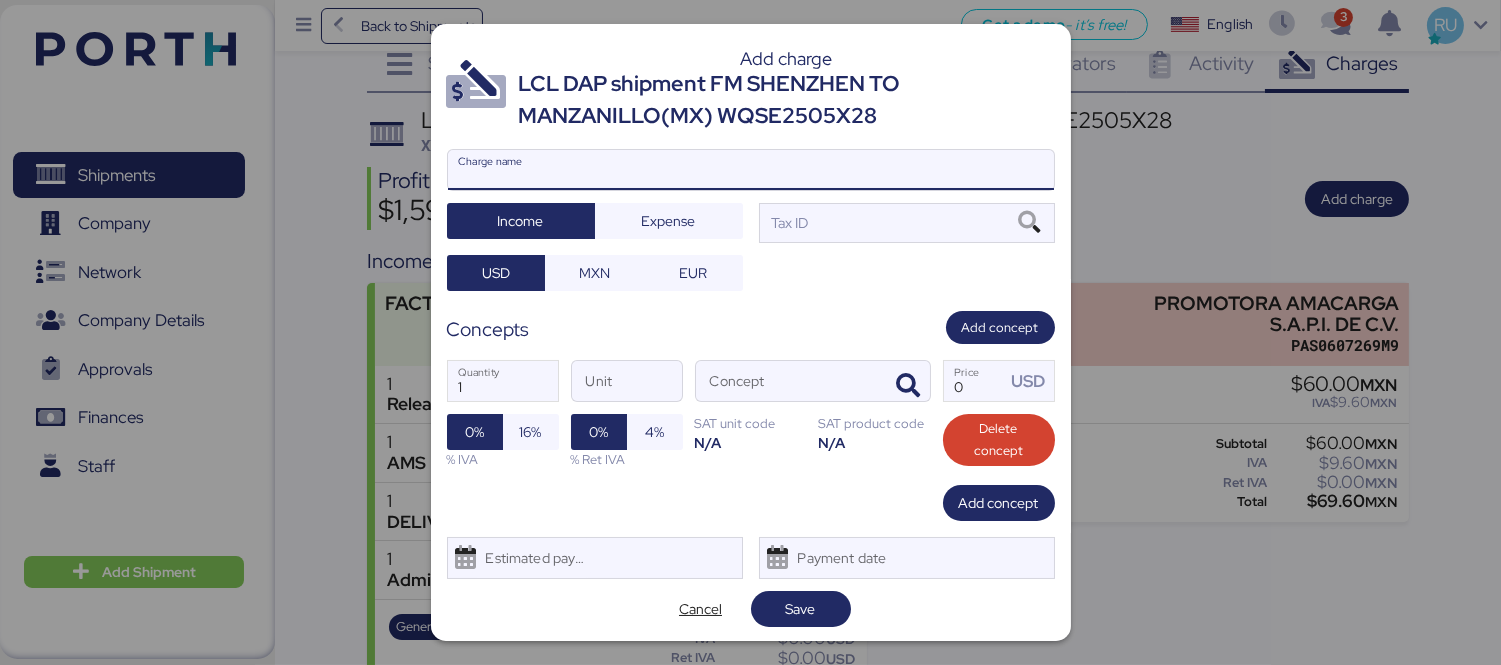 click on "Charge name" at bounding box center [751, 170] 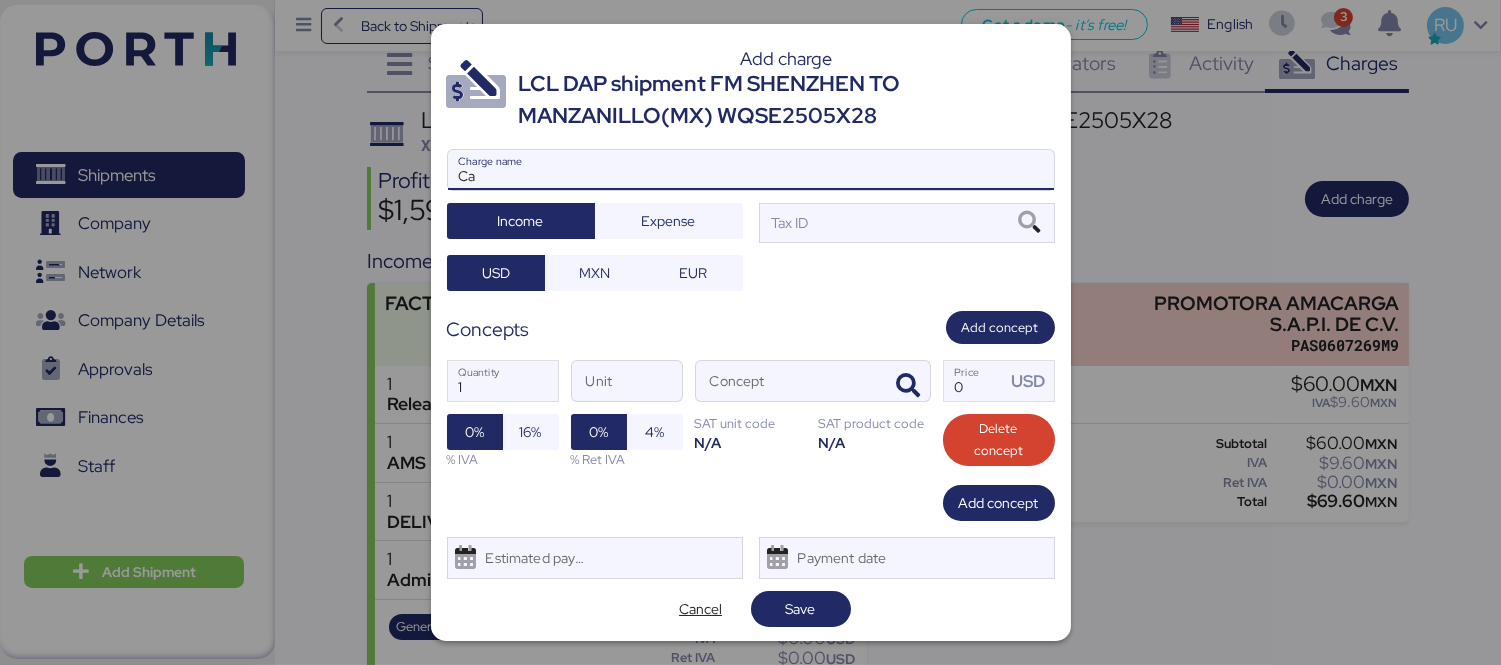 type on "C" 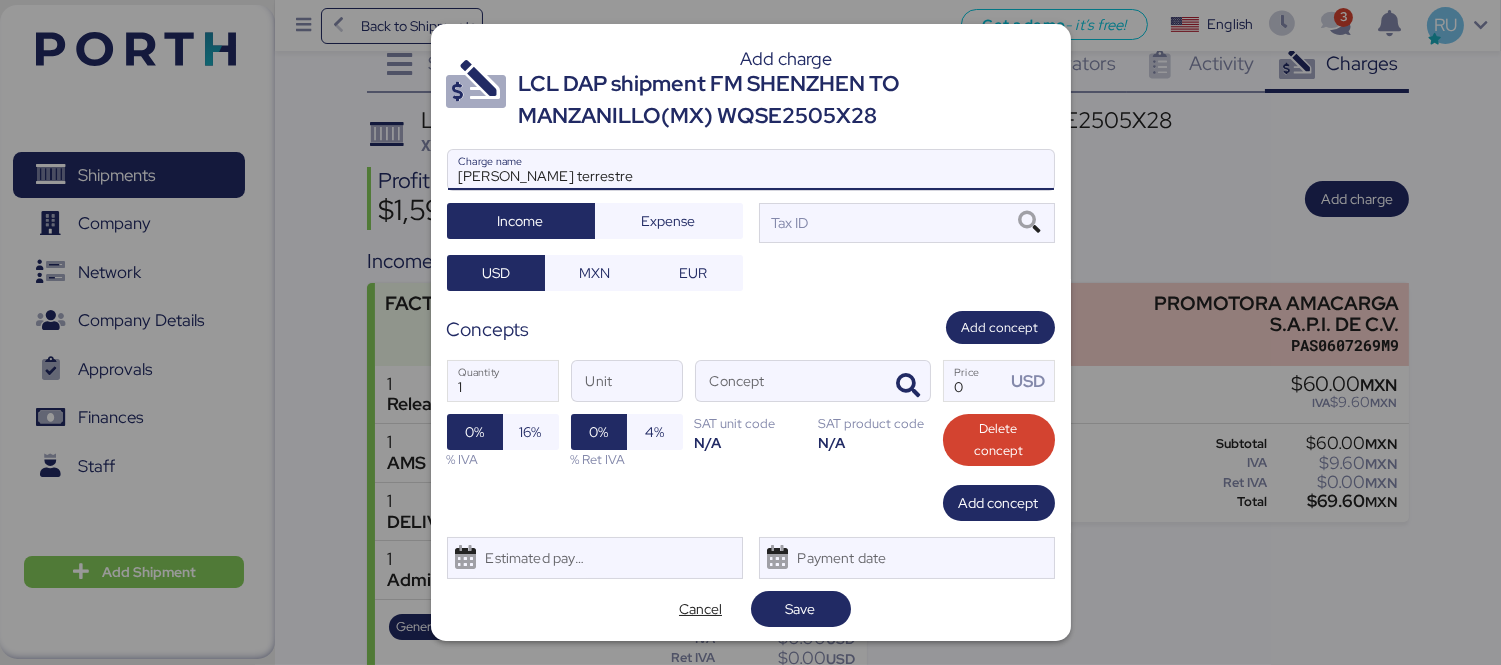 type on "[PERSON_NAME] terrestre" 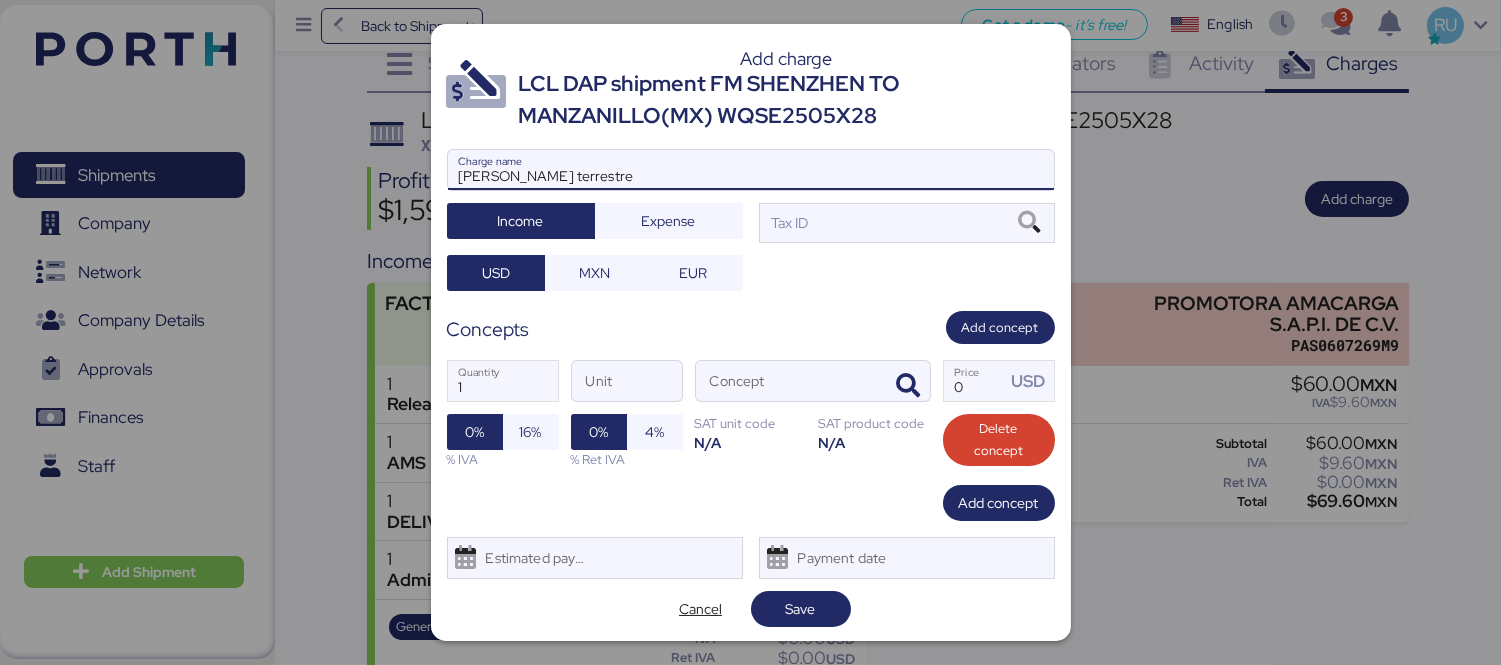 click at bounding box center (751, 200) 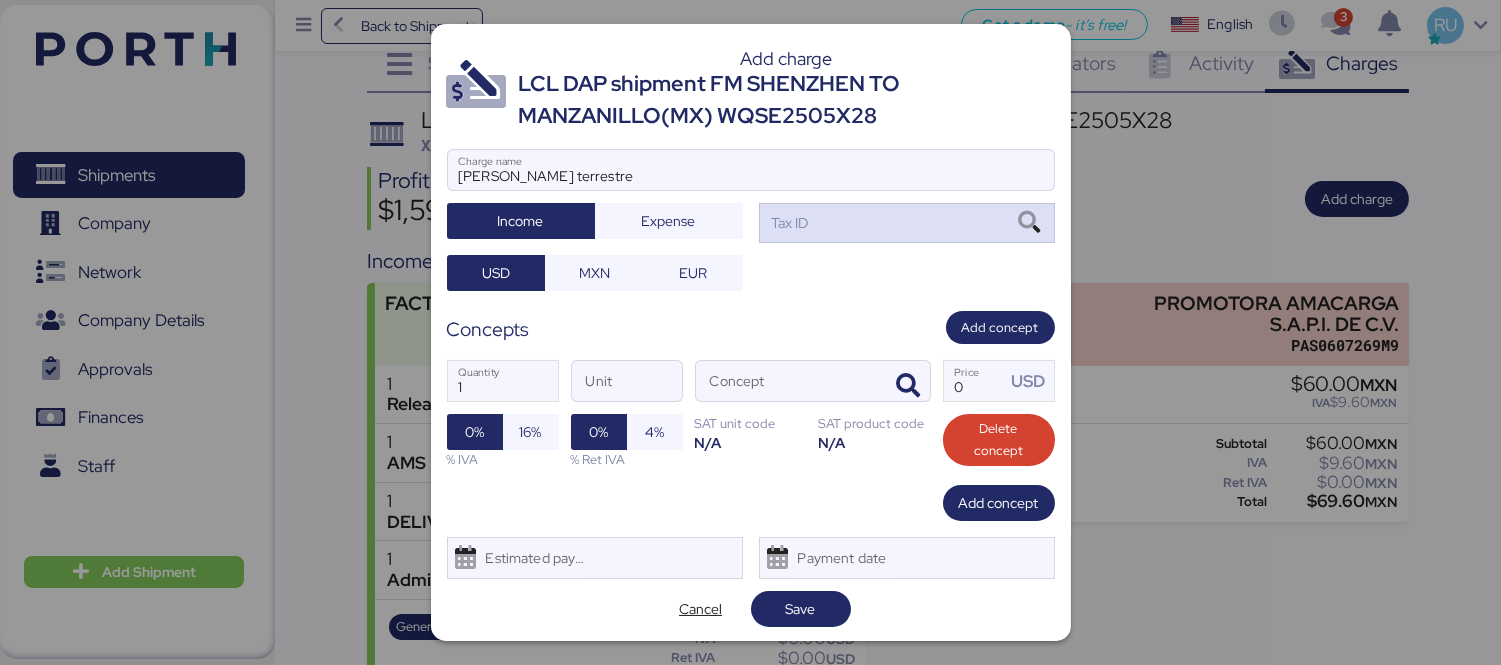click on "Tax ID" at bounding box center [907, 223] 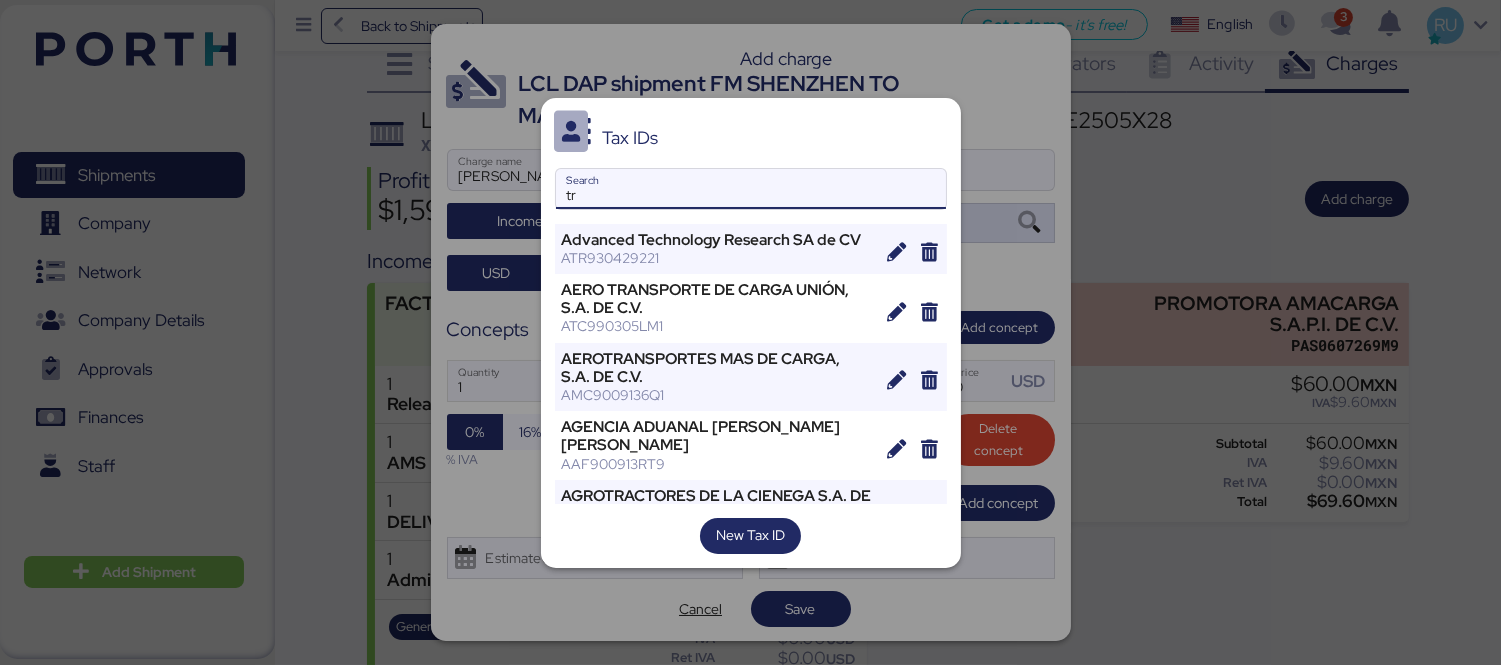 type on "t" 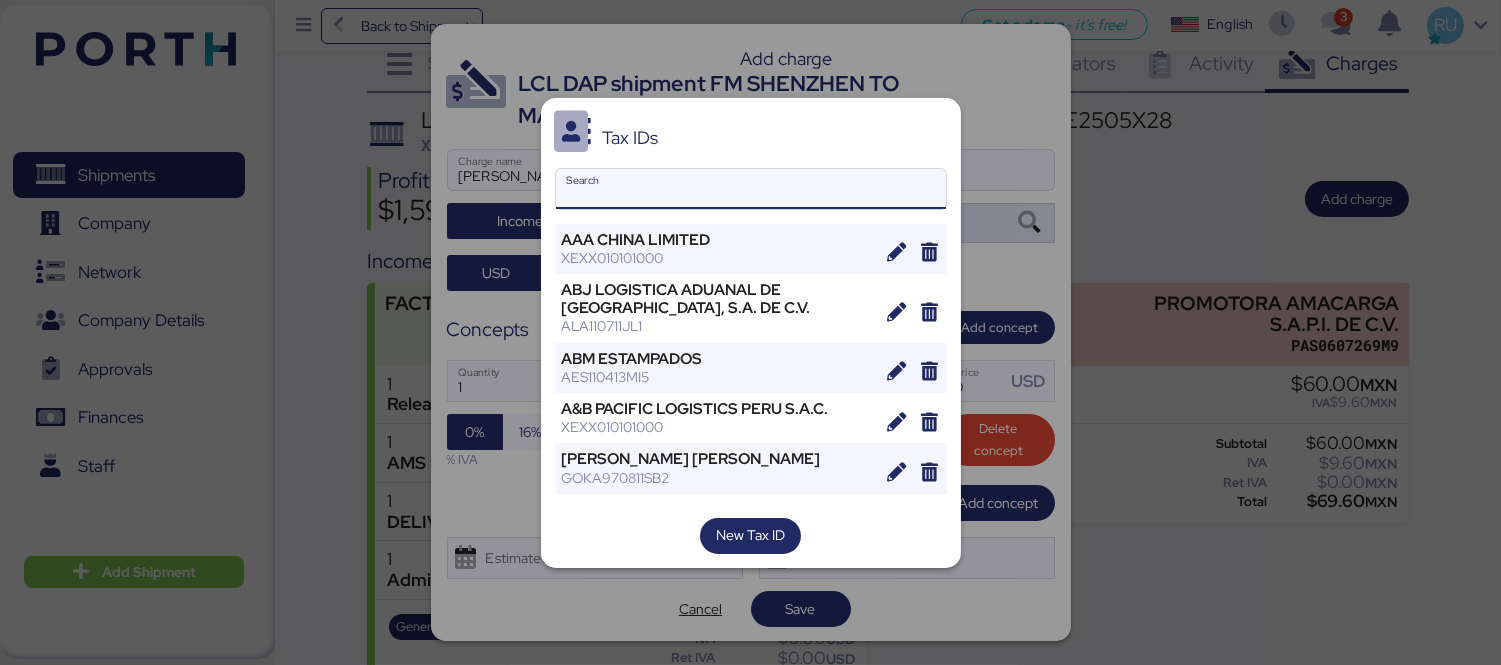 type on "T" 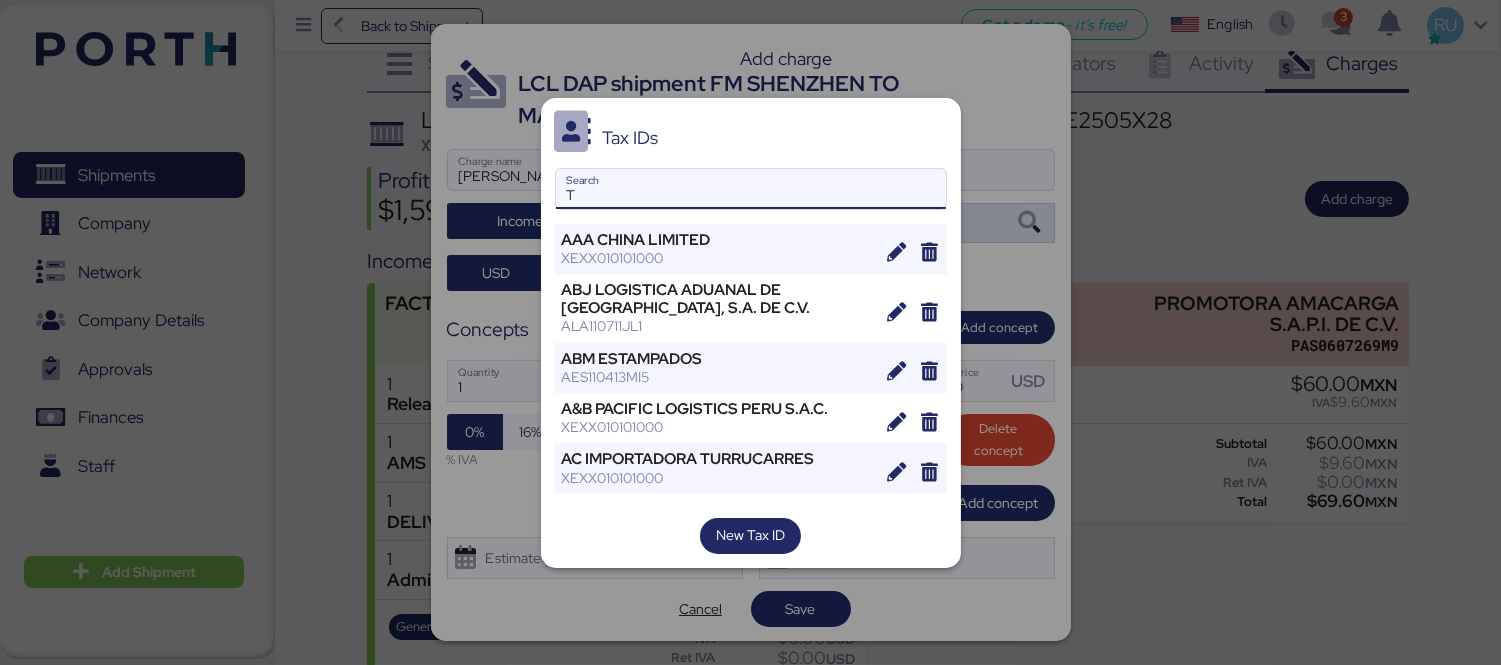 type 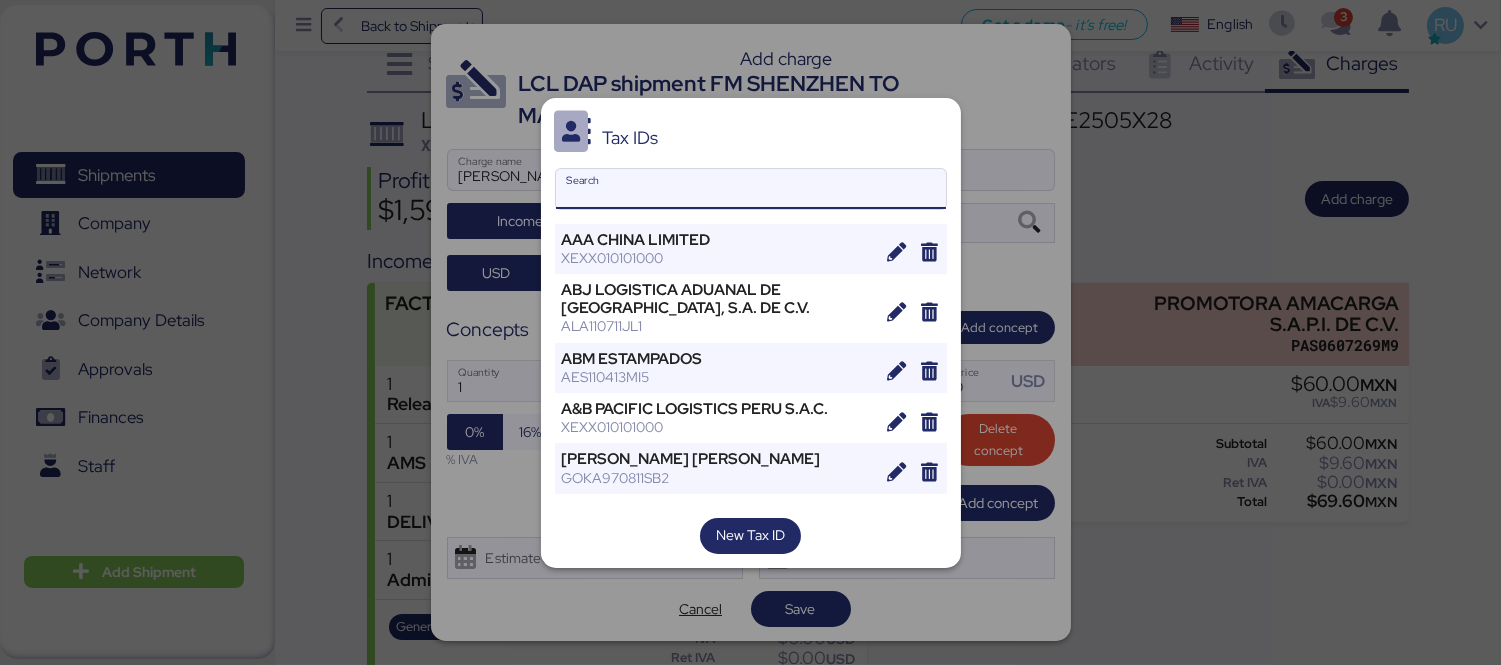 click at bounding box center [750, 332] 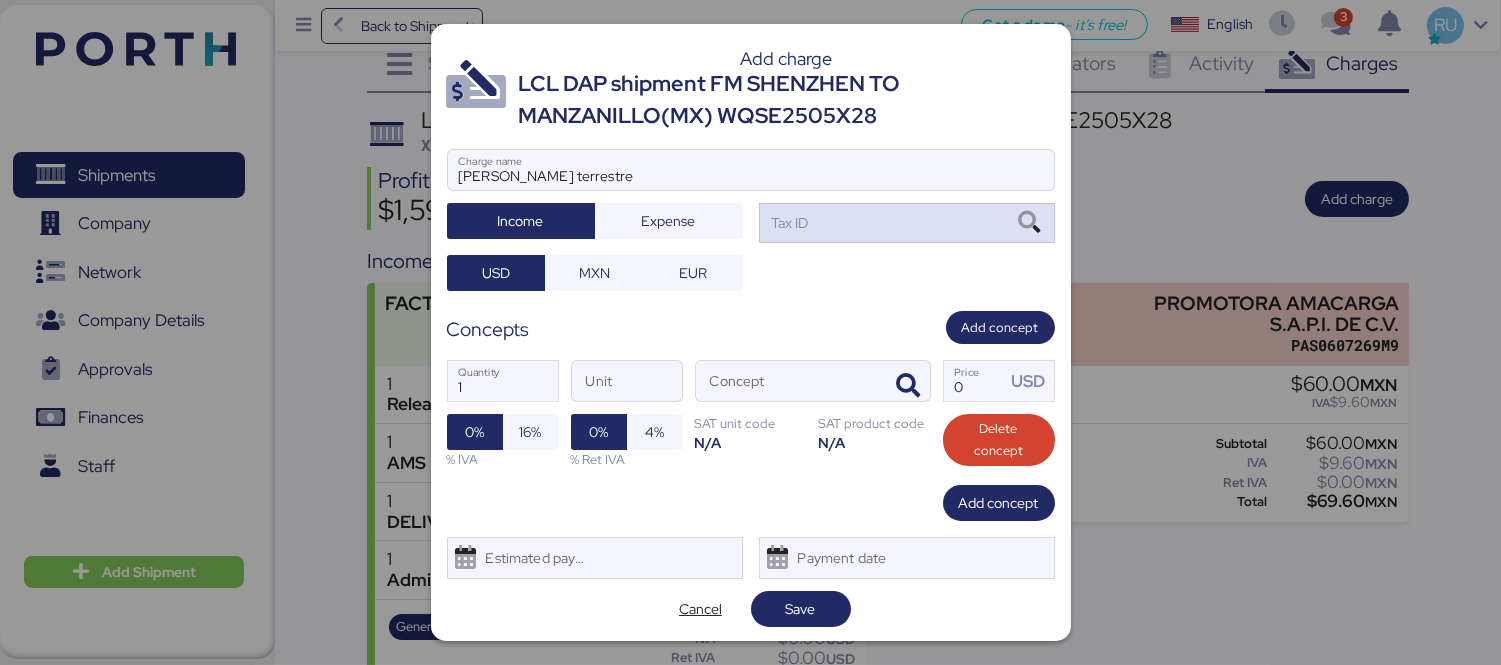 click on "Tax ID" at bounding box center [907, 223] 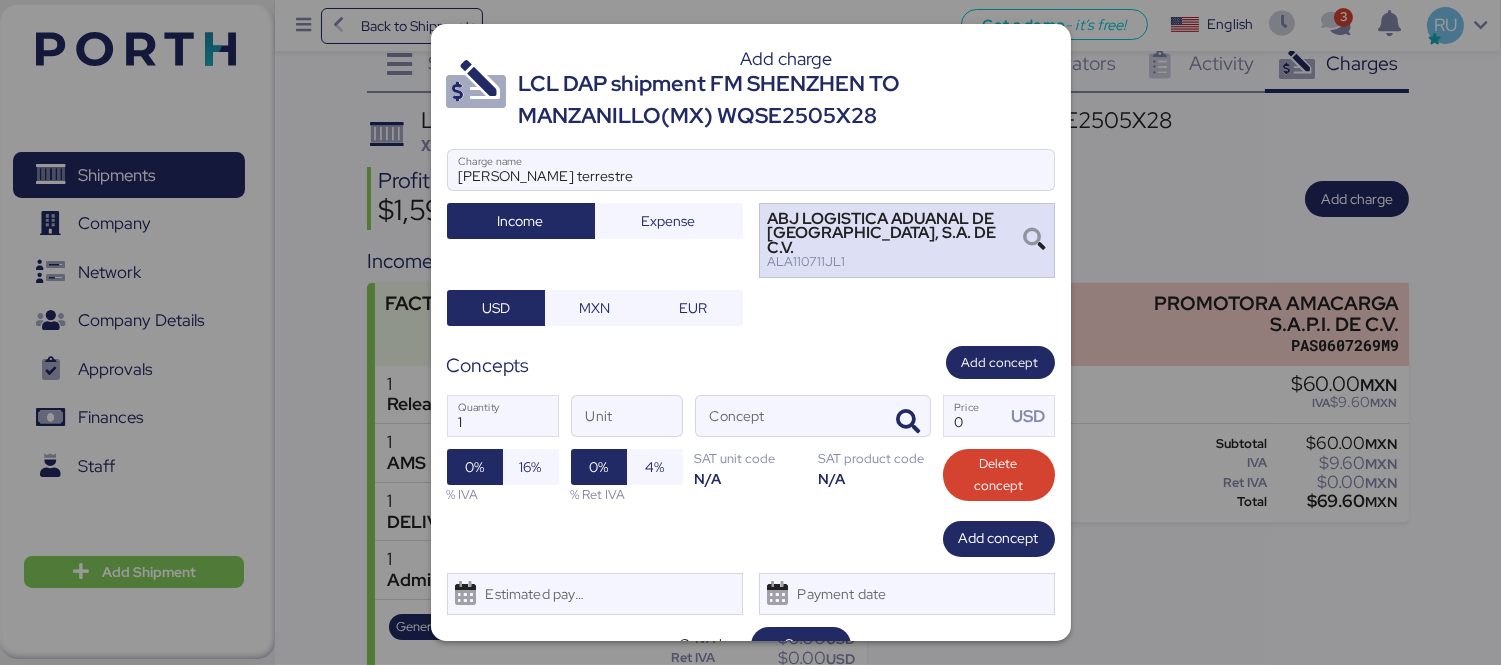 click on "ALA110711JL1" at bounding box center [896, 262] 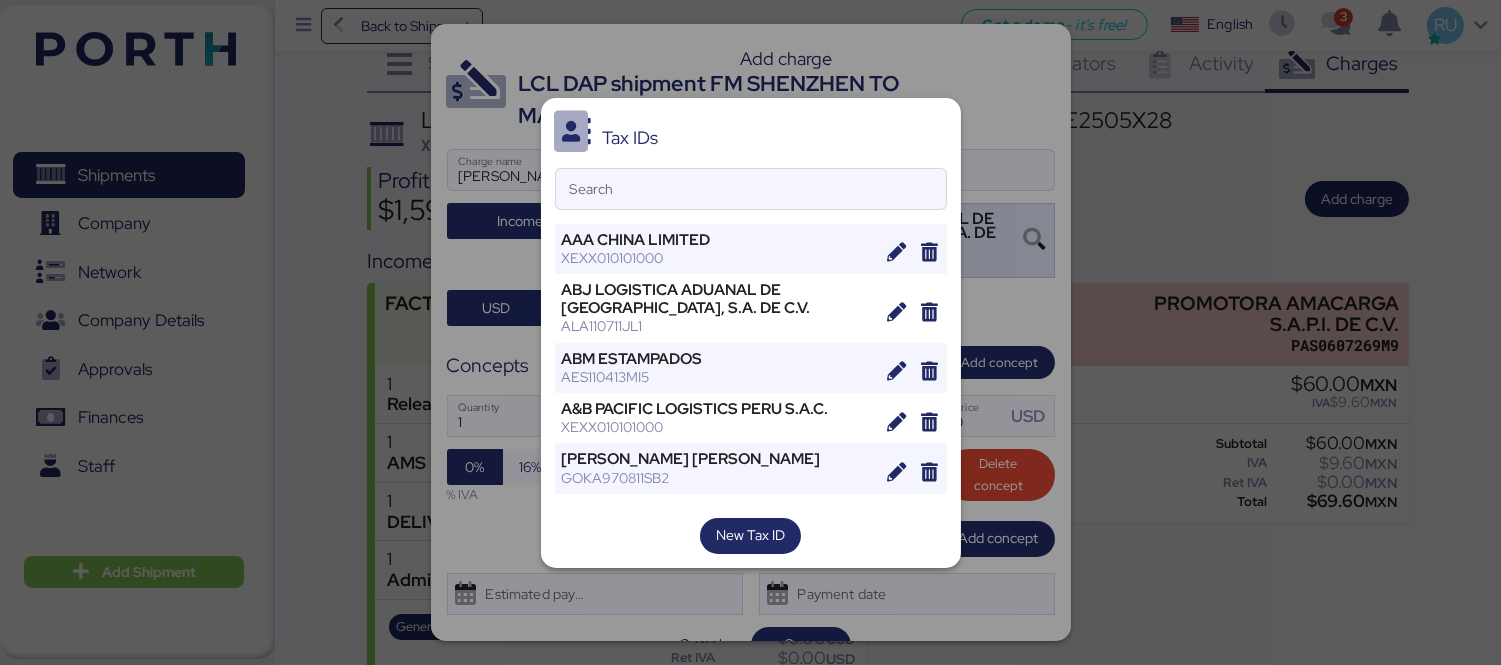 click on "AAA CHINA LIMITED XEXX010101000" at bounding box center (717, 249) 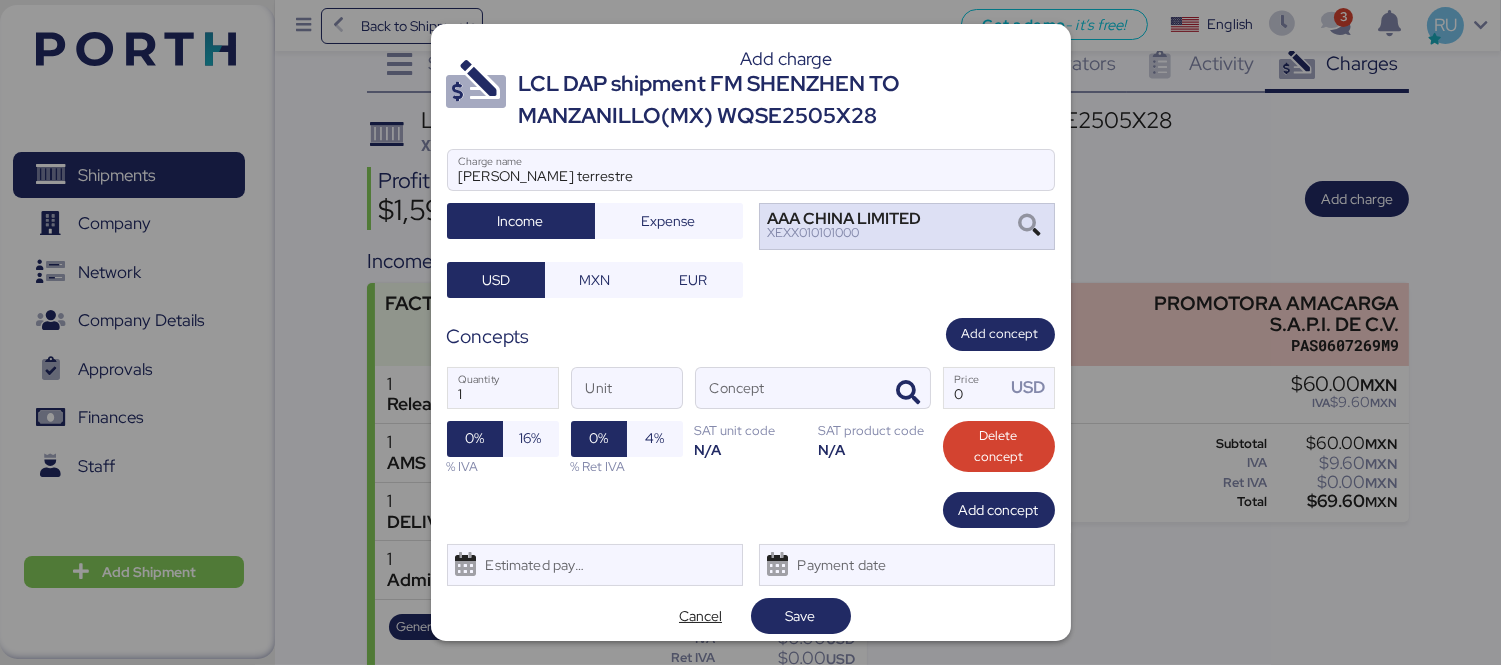 click on "XEXX010101000" at bounding box center (845, 233) 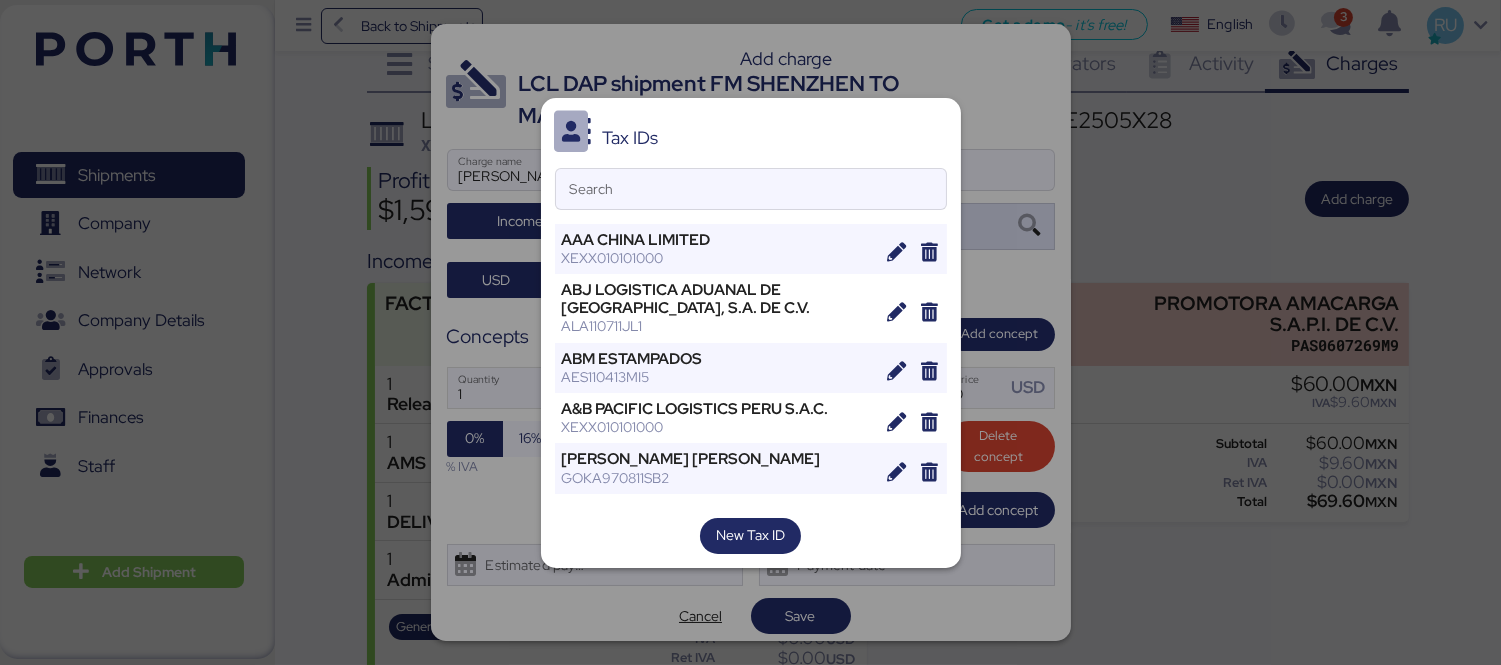 click on "XEXX010101000" at bounding box center [717, 258] 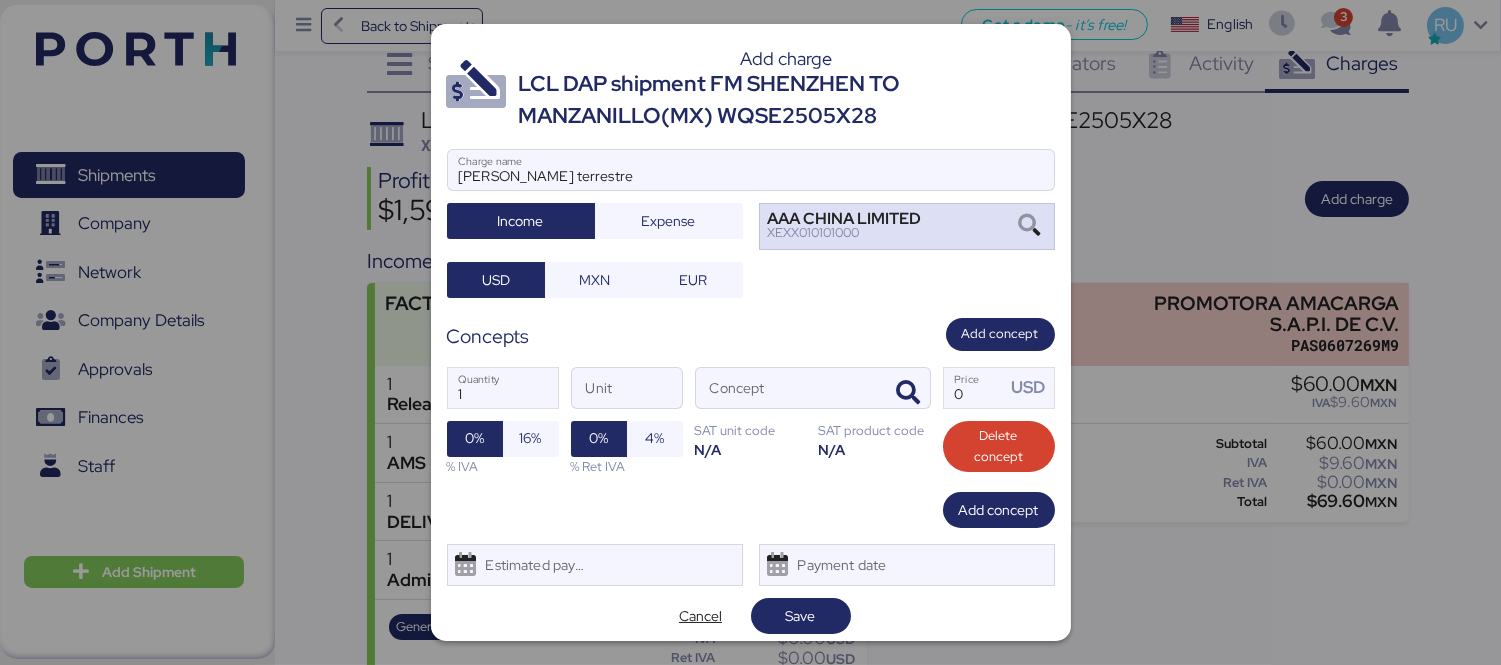 click on "AAA CHINA LIMITED" at bounding box center [845, 219] 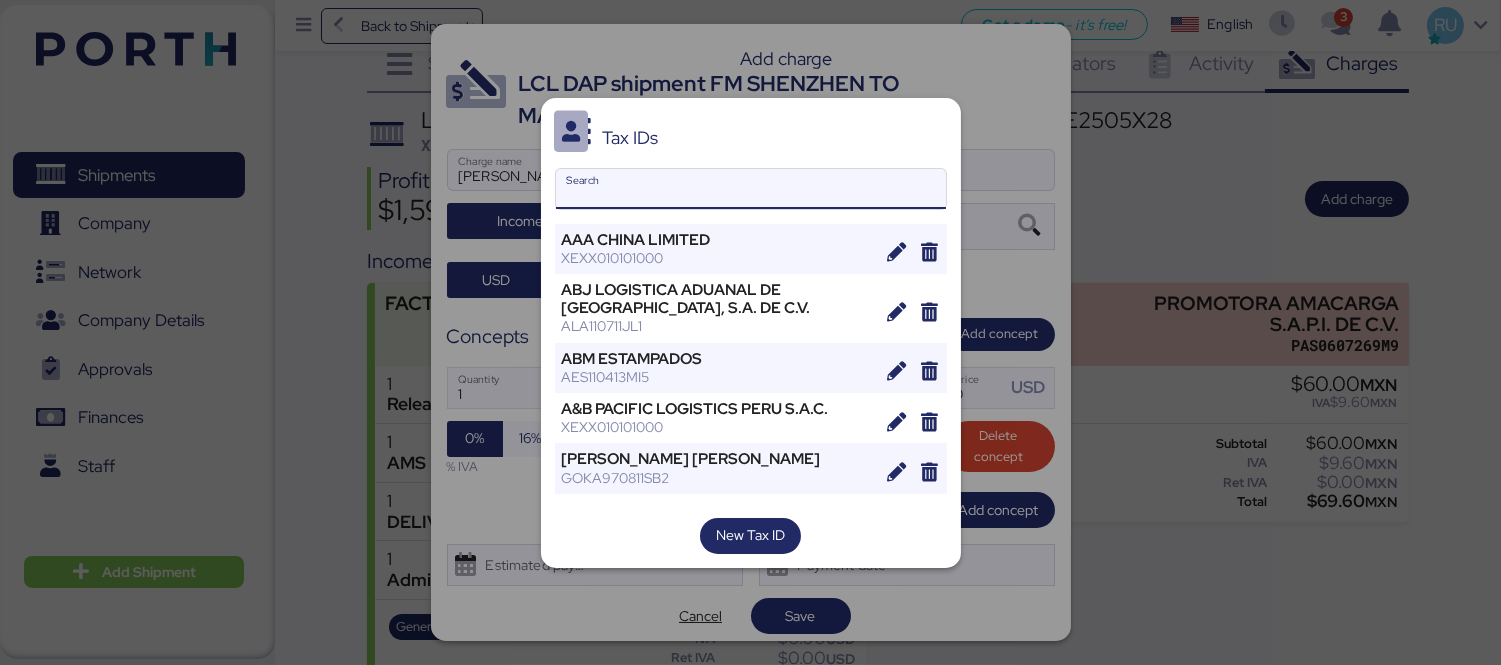 click on "Search" at bounding box center [751, 189] 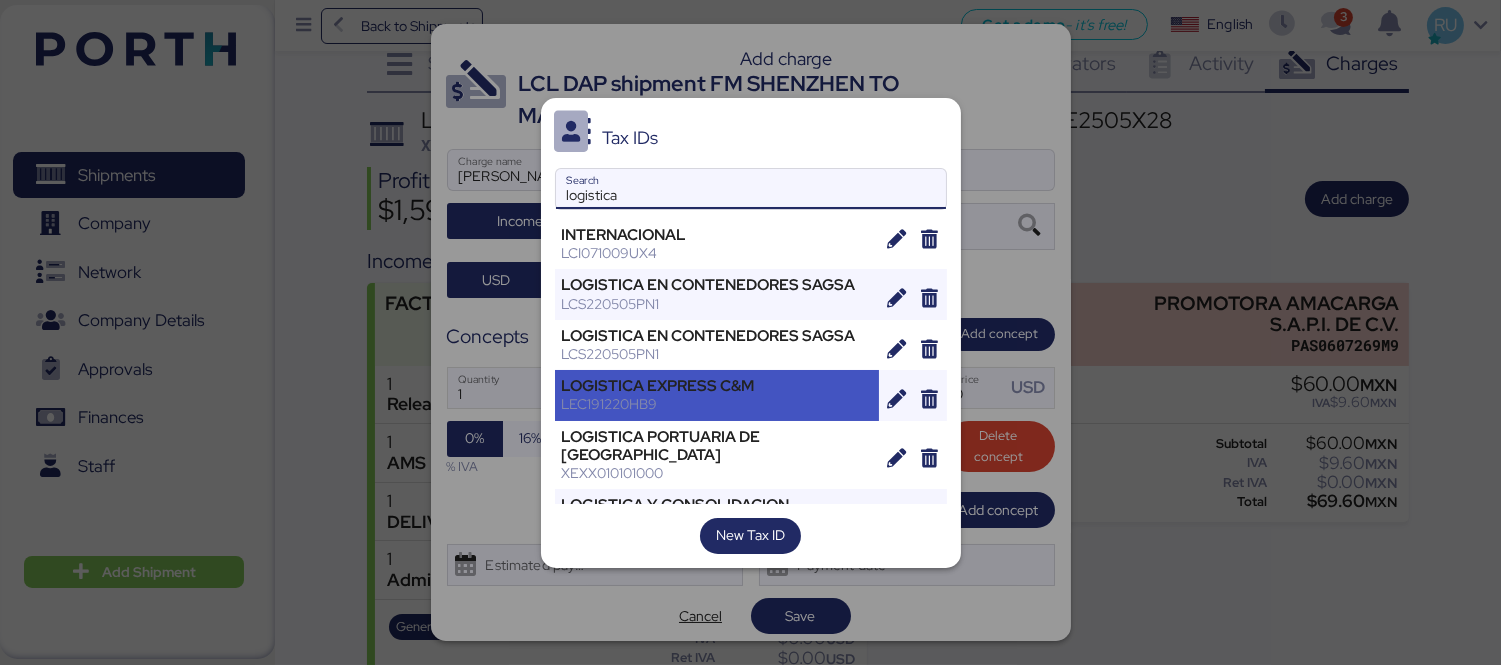 scroll, scrollTop: 434, scrollLeft: 0, axis: vertical 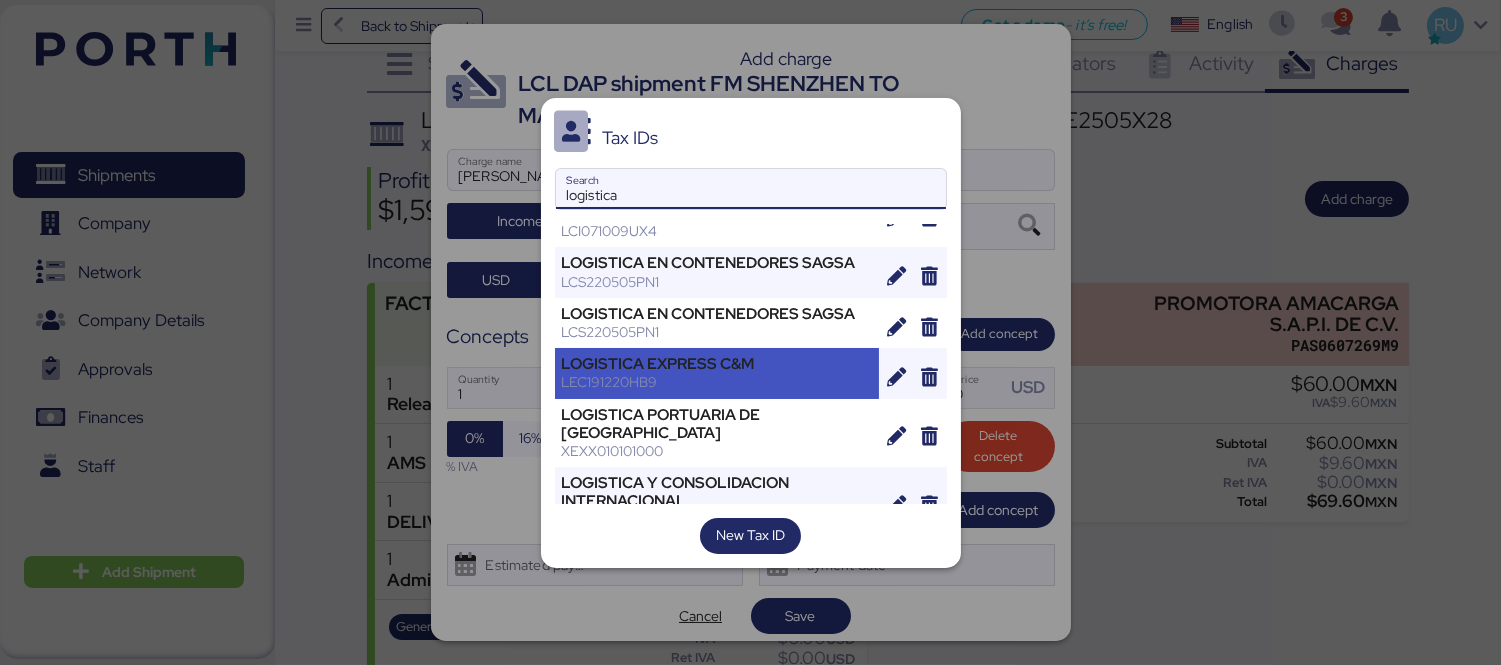 type on "logistica" 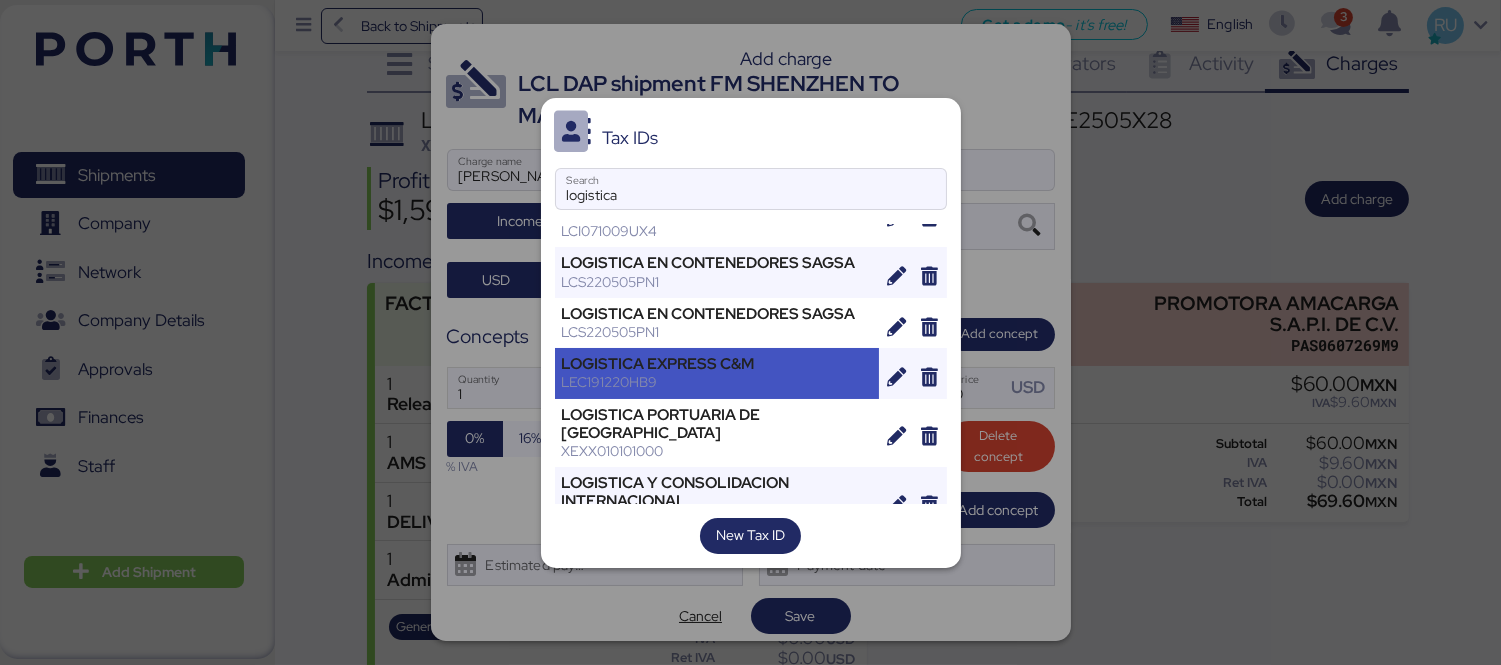 click on "LOGISTICA EXPRESS C&M" at bounding box center (717, 364) 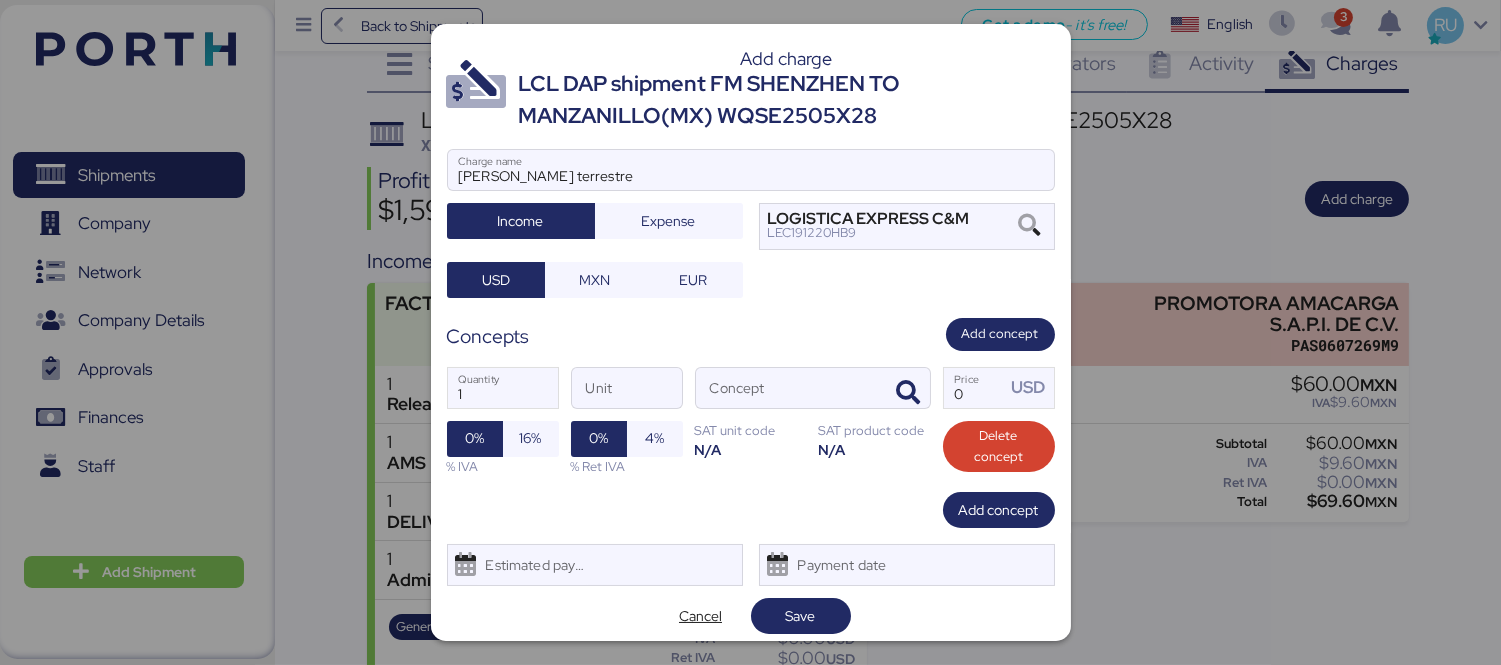 click on "[PERSON_NAME] terrestre Charge name Income Expense LOGISTICA EXPRESS C&M LEC191220HB9   USD MXN EUR" at bounding box center (751, 223) 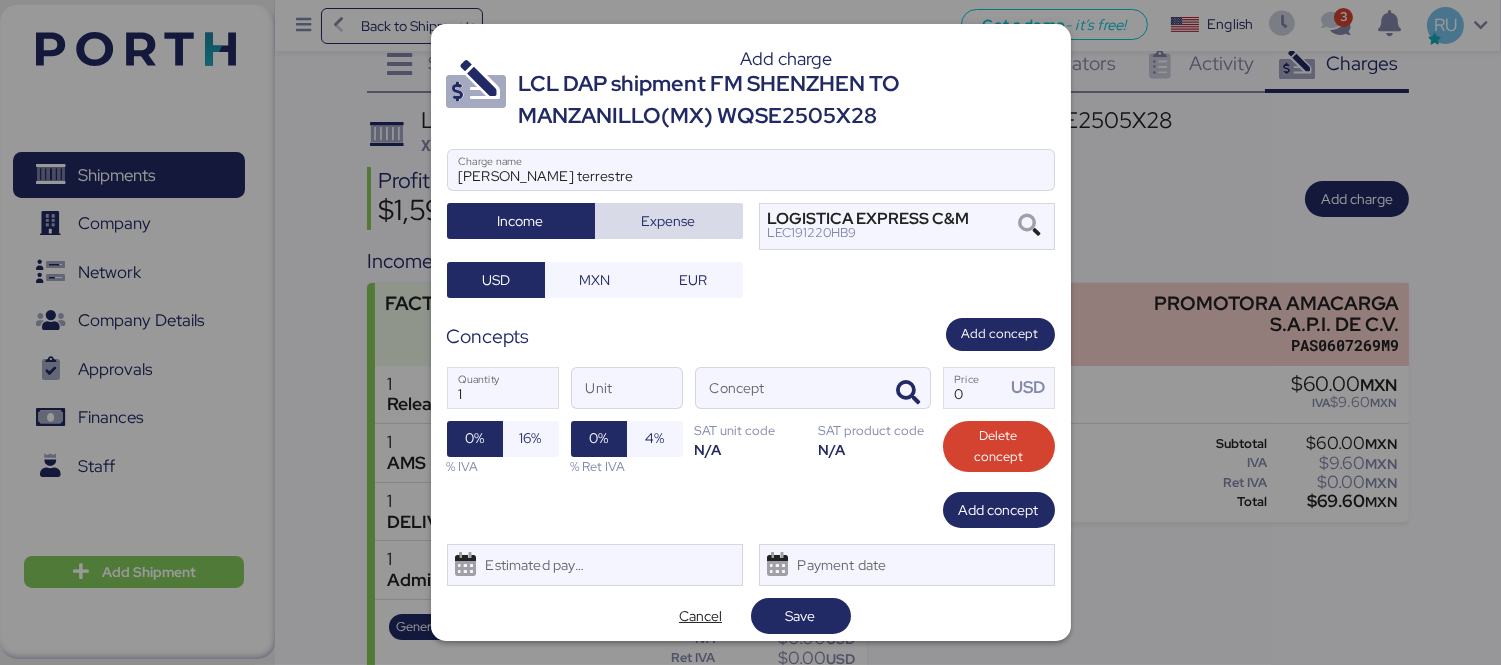 click on "Expense" at bounding box center [669, 221] 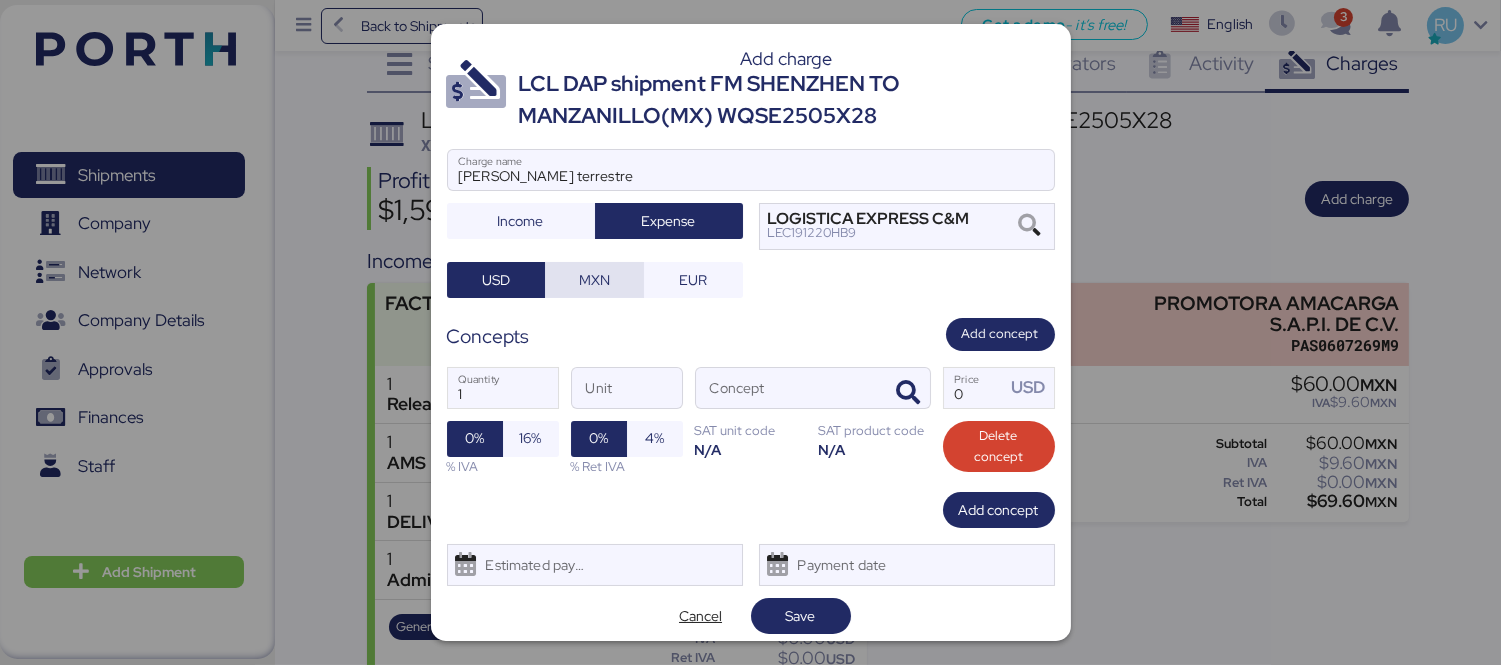 click on "MXN" at bounding box center (594, 280) 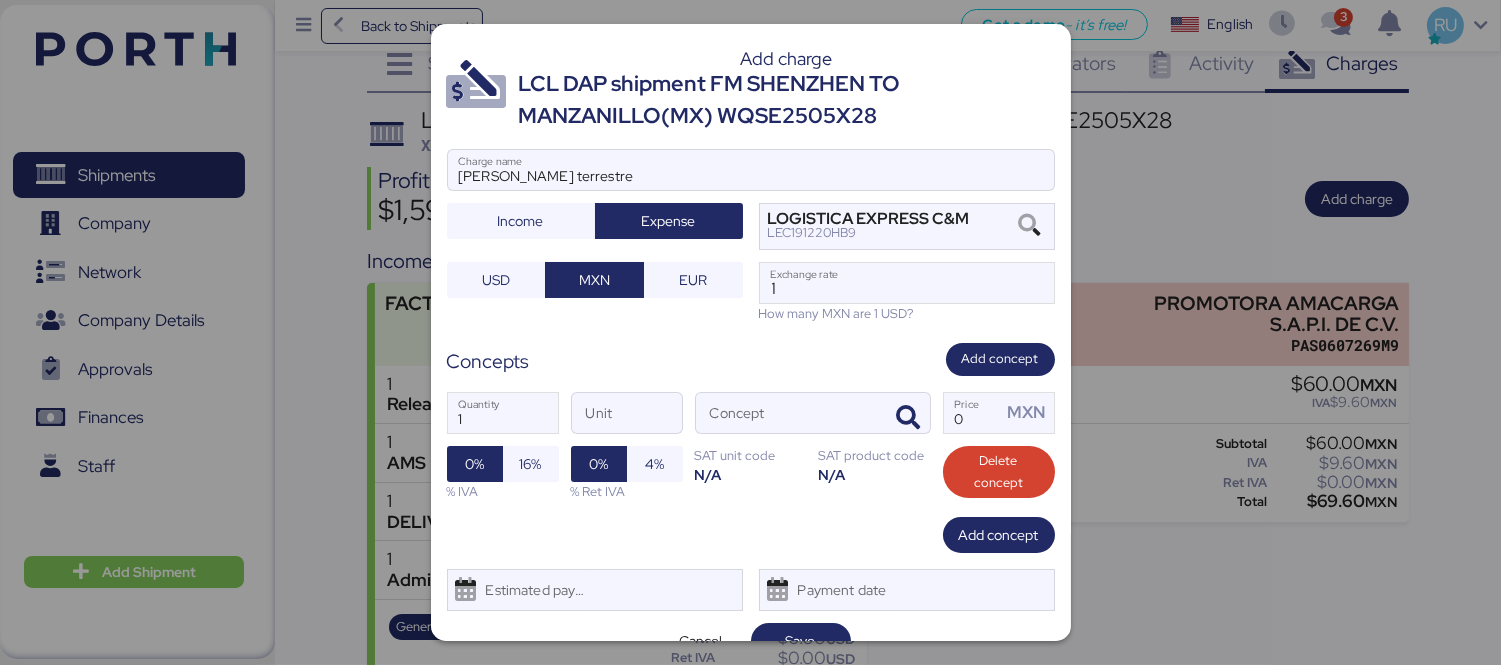 click on "How many
MXN
are 1 USD?" at bounding box center (907, 313) 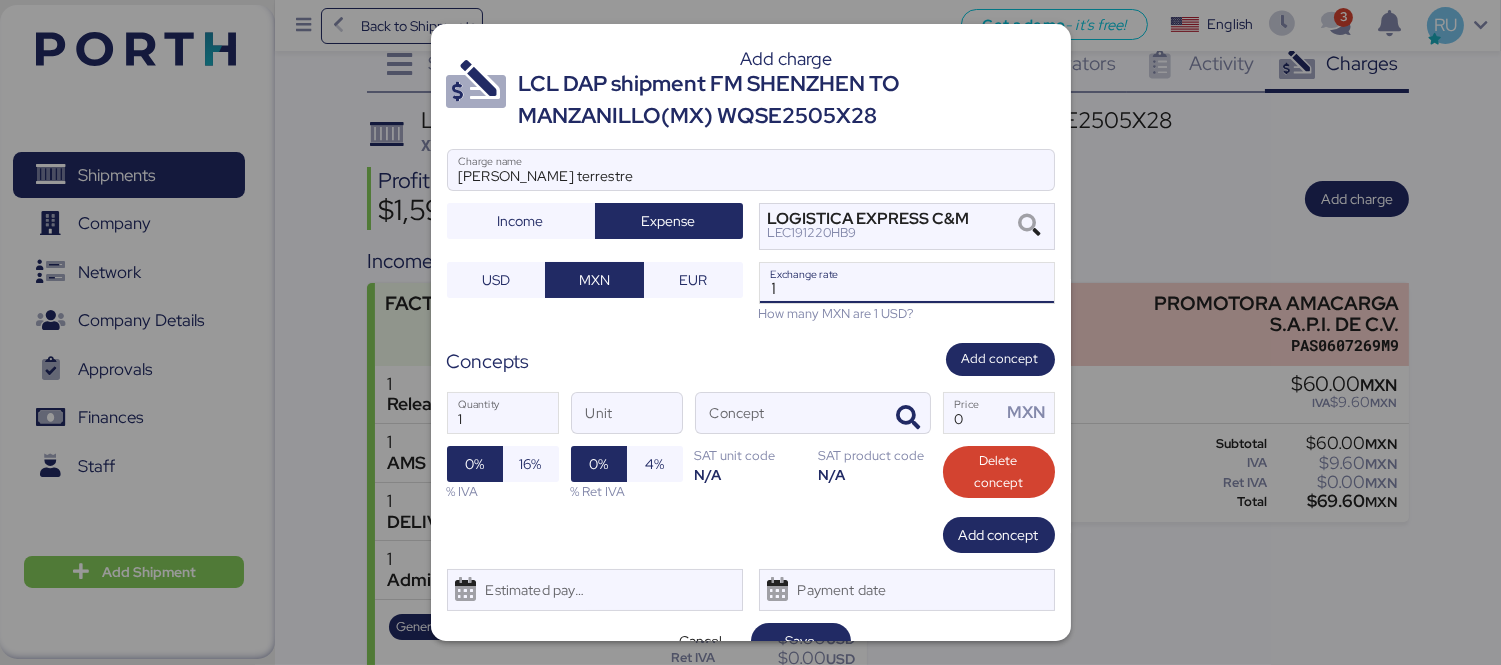 click on "1" at bounding box center [907, 283] 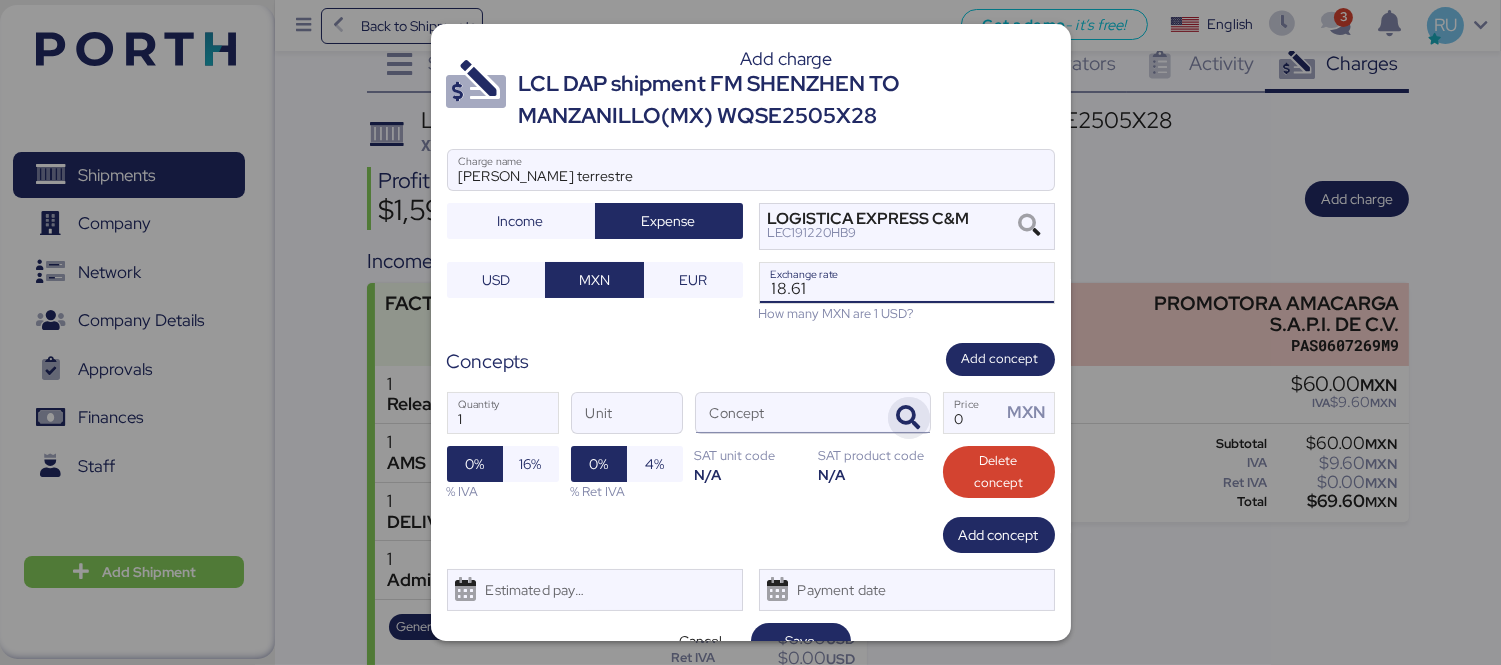 type on "18.61" 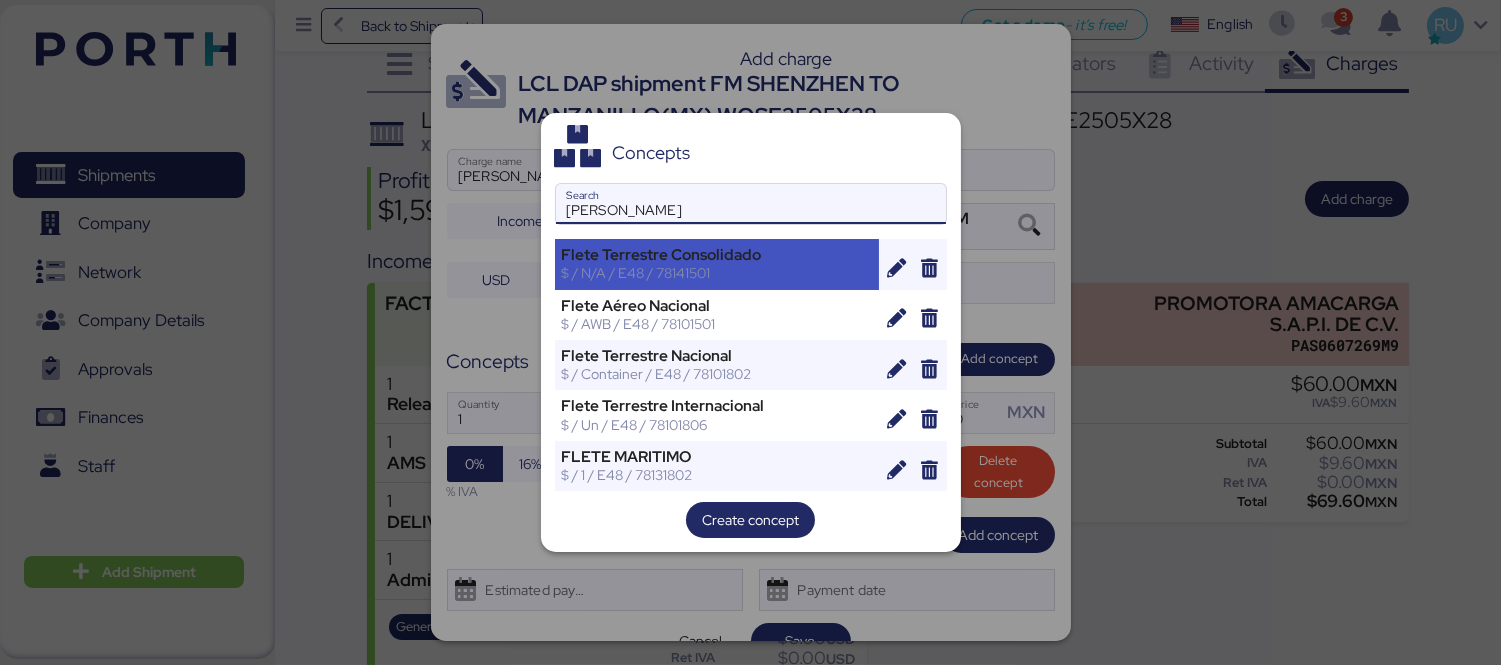 type on "[PERSON_NAME]" 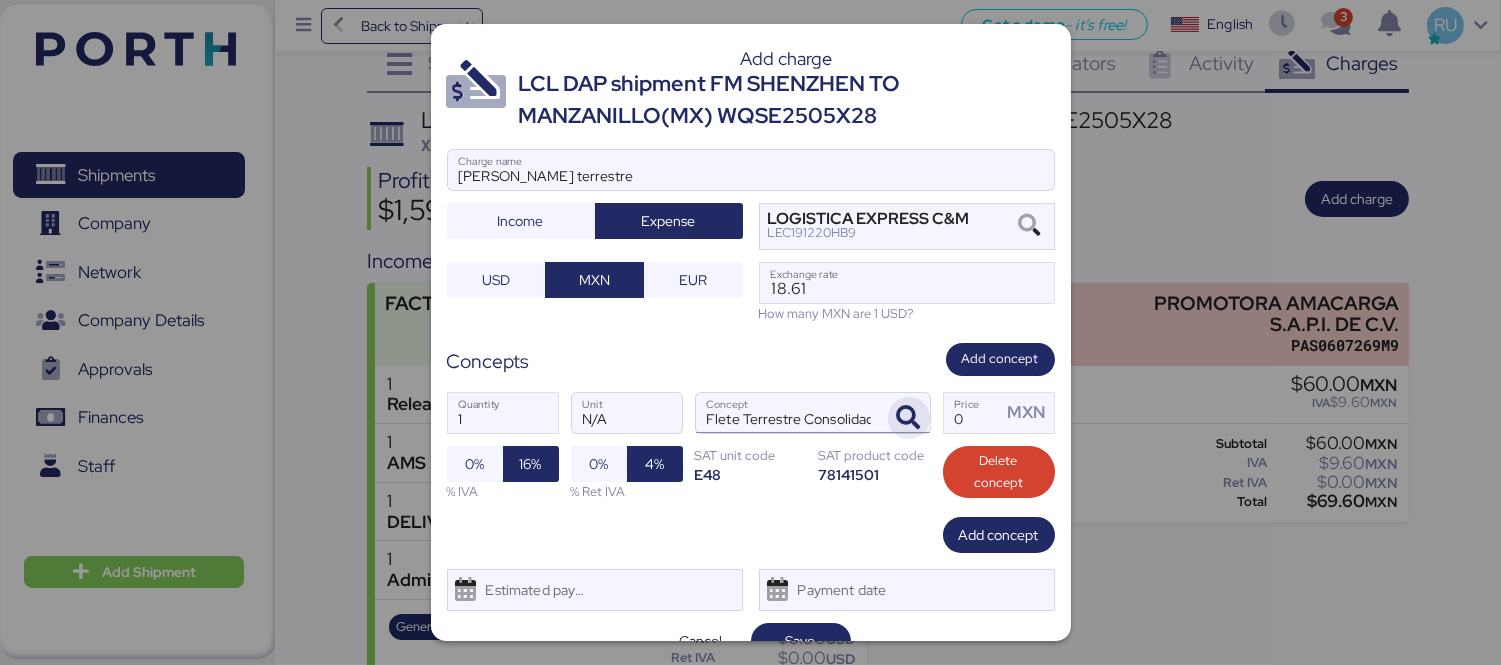 click at bounding box center (909, 418) 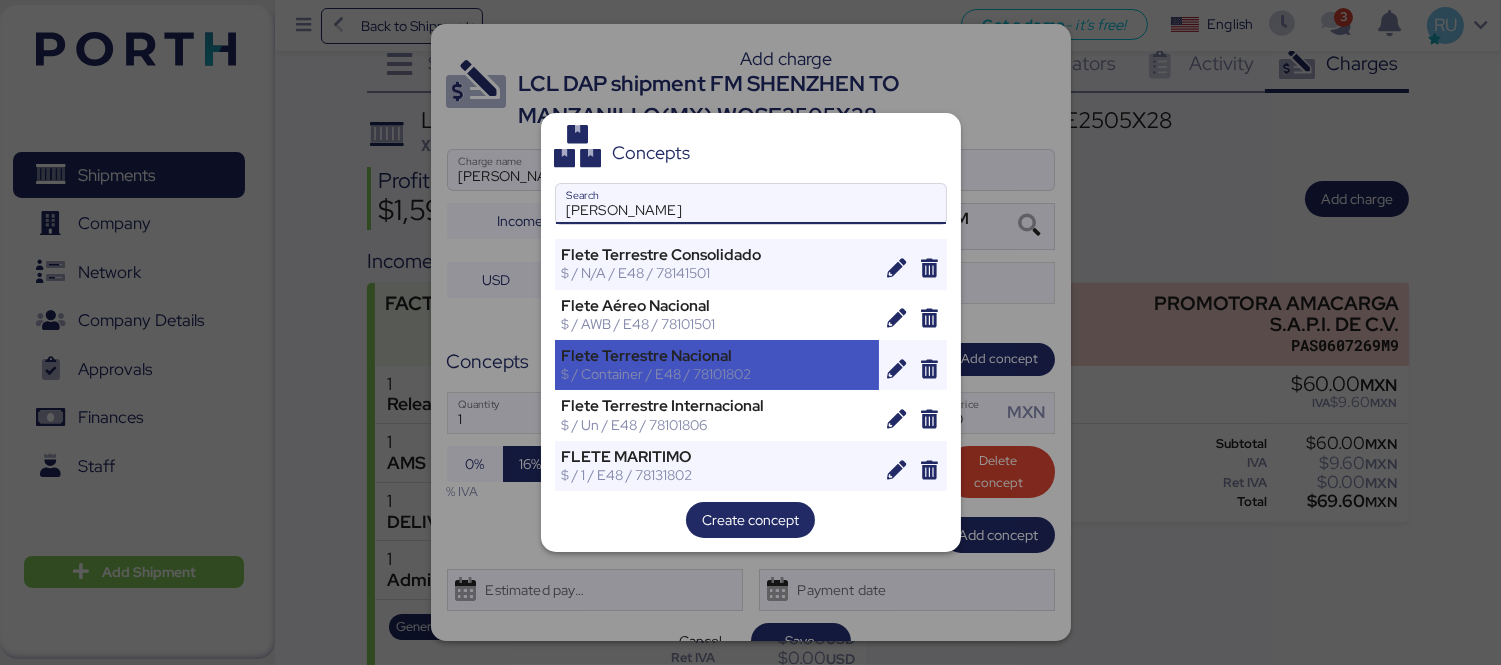 type on "[PERSON_NAME]" 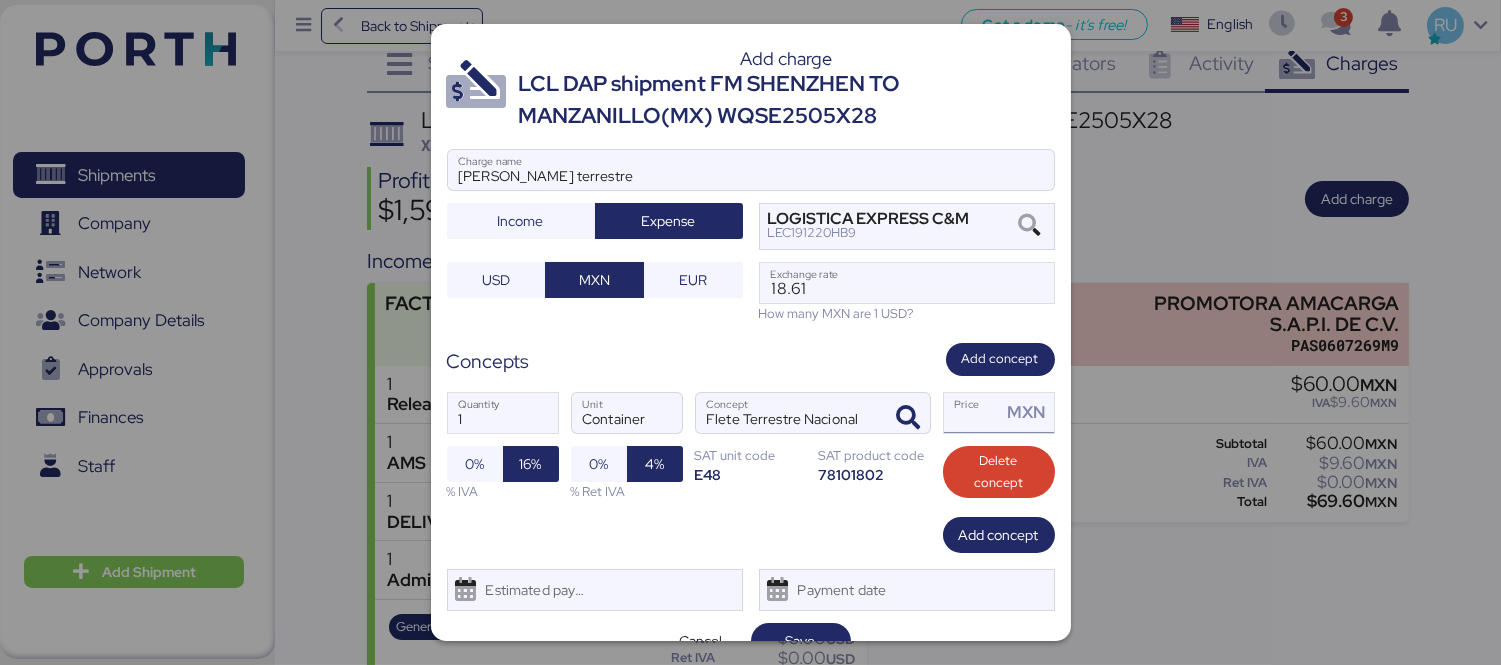 click on "Price MXN" at bounding box center [973, 413] 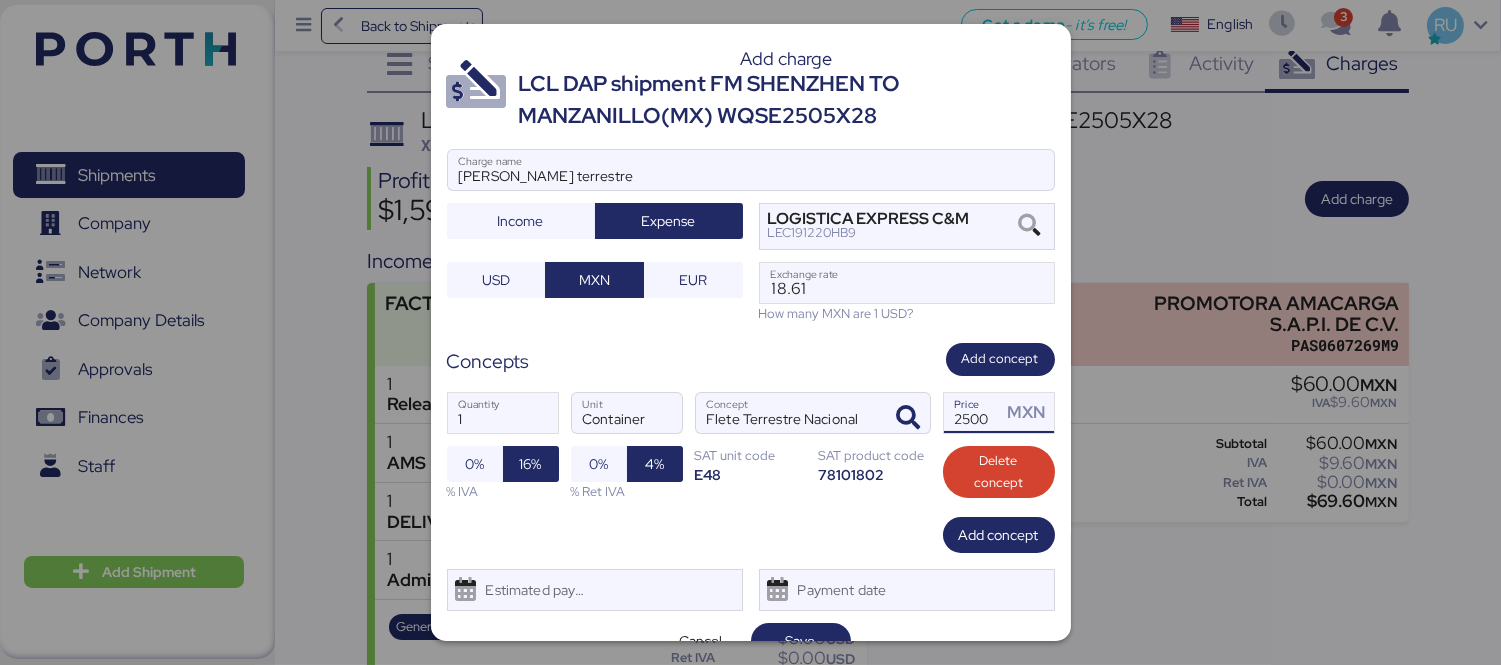 scroll, scrollTop: 0, scrollLeft: 2, axis: horizontal 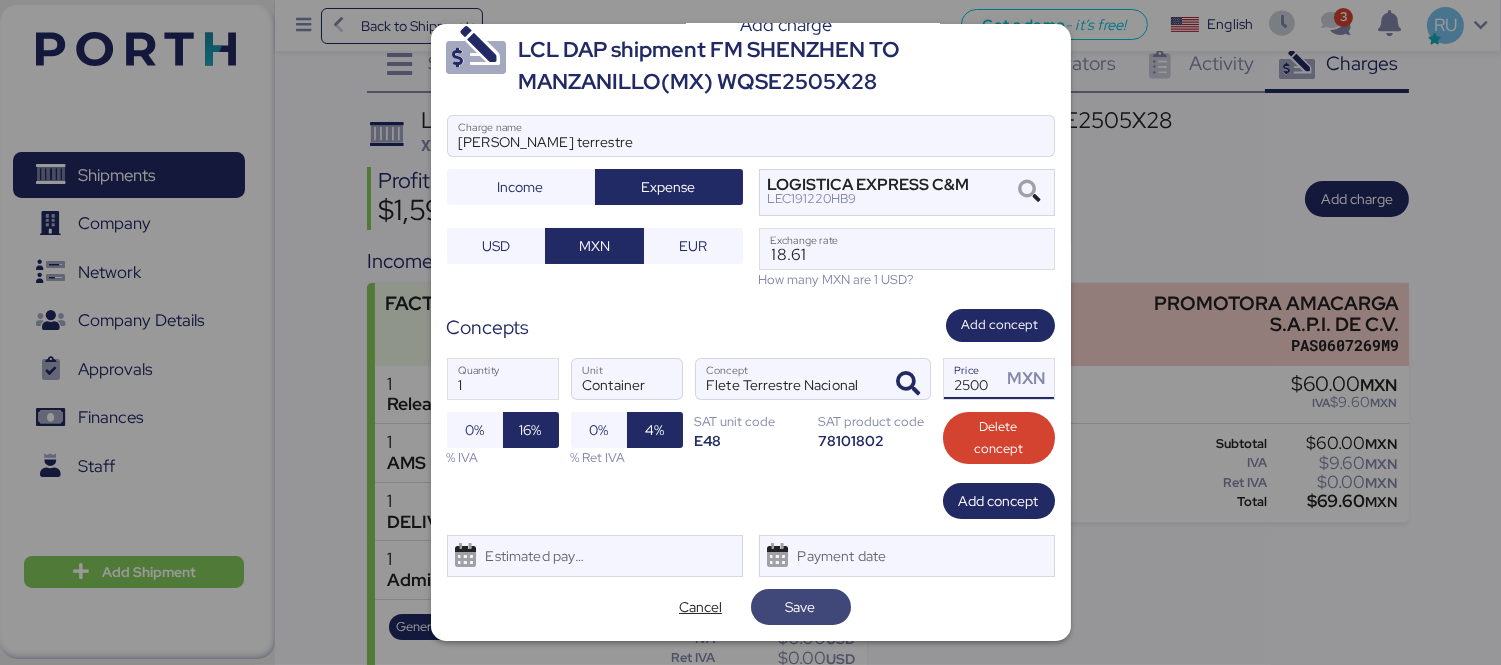 type on "2500" 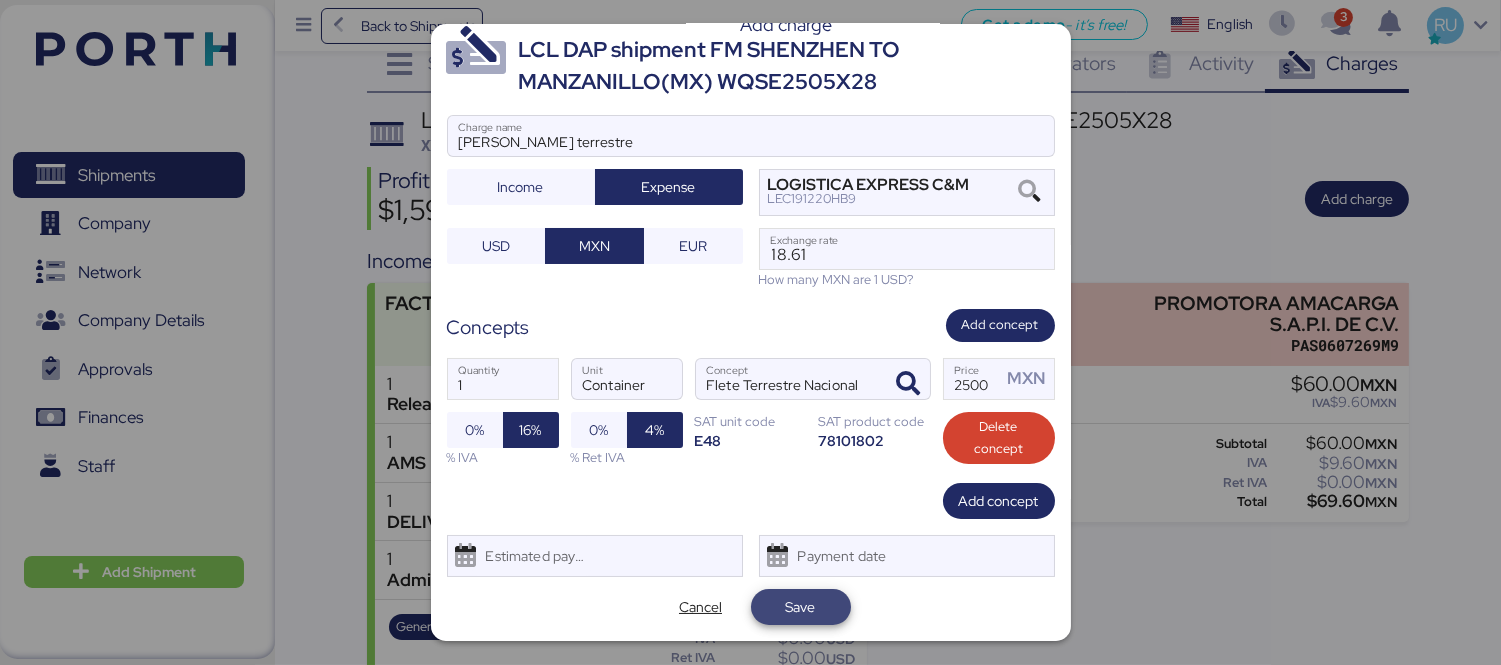 click on "Save" at bounding box center [801, 607] 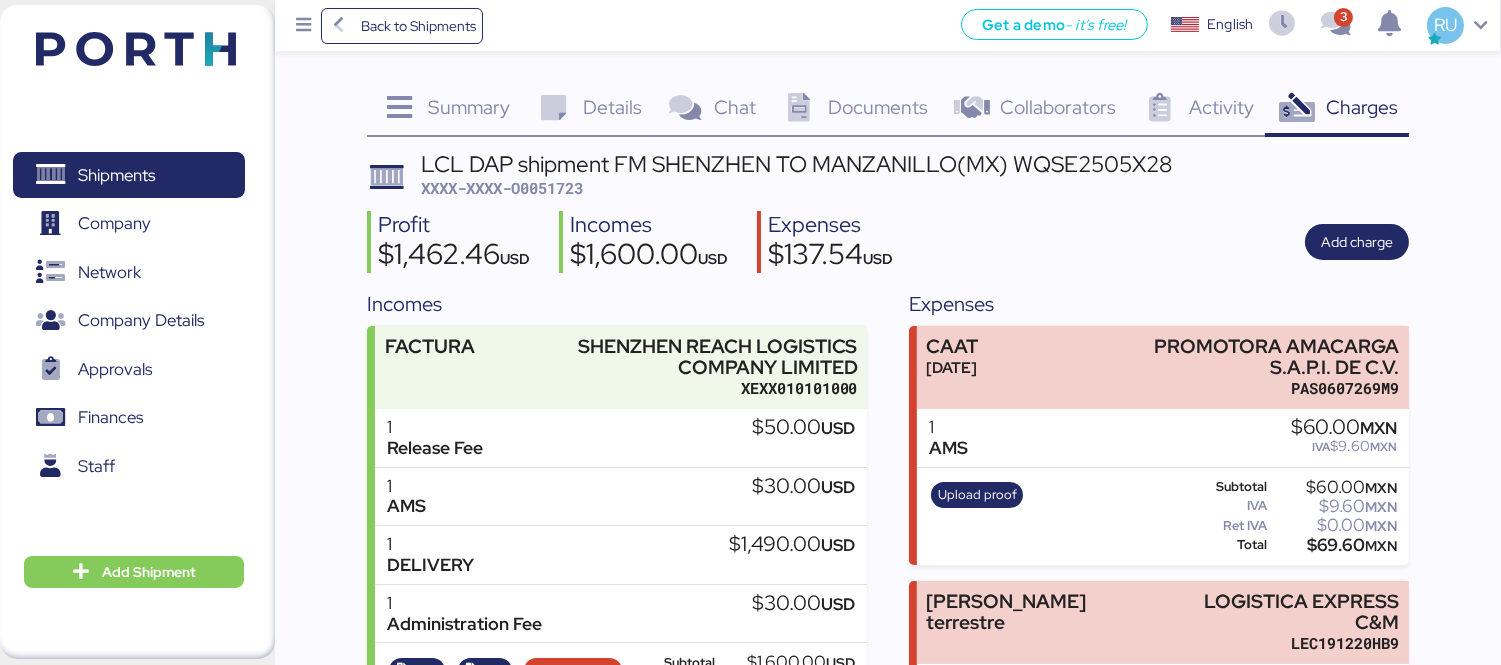 scroll, scrollTop: 157, scrollLeft: 0, axis: vertical 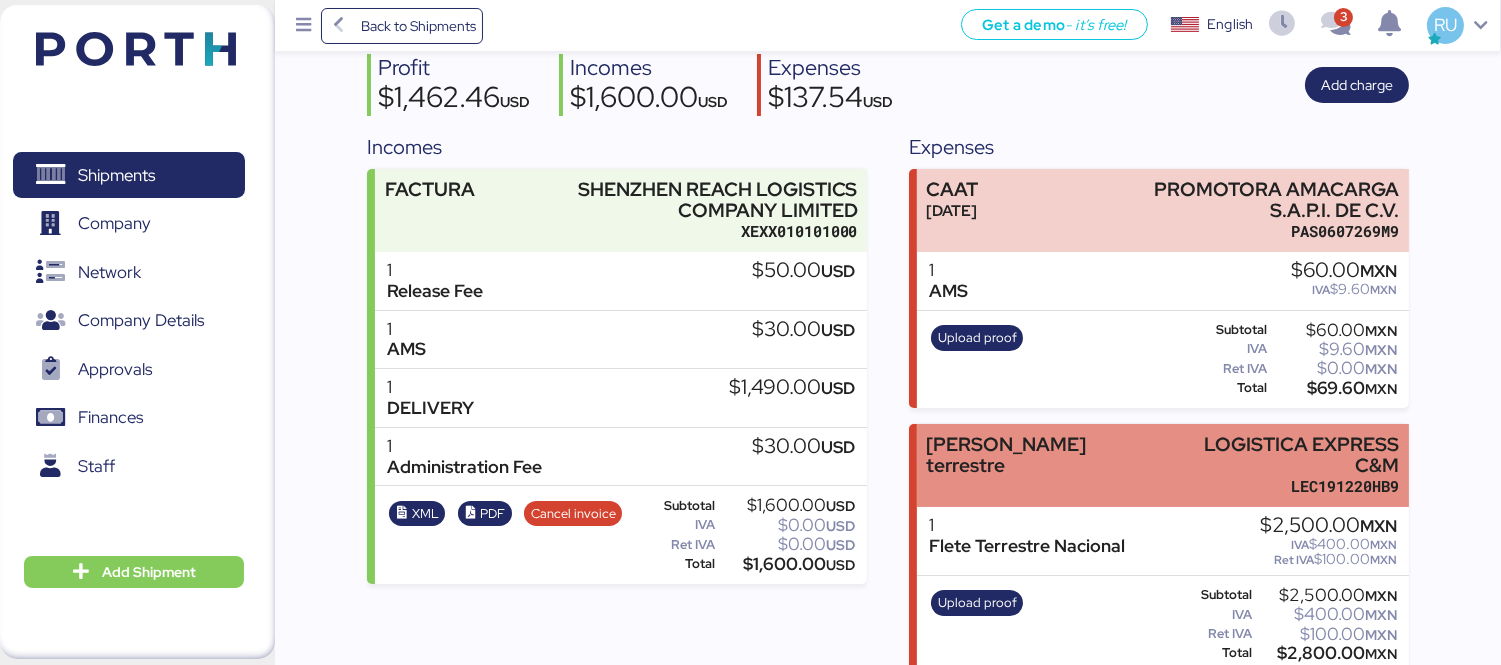 click on "[PERSON_NAME] terrestre  LOGISTICA EXPRESS C&M LEC191220HB9" at bounding box center (1163, 465) 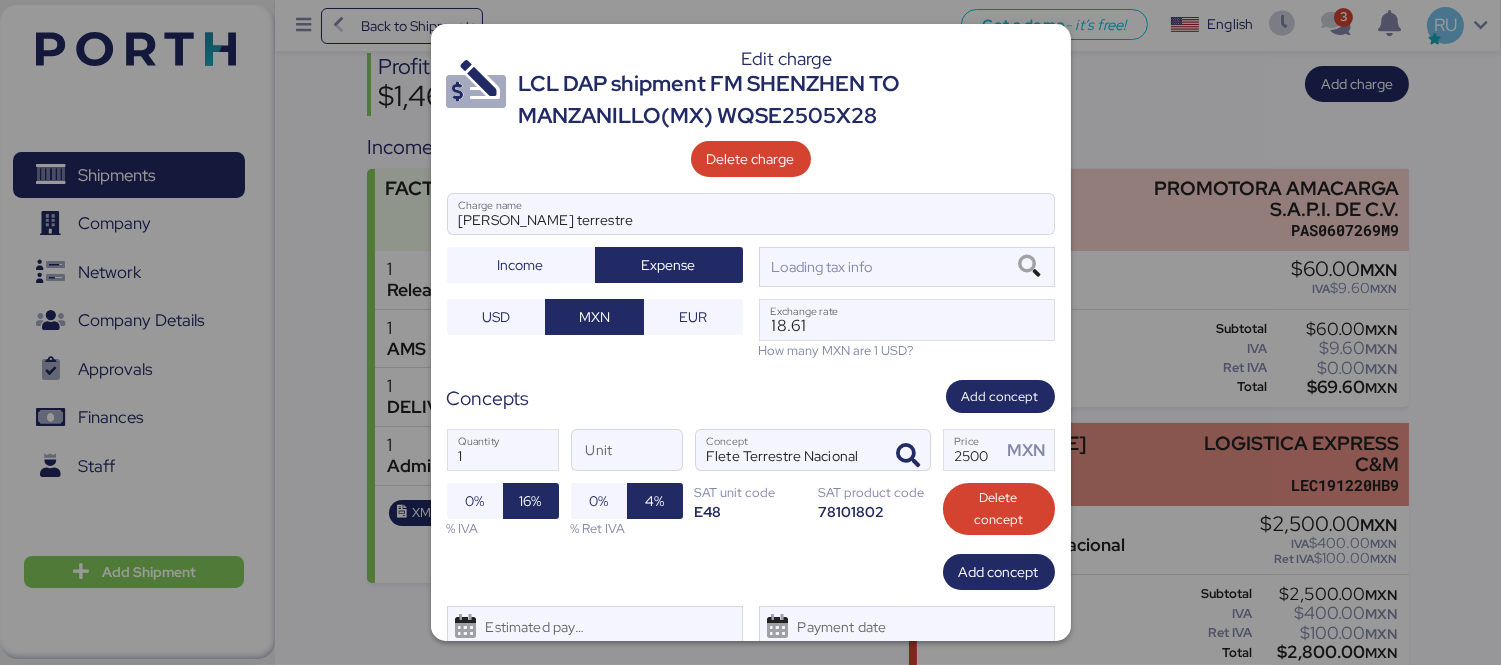 scroll, scrollTop: 0, scrollLeft: 0, axis: both 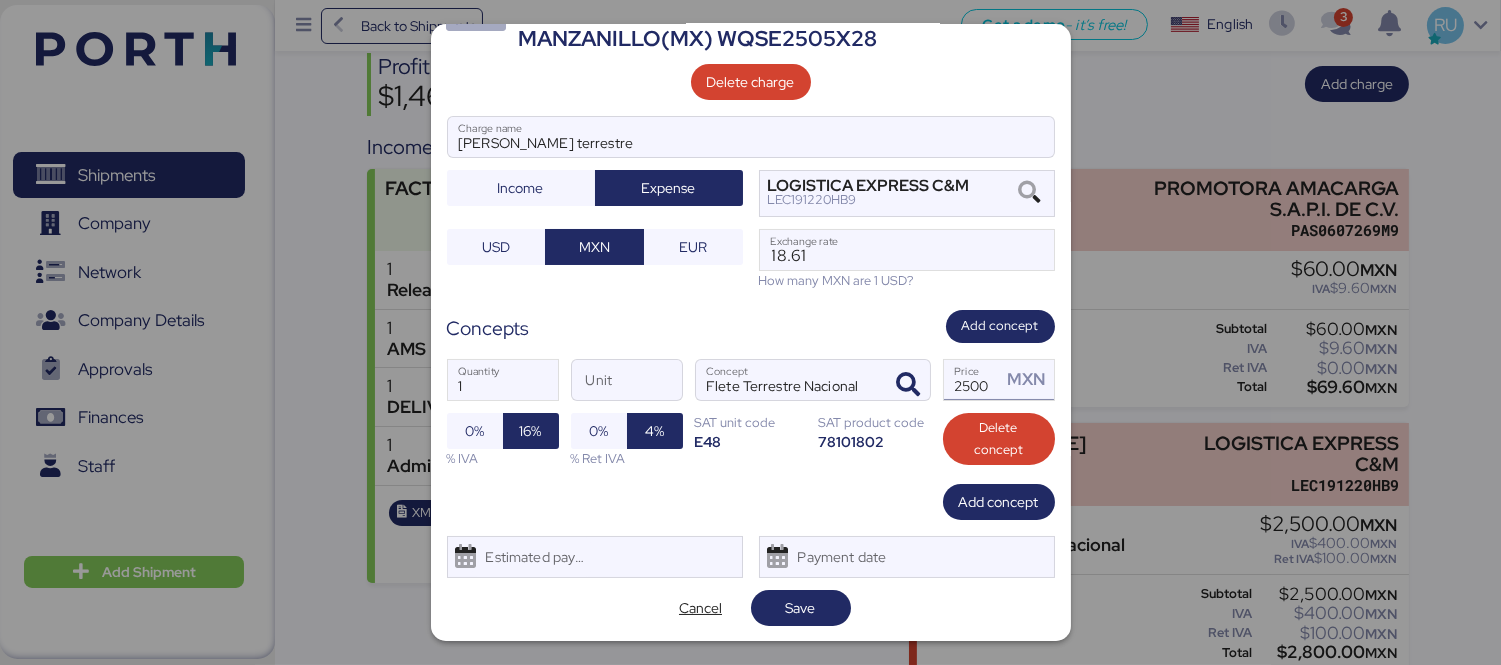 click on "2500" at bounding box center (973, 380) 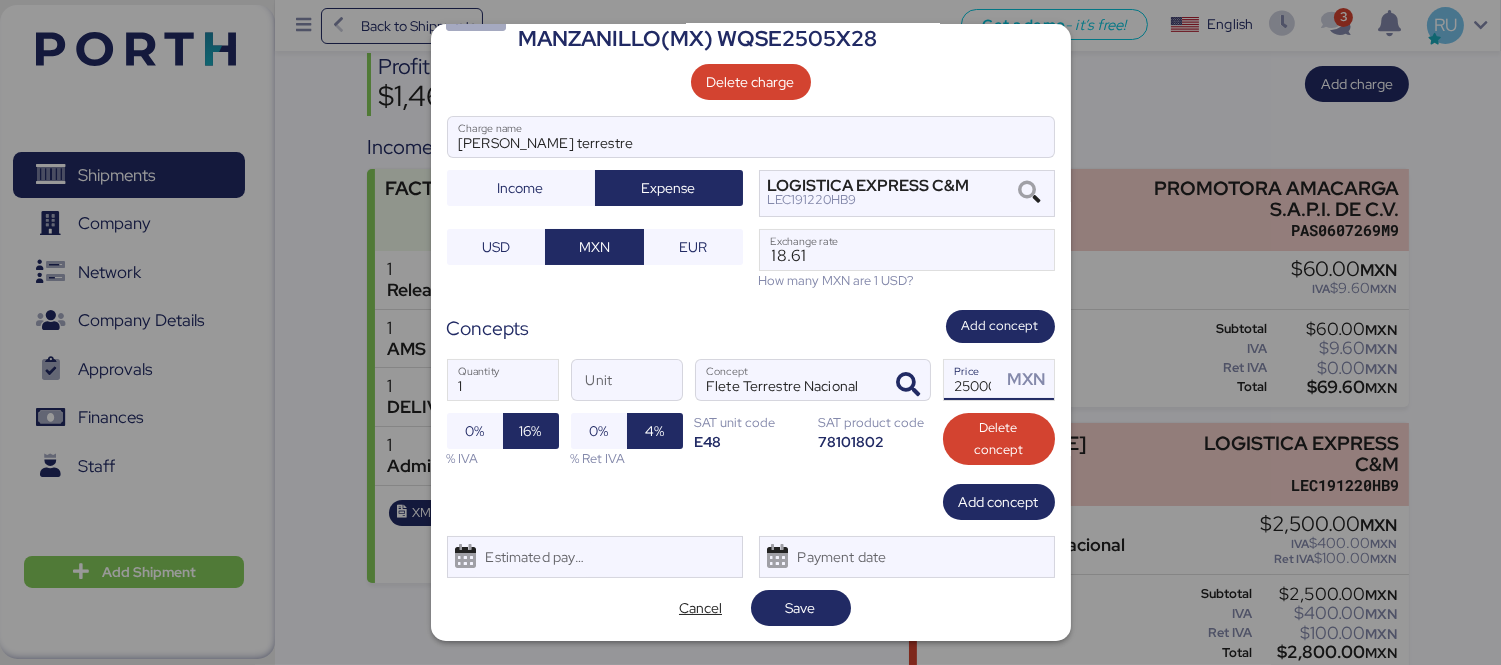 type on "25000" 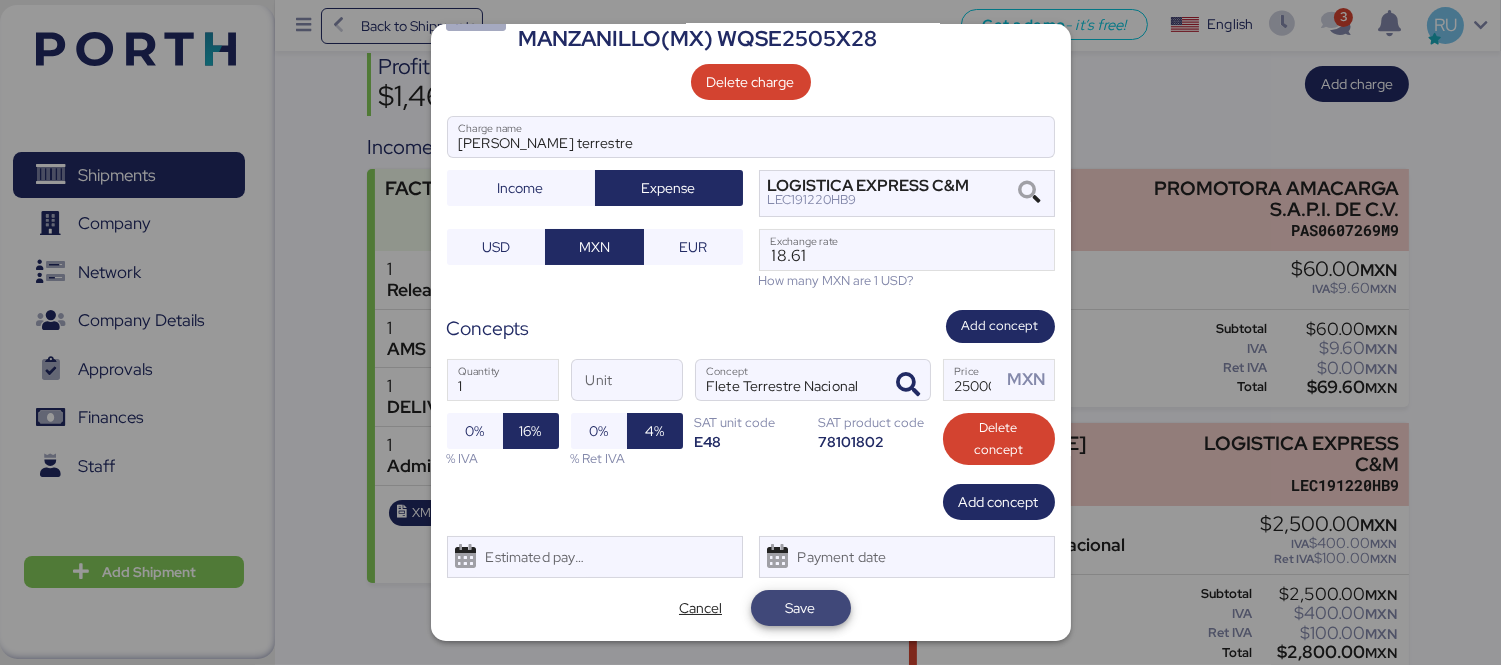 click on "Save" at bounding box center (801, 608) 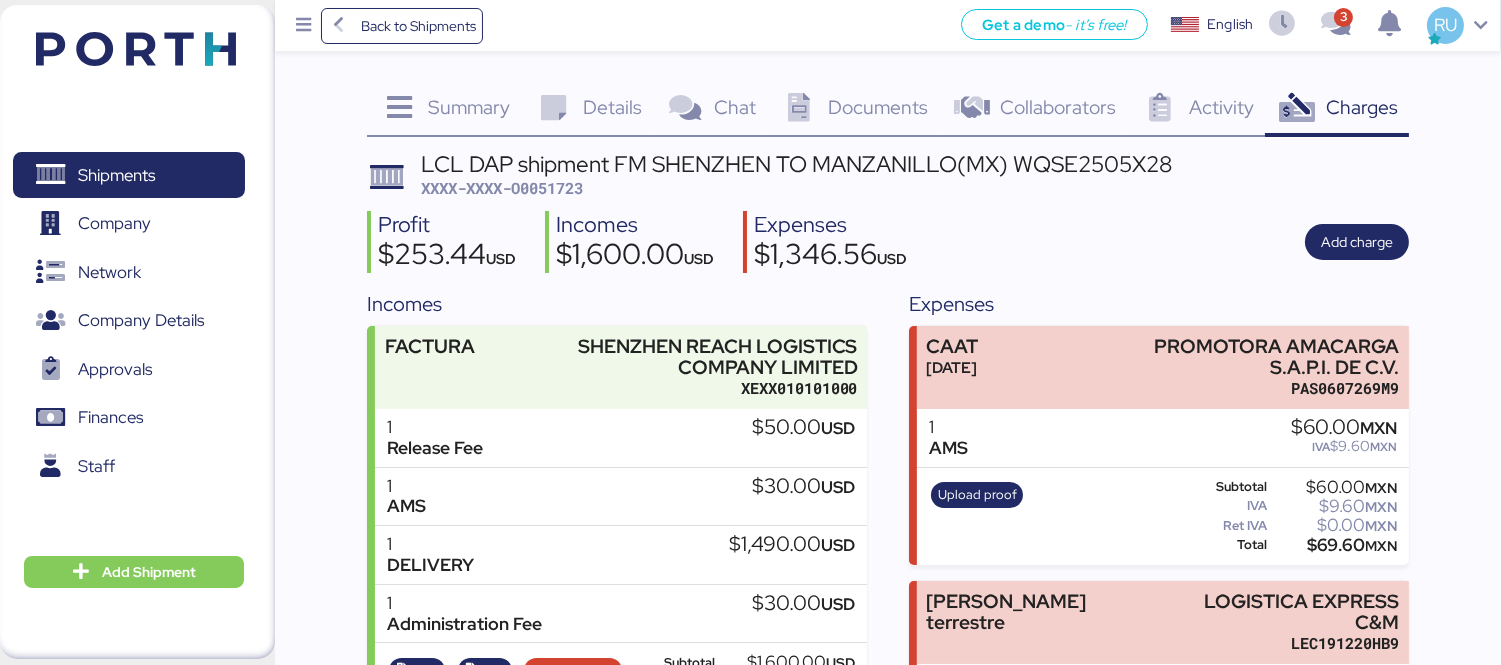 scroll, scrollTop: 157, scrollLeft: 0, axis: vertical 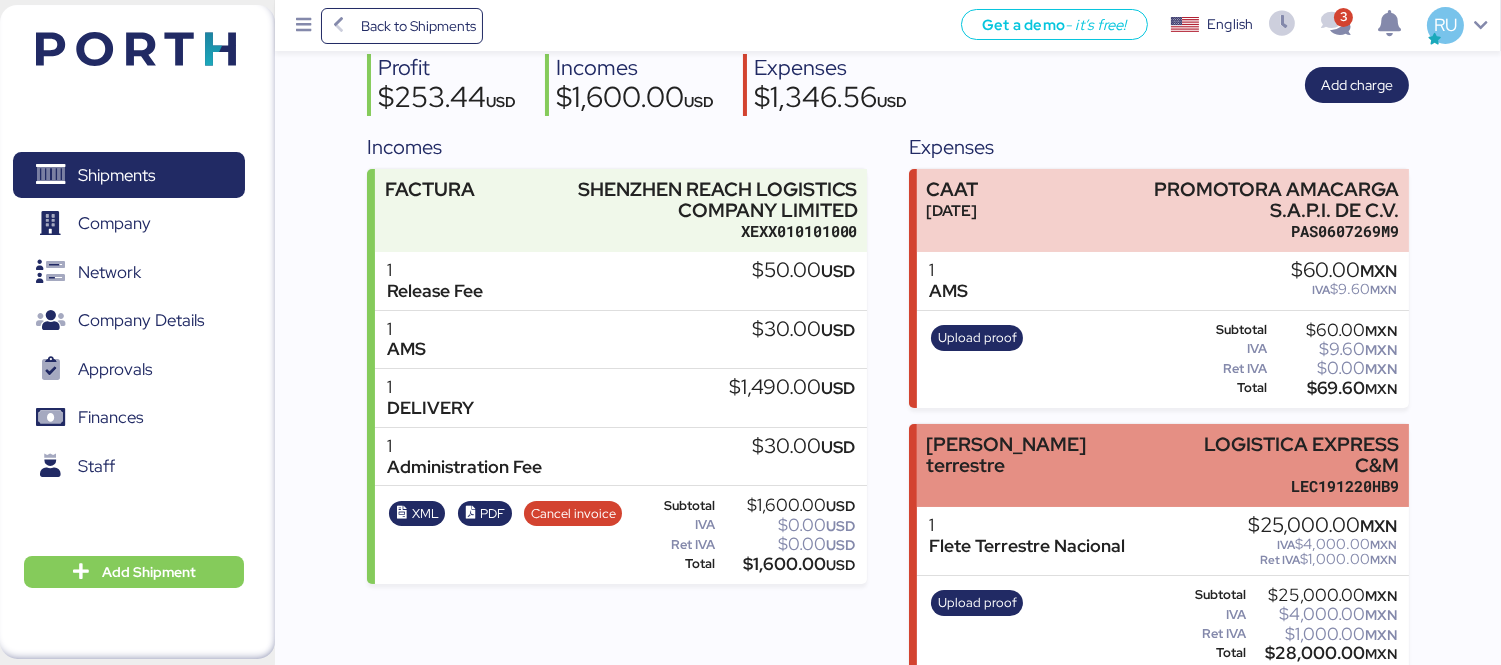 click on "LEC191220HB9" at bounding box center (1284, 486) 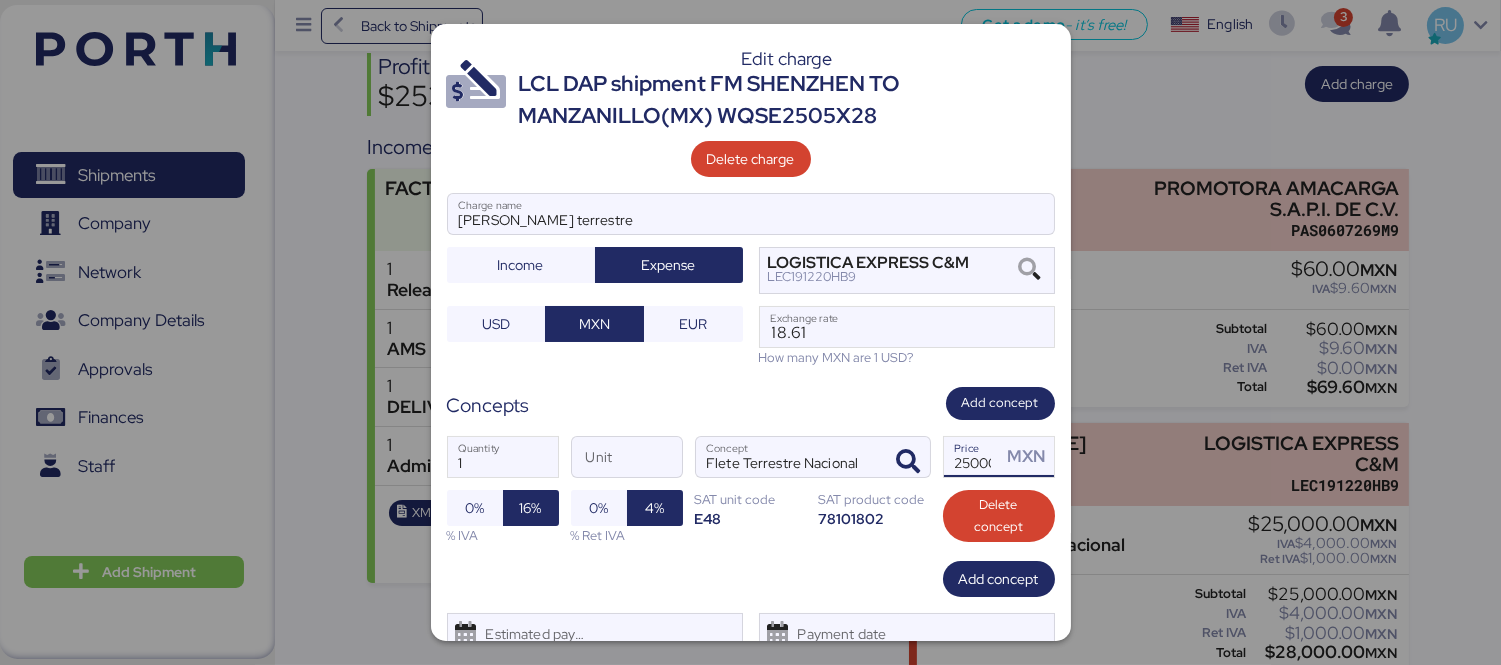 click on "25000" at bounding box center (973, 457) 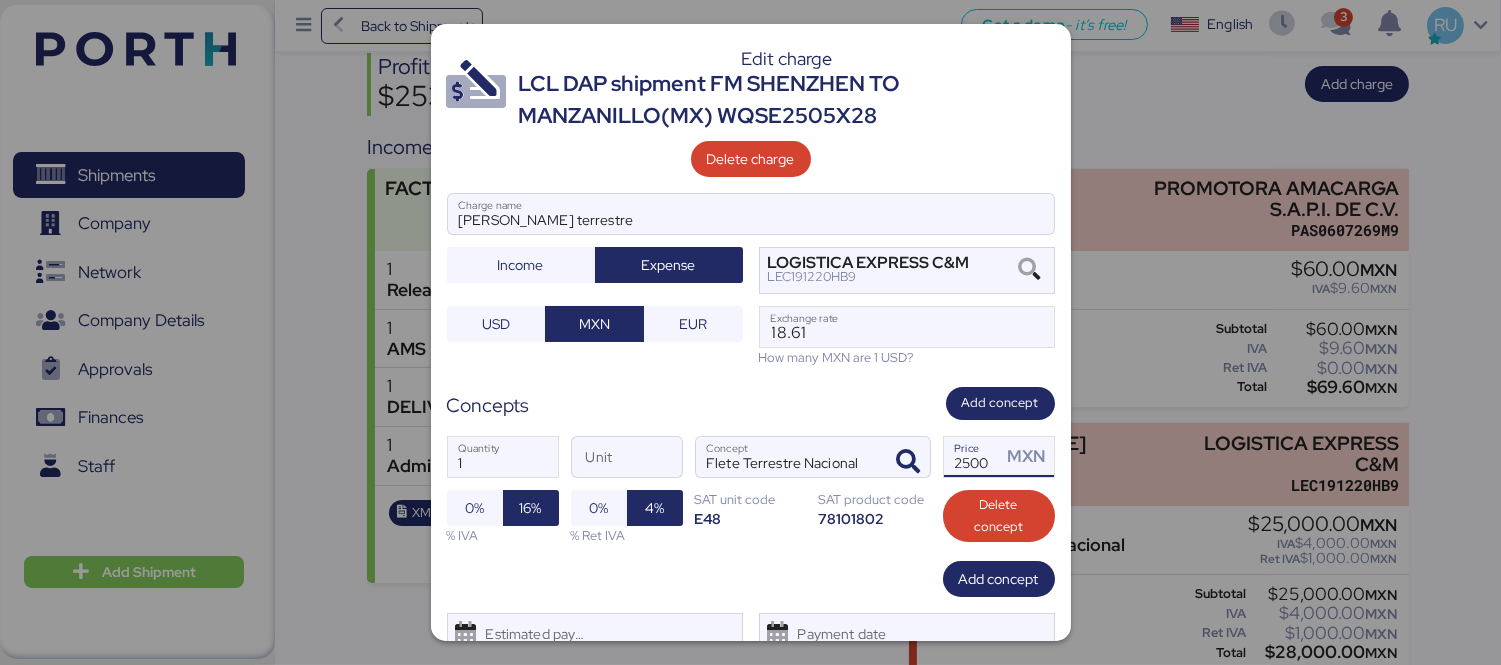 click on "2500" at bounding box center (973, 457) 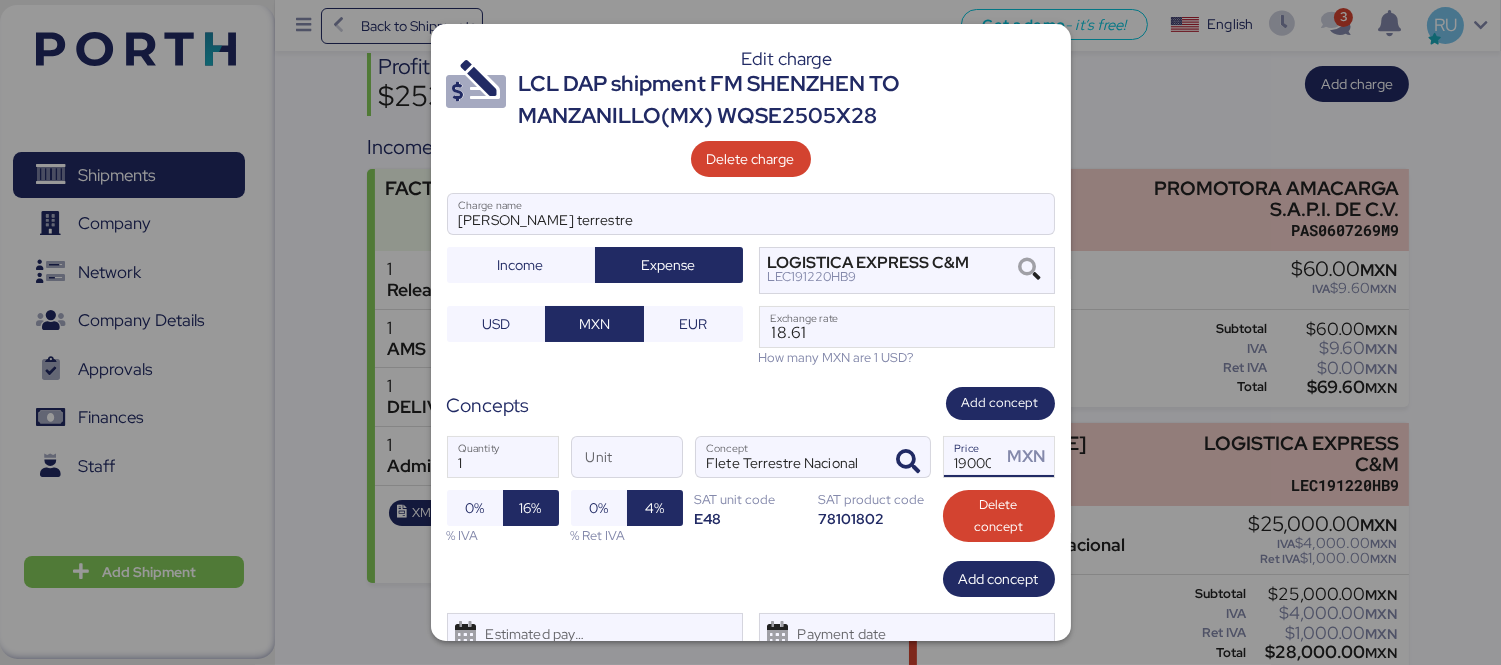 scroll, scrollTop: 0, scrollLeft: 7, axis: horizontal 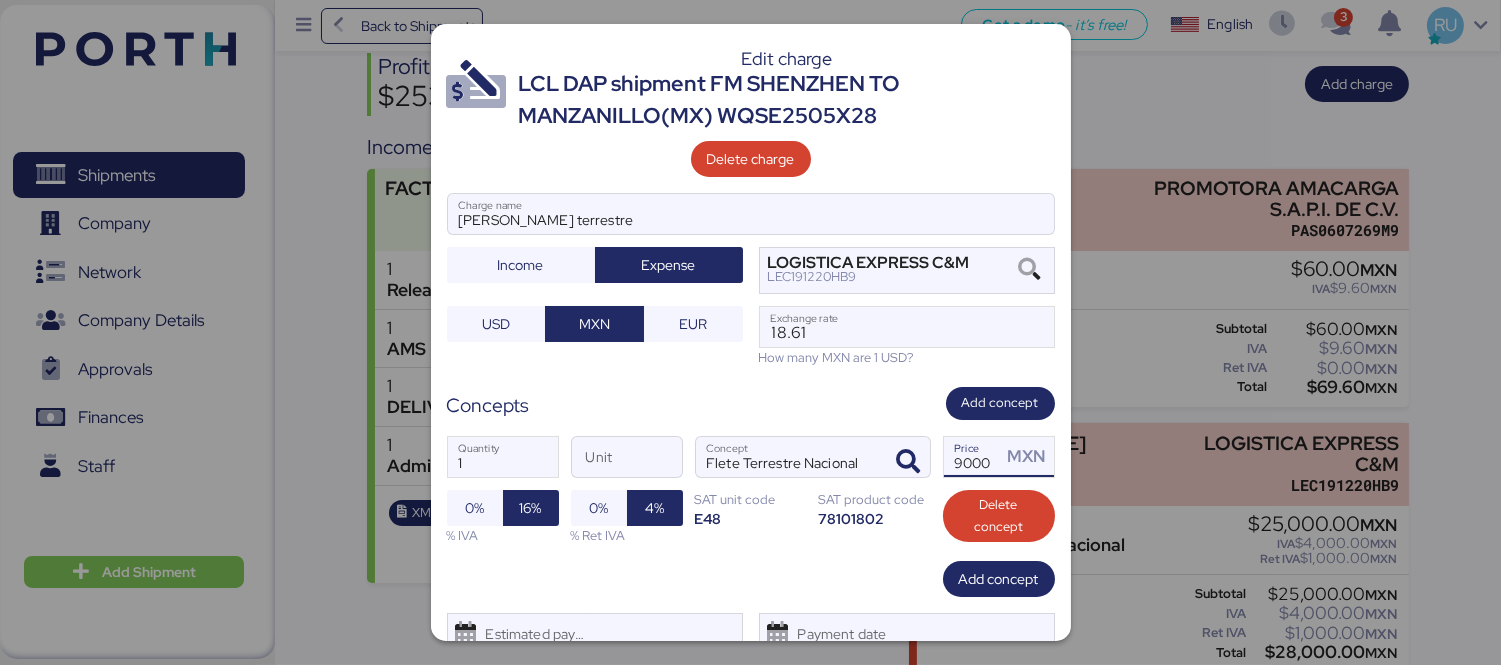 type on "19000" 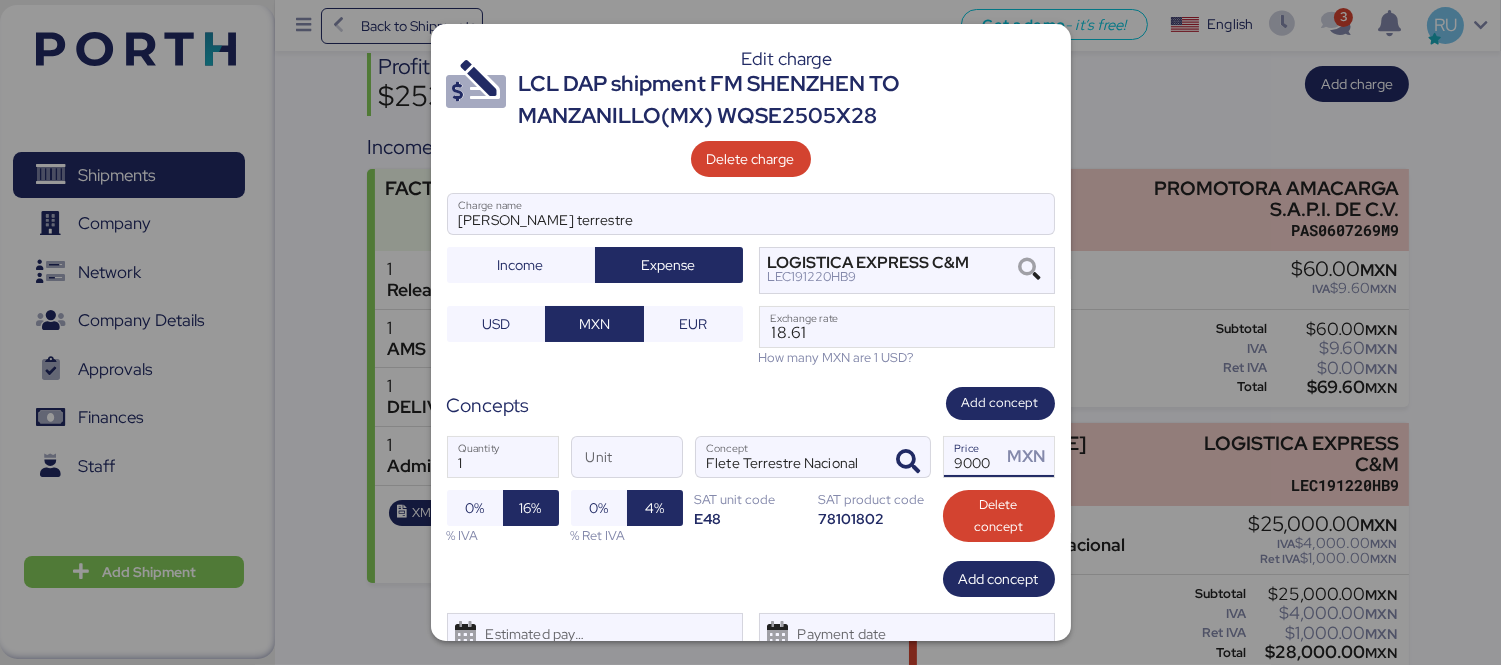 scroll, scrollTop: 77, scrollLeft: 0, axis: vertical 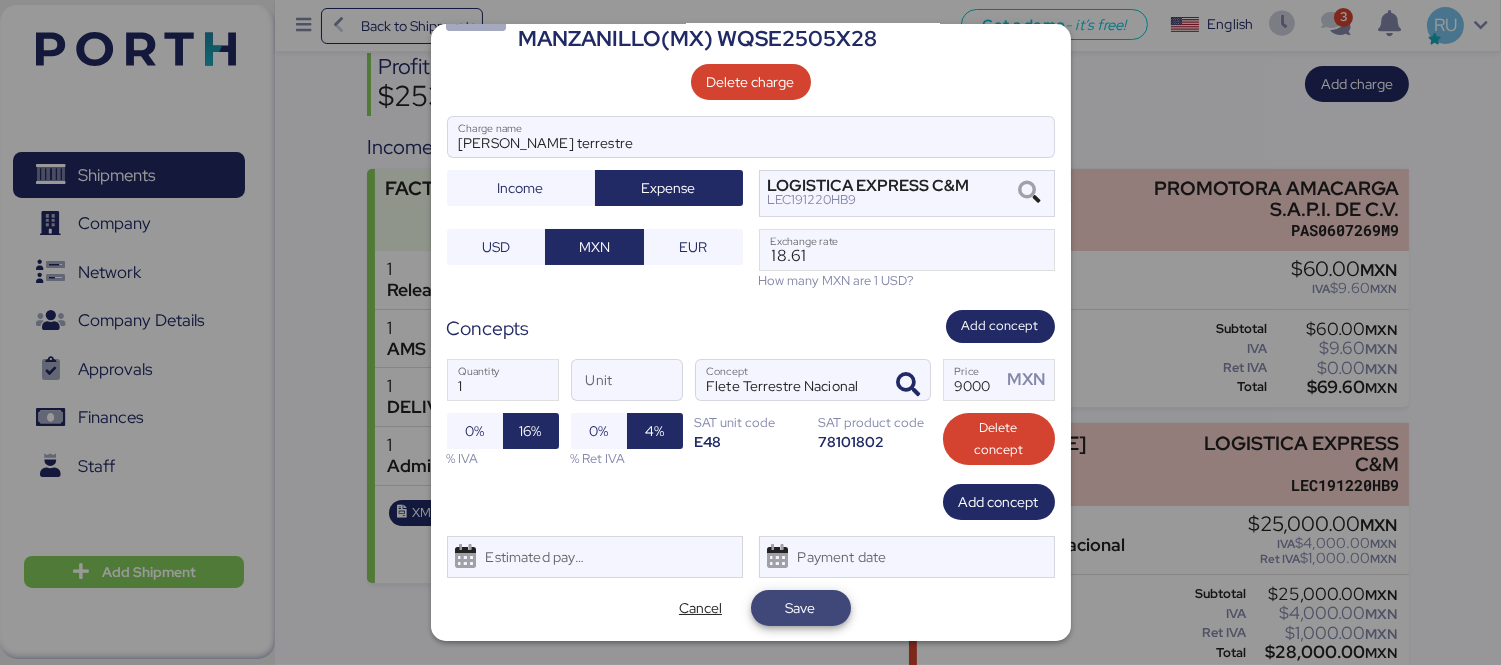 click on "Save" at bounding box center (801, 608) 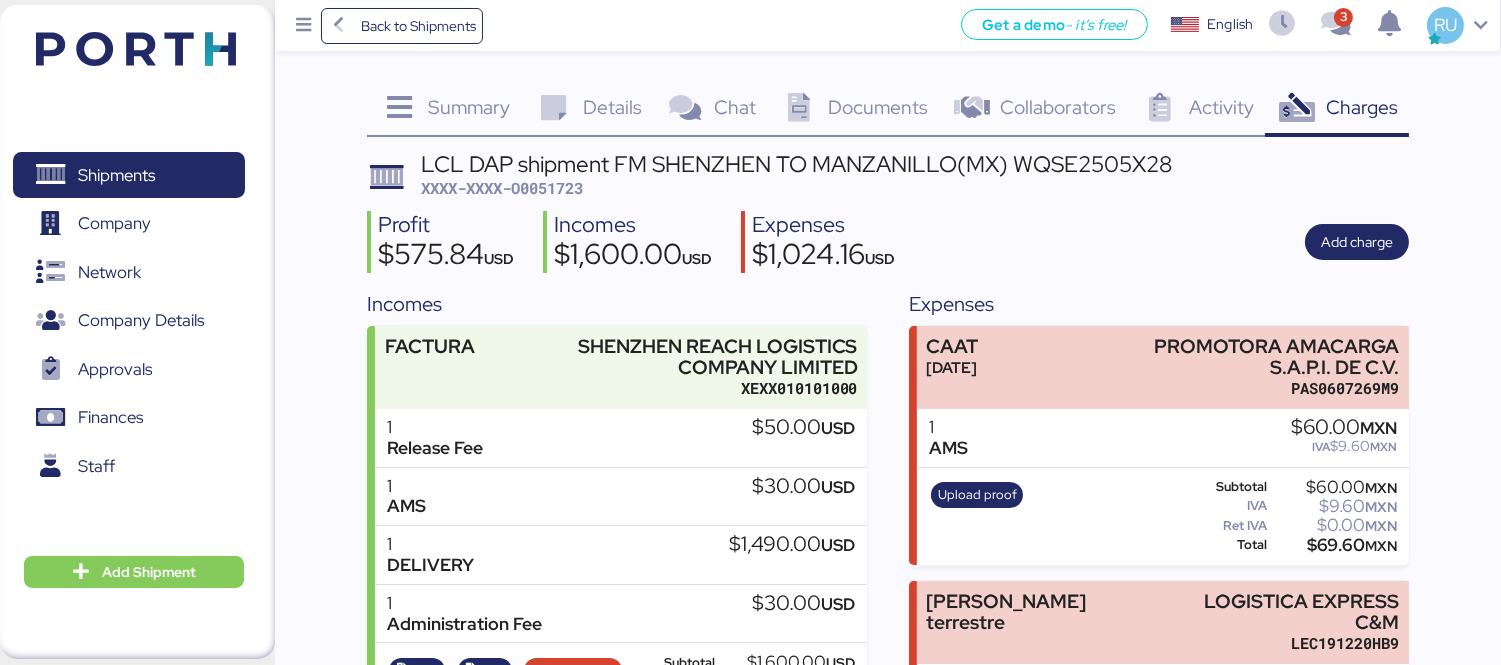 scroll, scrollTop: 157, scrollLeft: 0, axis: vertical 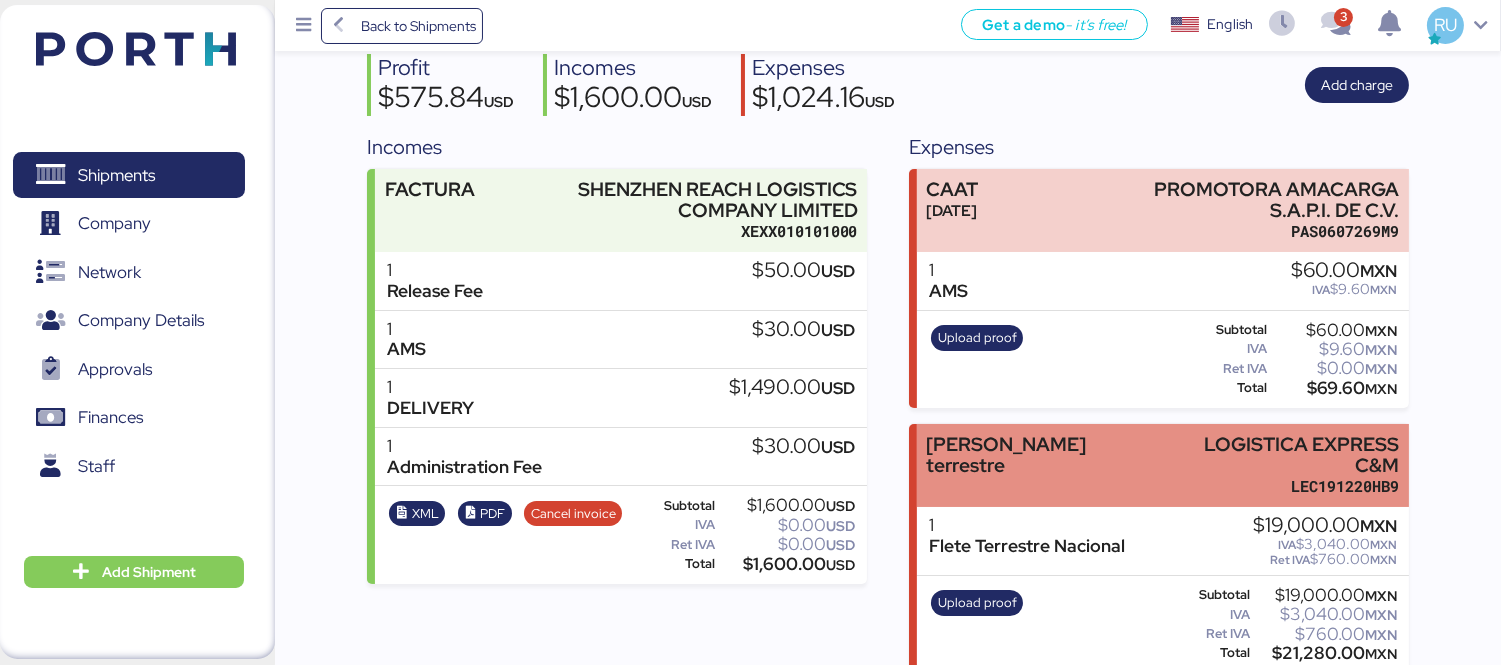 click on "[PERSON_NAME] terrestre  LOGISTICA EXPRESS C&M LEC191220HB9" at bounding box center [1163, 465] 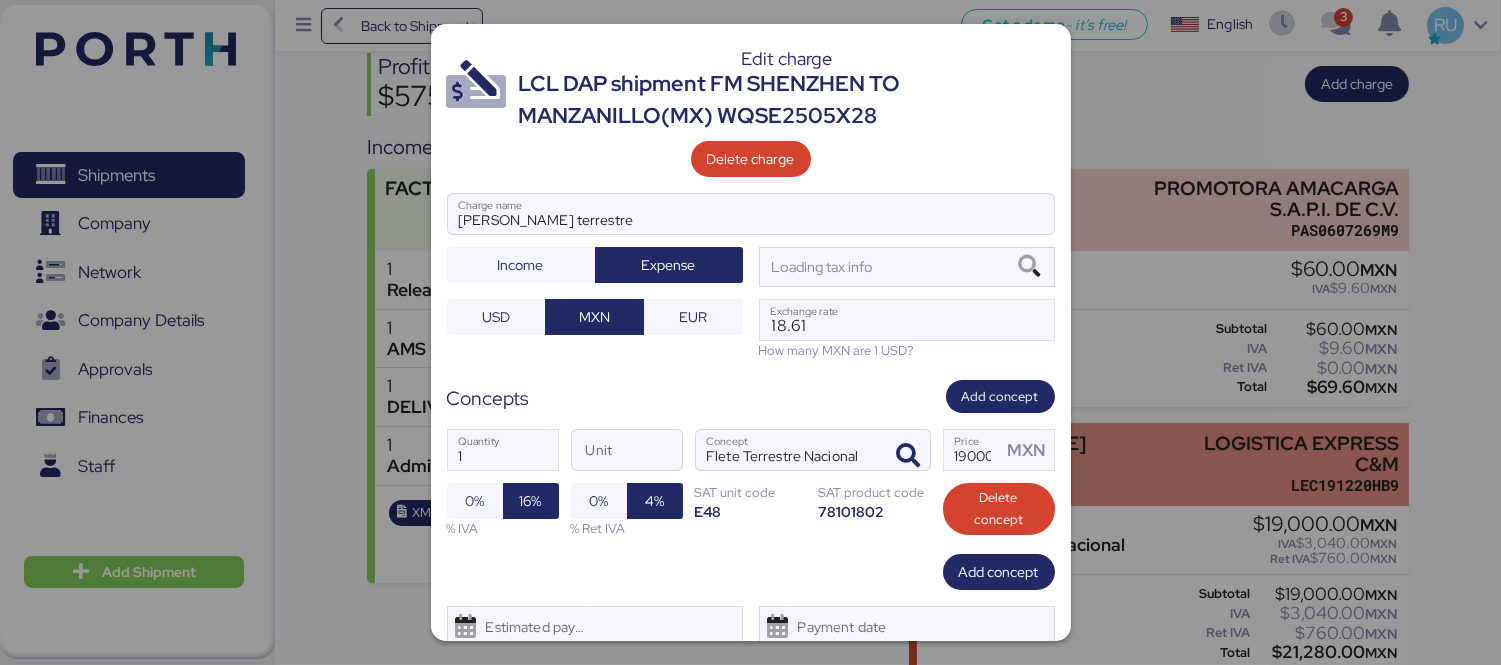 scroll, scrollTop: 0, scrollLeft: 0, axis: both 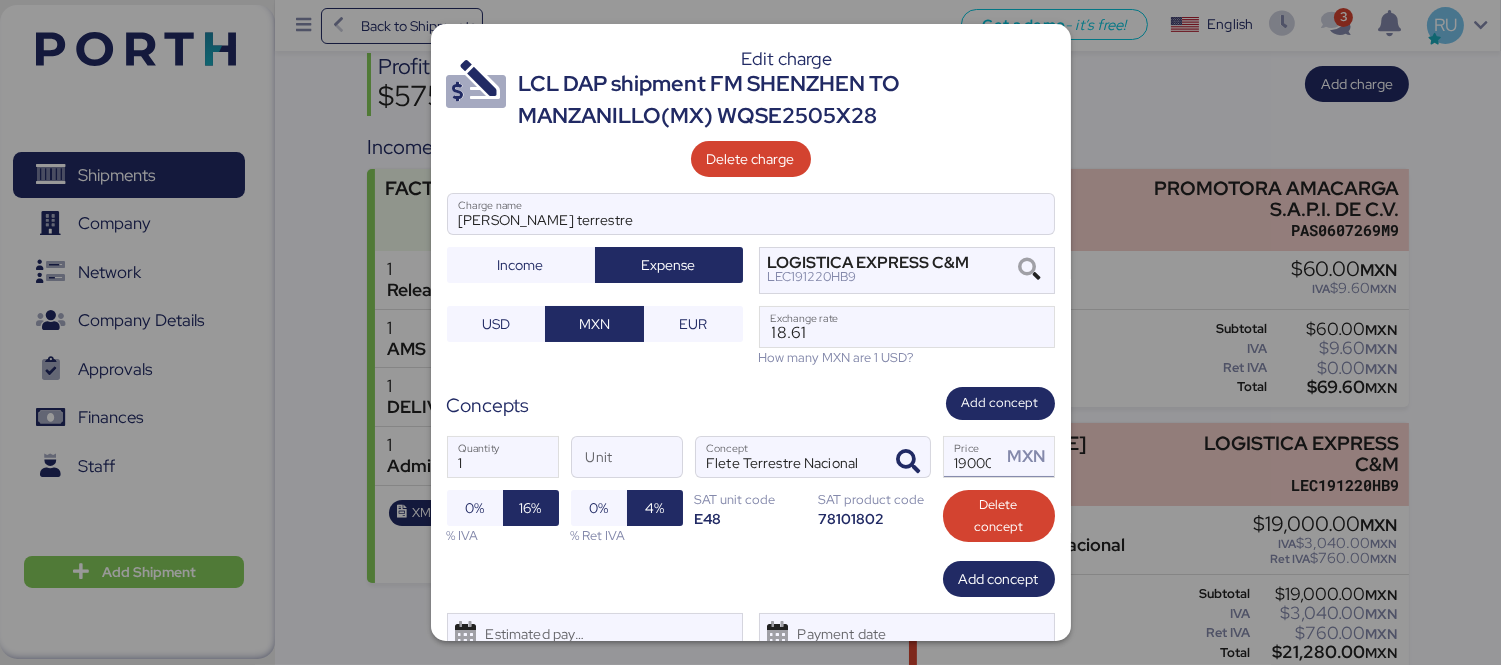 click on "19000" at bounding box center (973, 457) 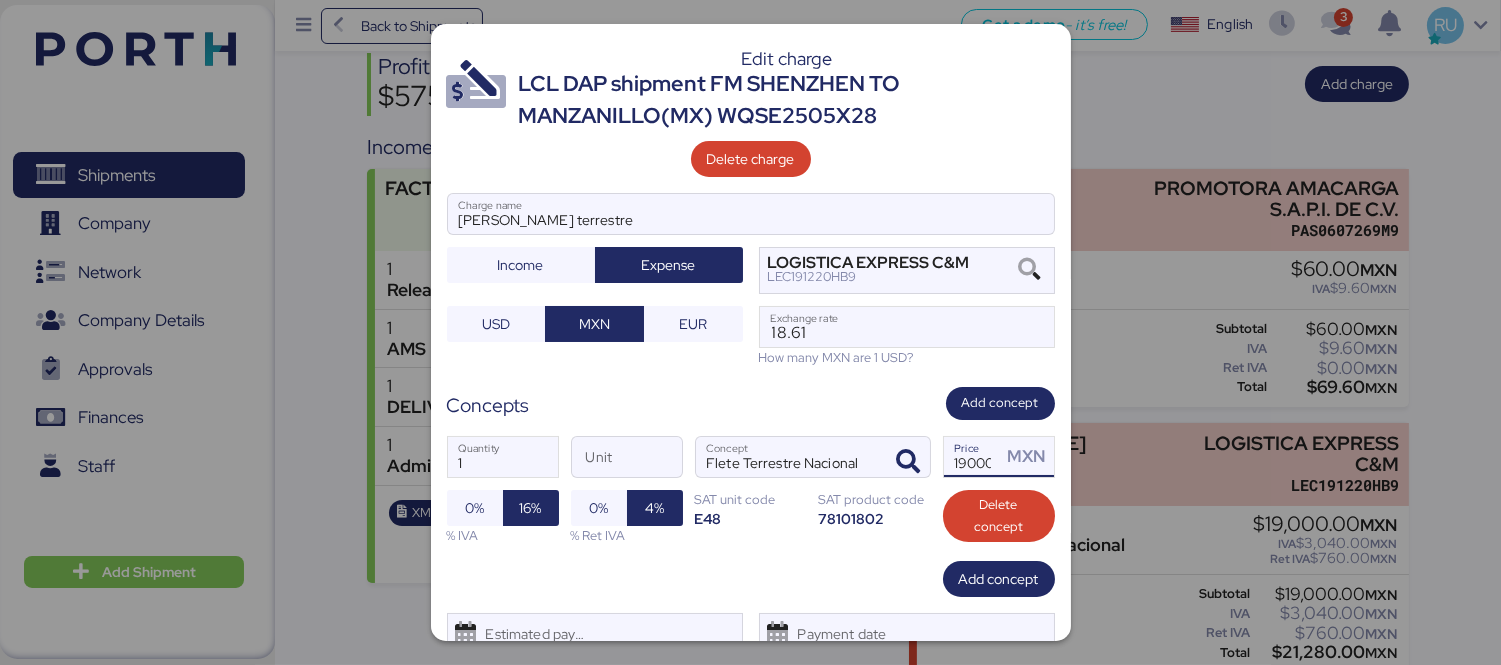 click on "19000" at bounding box center [973, 457] 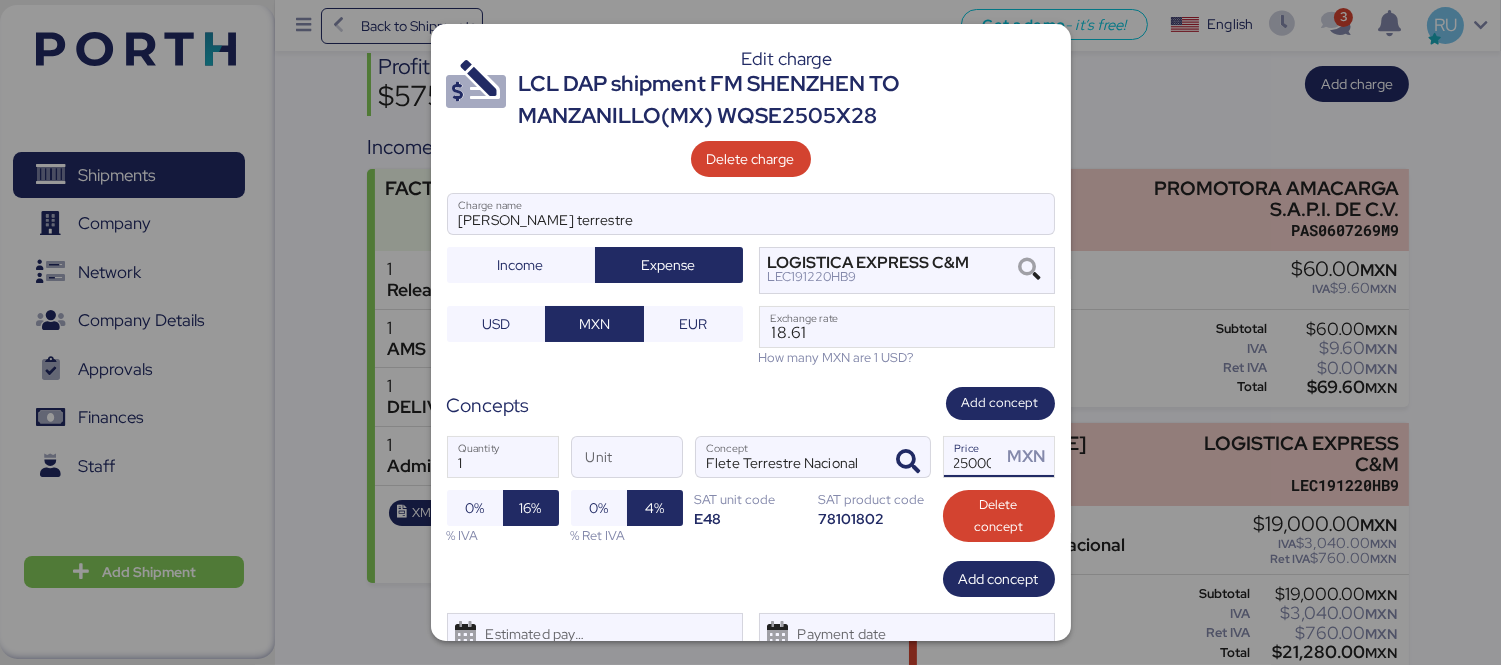 scroll, scrollTop: 0, scrollLeft: 12, axis: horizontal 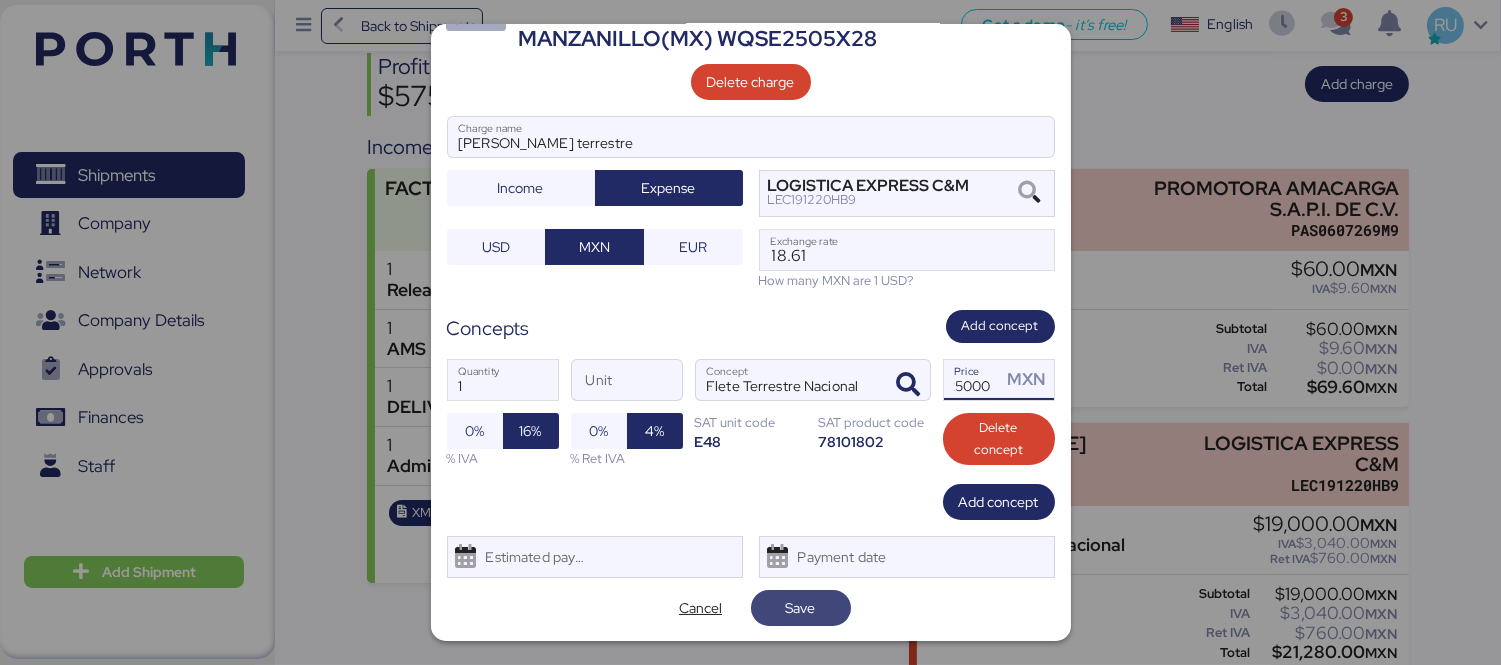 type on "25000" 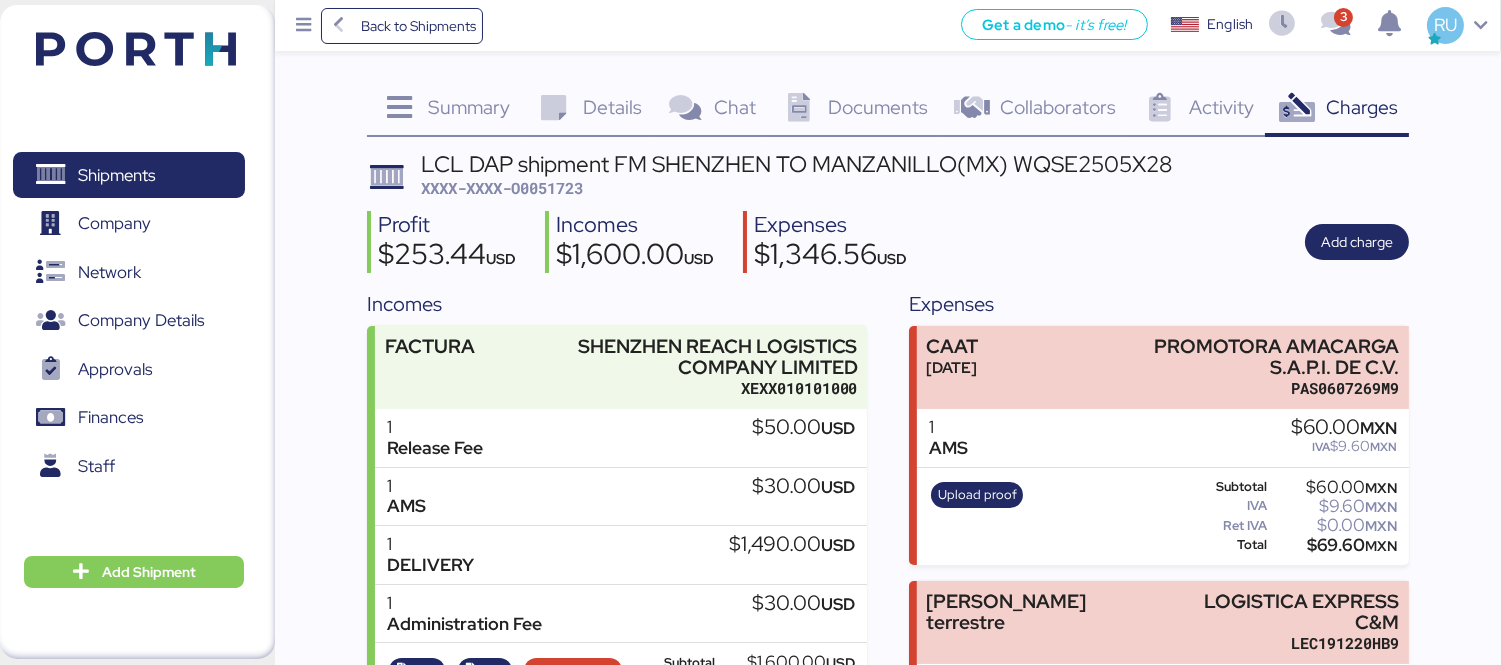 scroll, scrollTop: 157, scrollLeft: 0, axis: vertical 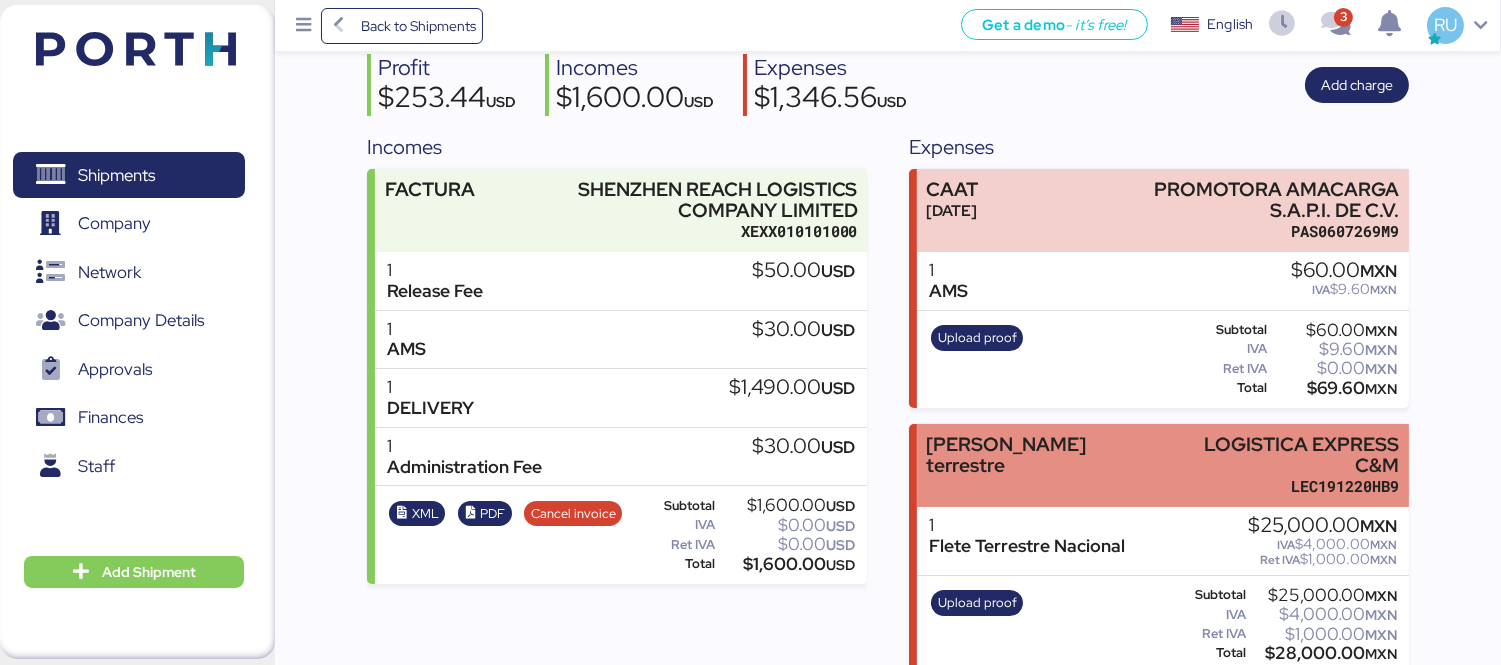 click on "[PERSON_NAME] terrestre  LOGISTICA EXPRESS C&M LEC191220HB9" at bounding box center [1163, 465] 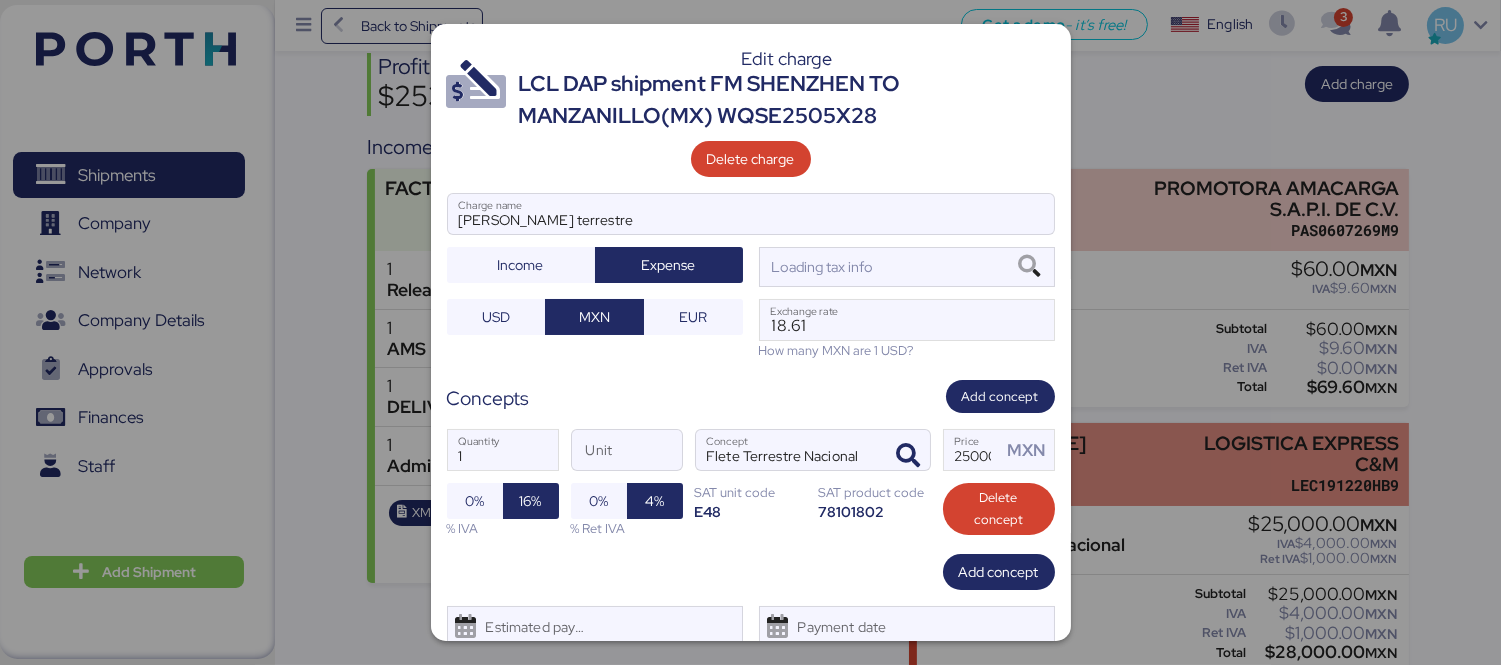scroll, scrollTop: 0, scrollLeft: 0, axis: both 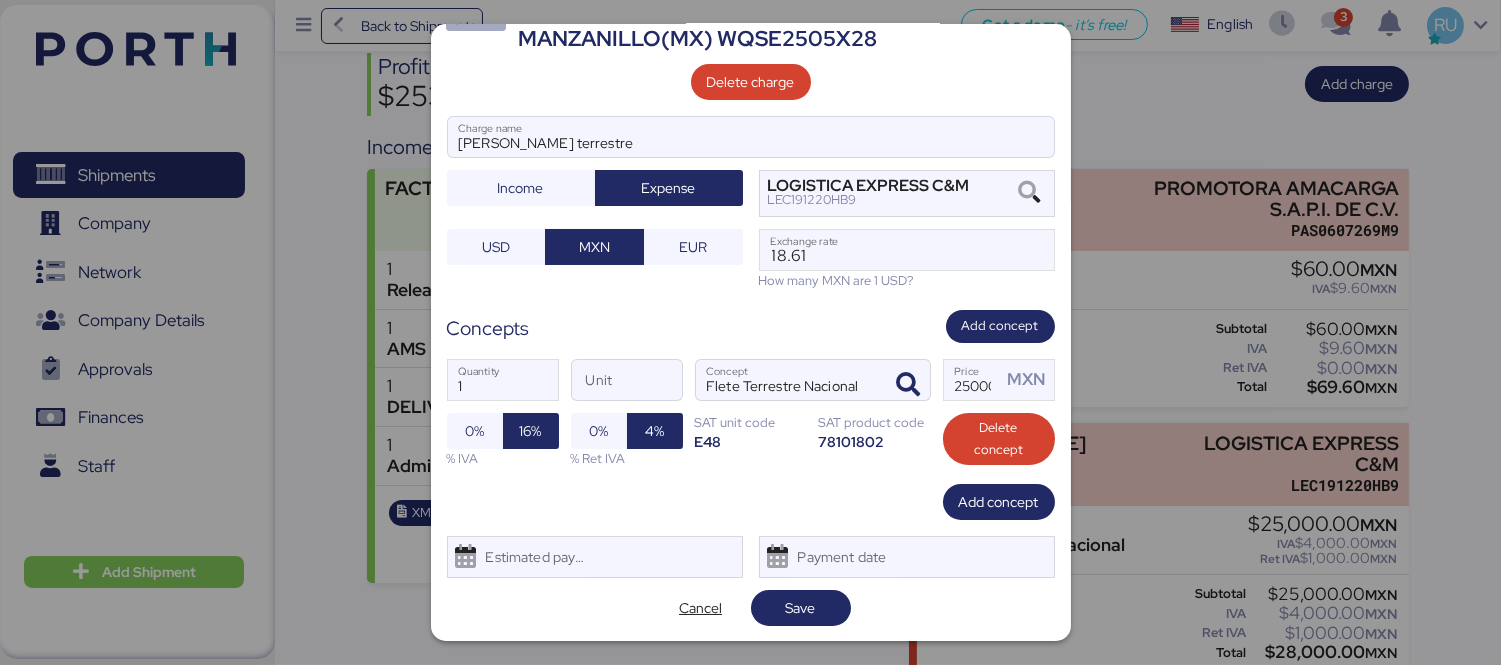 click on "Edit charge LCL DAP shipment FM SHENZHEN TO MANZANILLO(MX) WQSE2505X28 Delete charge [PERSON_NAME] terrestre Charge name Income Expense LOGISTICA EXPRESS C&M LEC191220HB9   USD MXN EUR 18.61 Exchange rate
How many
MXN
are 1 USD?
Concepts Add concept 1 Quantity Unit [PERSON_NAME] Terrestre Nacional Concept   25000 Price MXN 0% 16% % IVA 0% 4% % Ret IVA SAT unit code E48 SAT product code 78101802 Delete concept Add concept   Estimated payment date   Payment date Cancel Save" at bounding box center [751, 332] 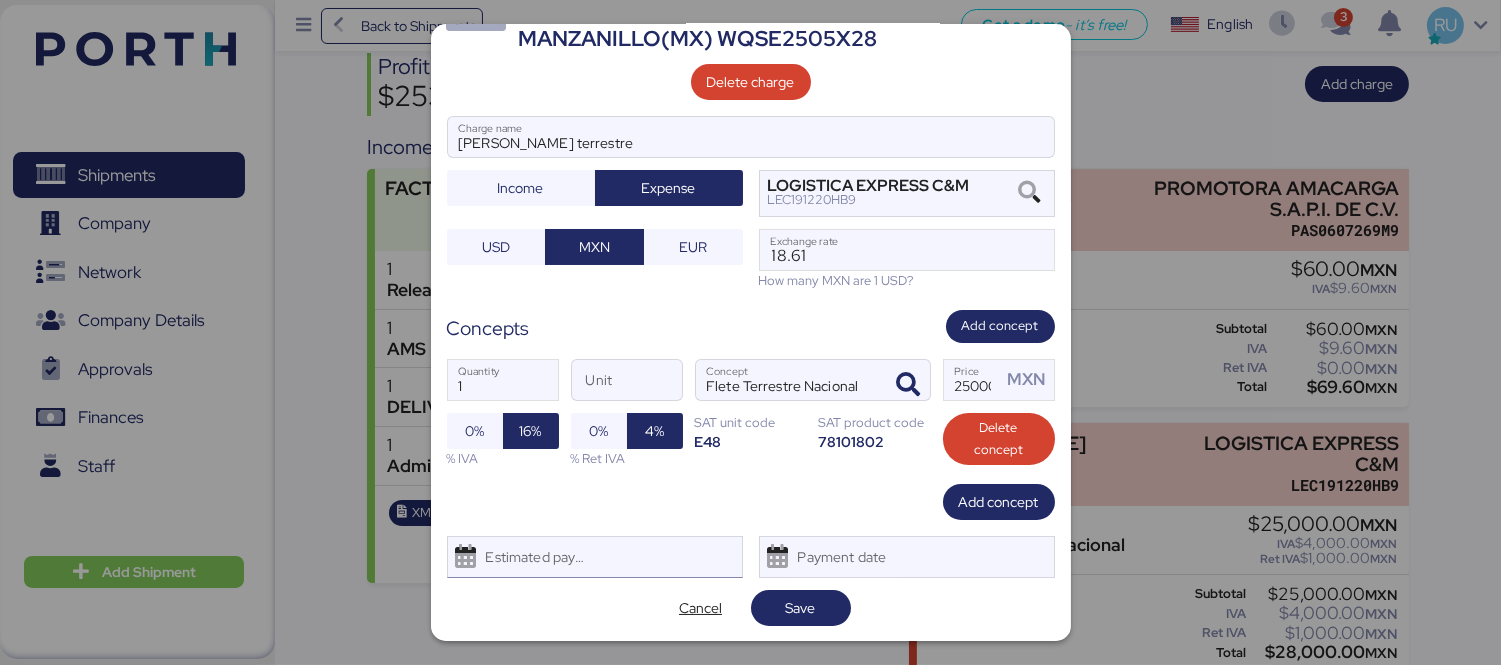 click on "Estimated payment date" at bounding box center [595, 557] 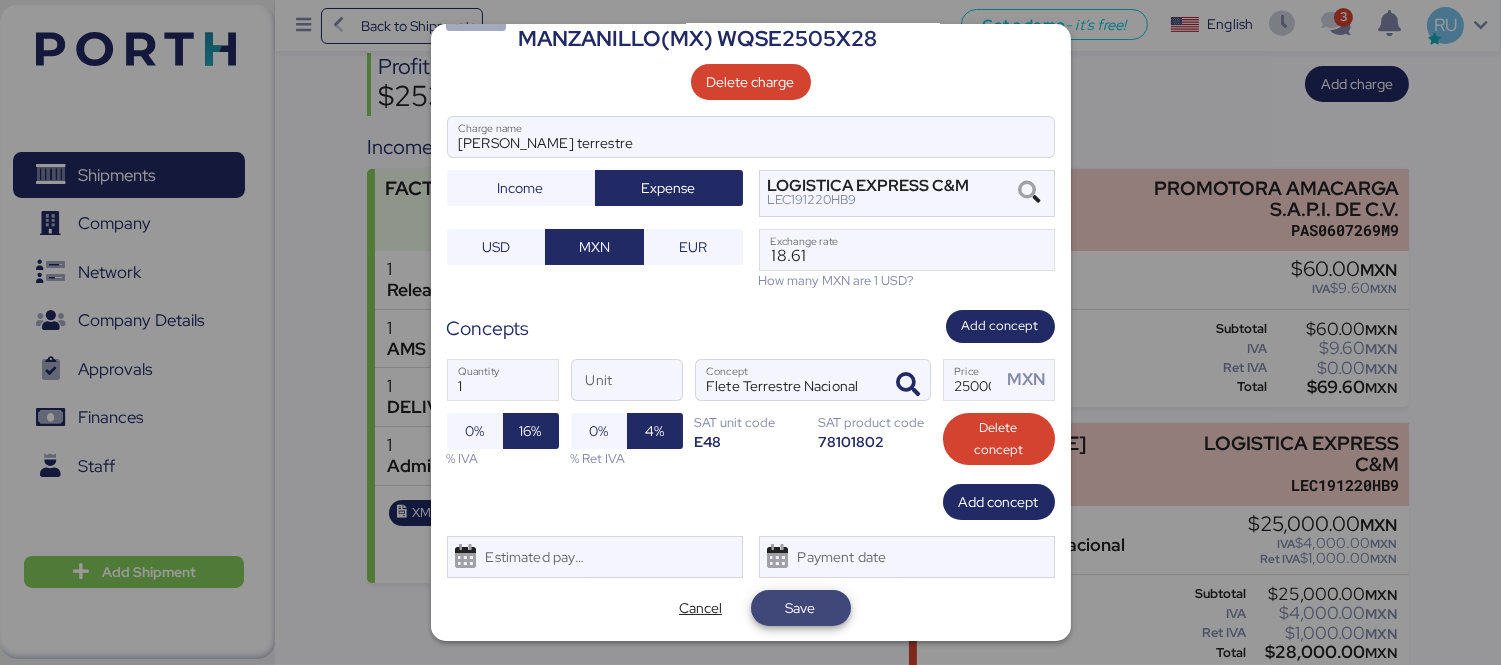 click on "Save" at bounding box center [801, 608] 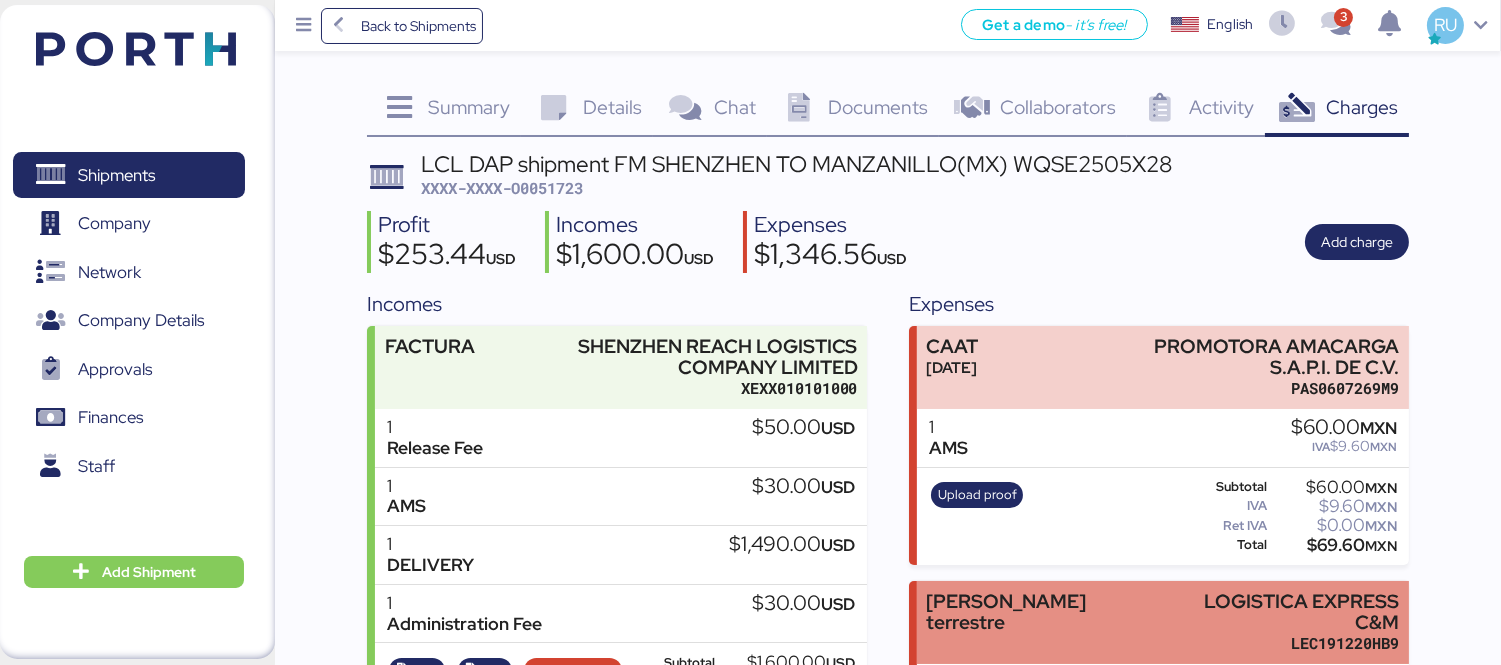 scroll, scrollTop: 157, scrollLeft: 0, axis: vertical 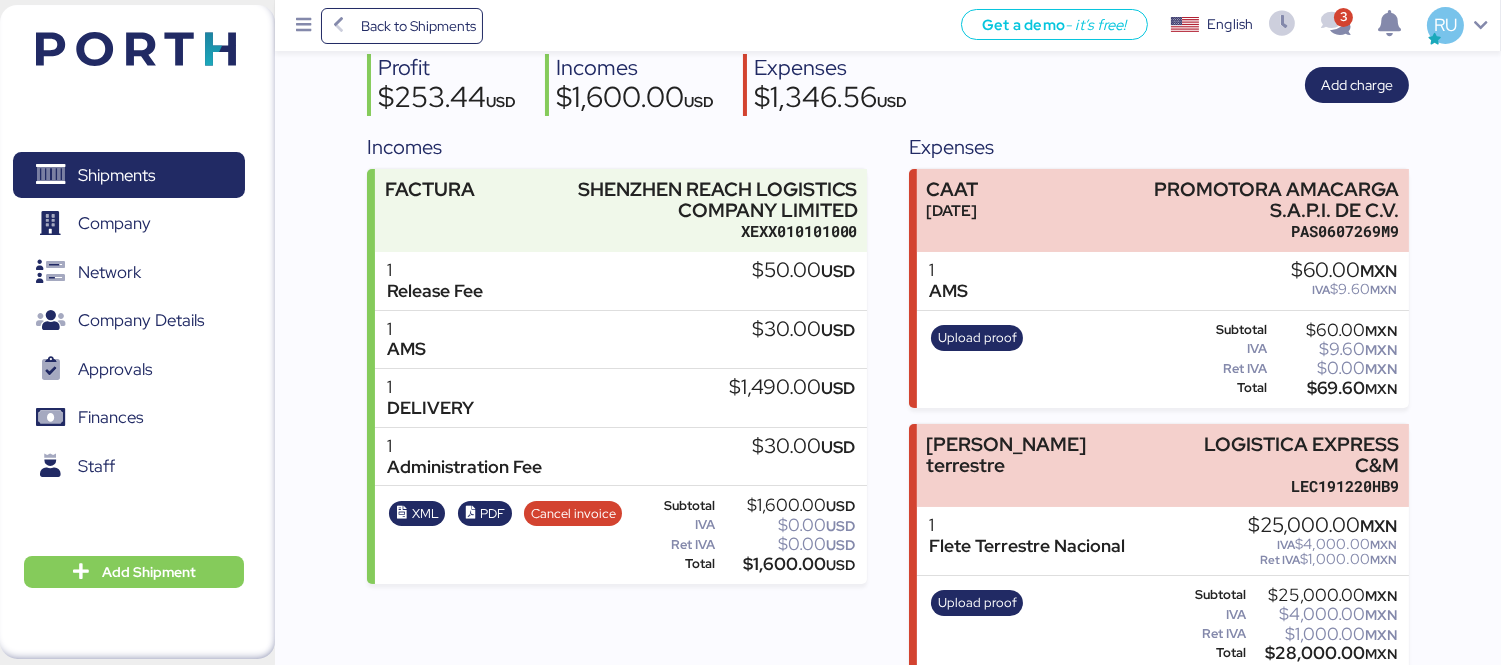 click at bounding box center [136, 49] 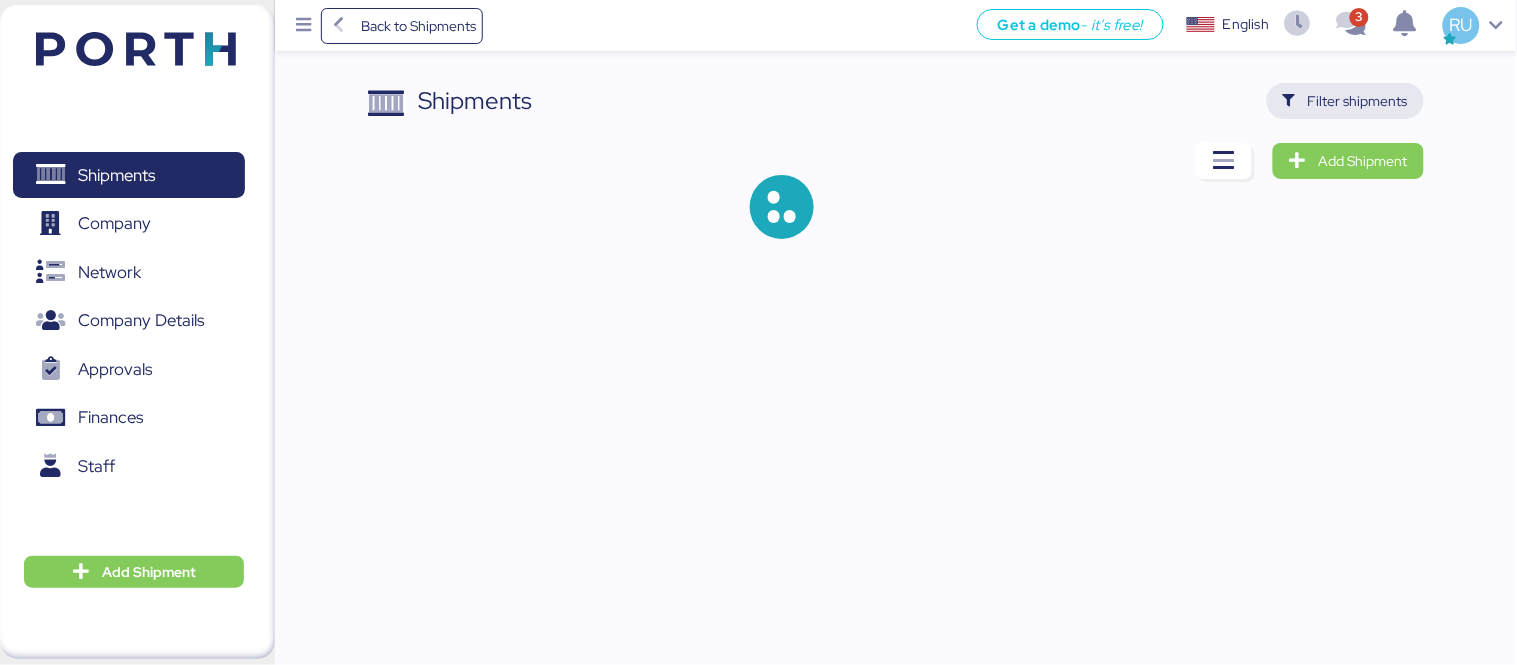 click on "Filter shipments" at bounding box center [1358, 101] 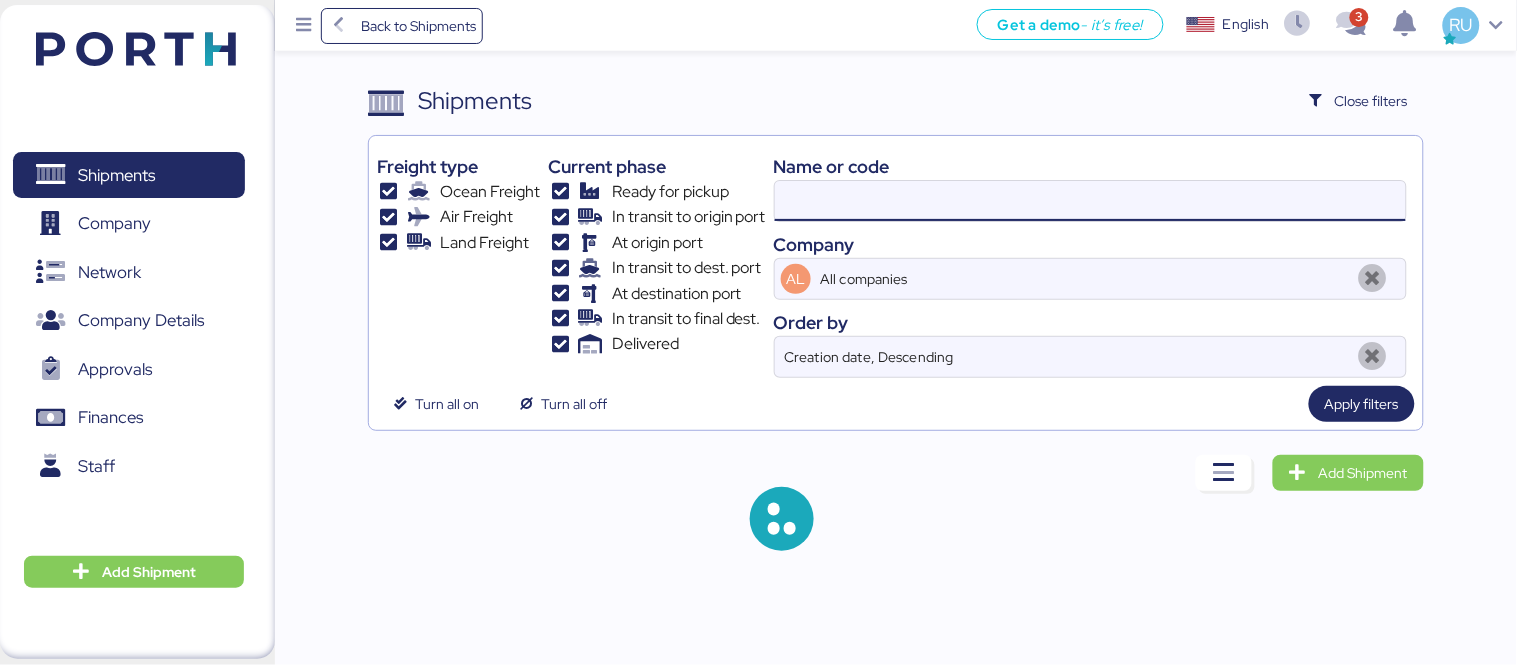 click at bounding box center [1090, 201] 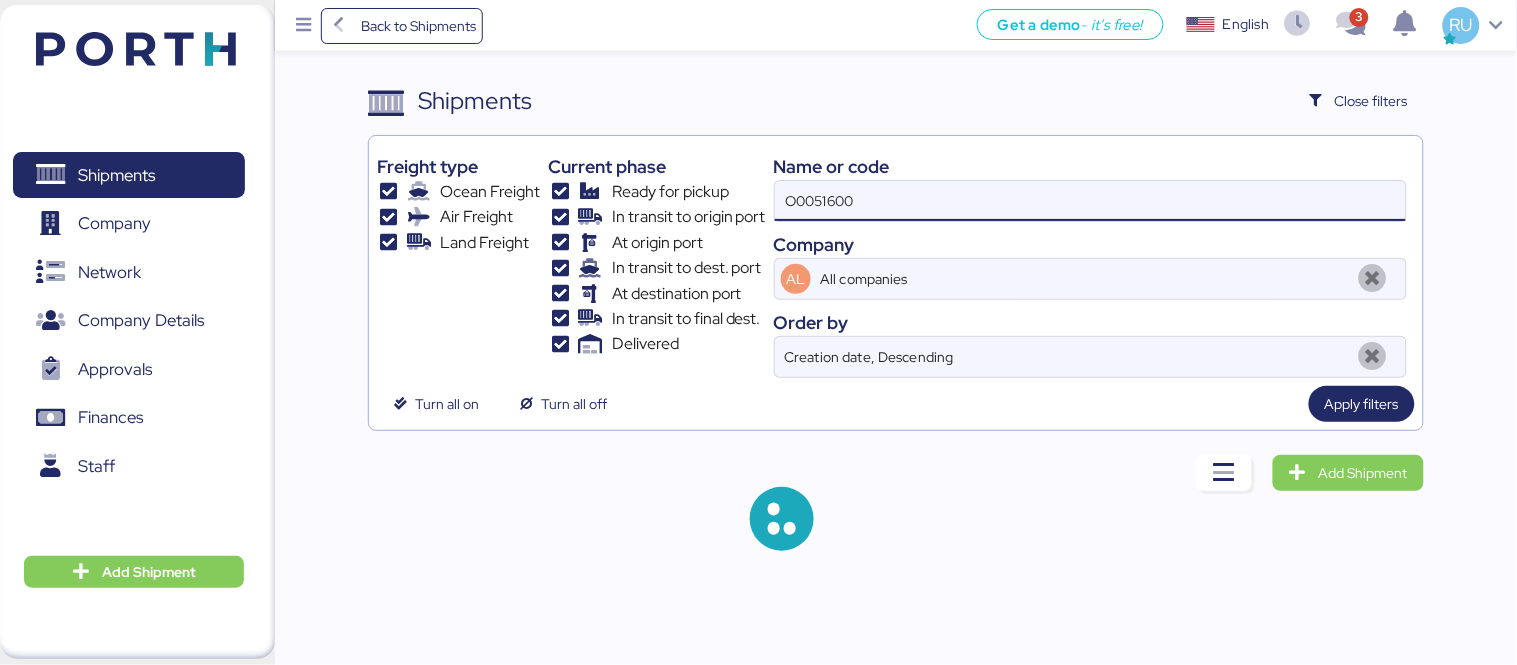 type on "O0051600" 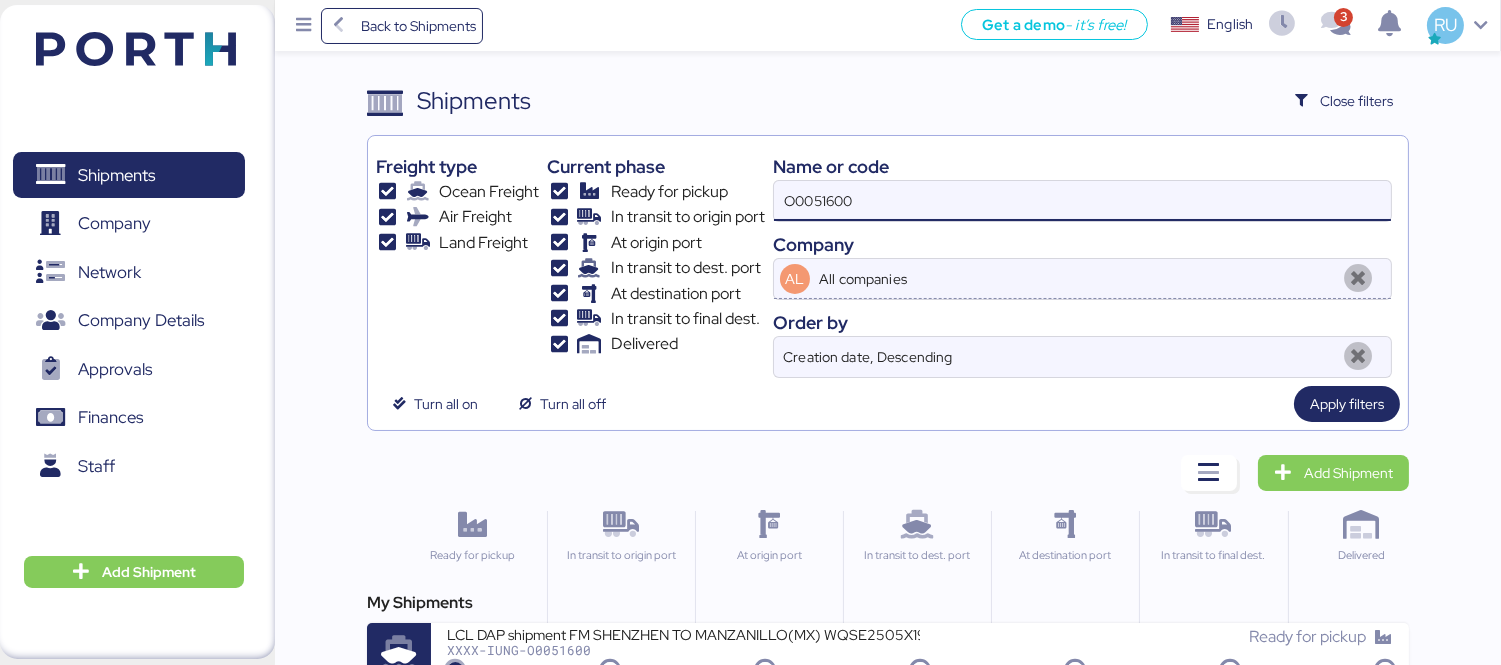 scroll, scrollTop: 37, scrollLeft: 0, axis: vertical 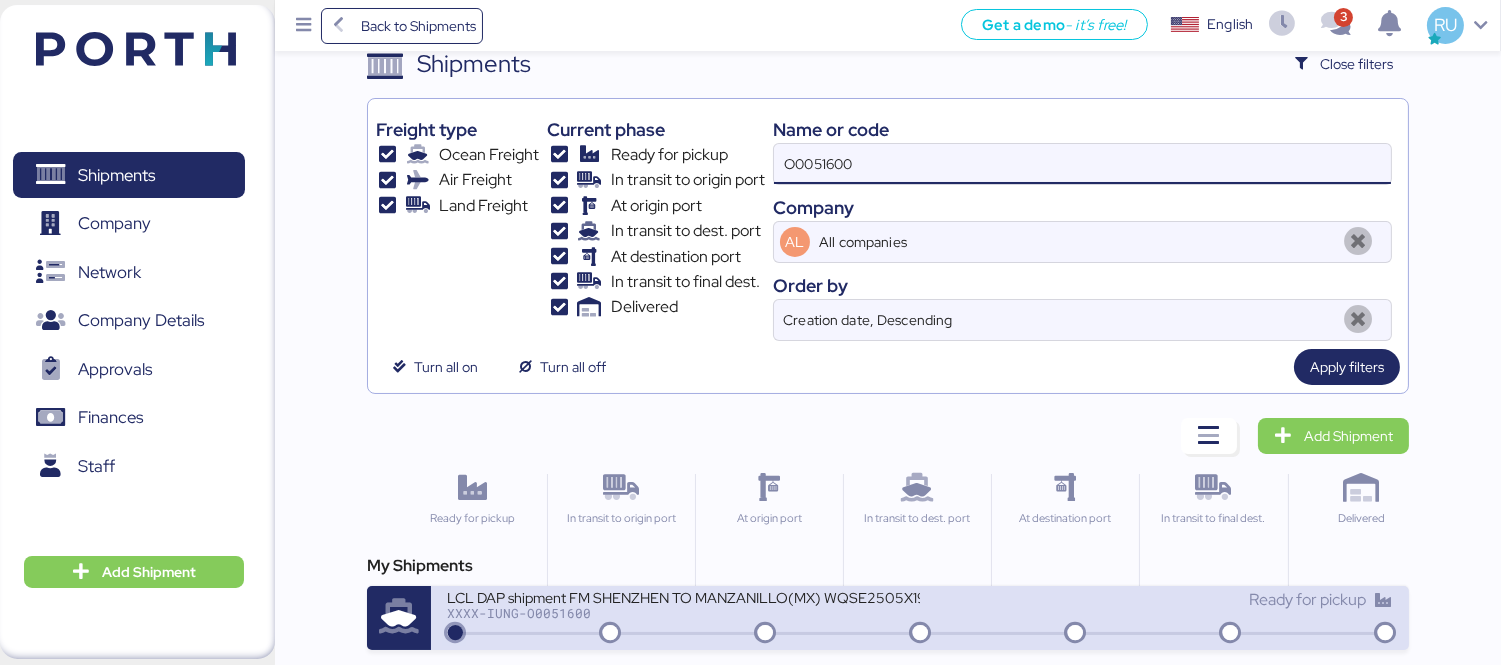 click on "Ready for pickup" at bounding box center (1156, 600) 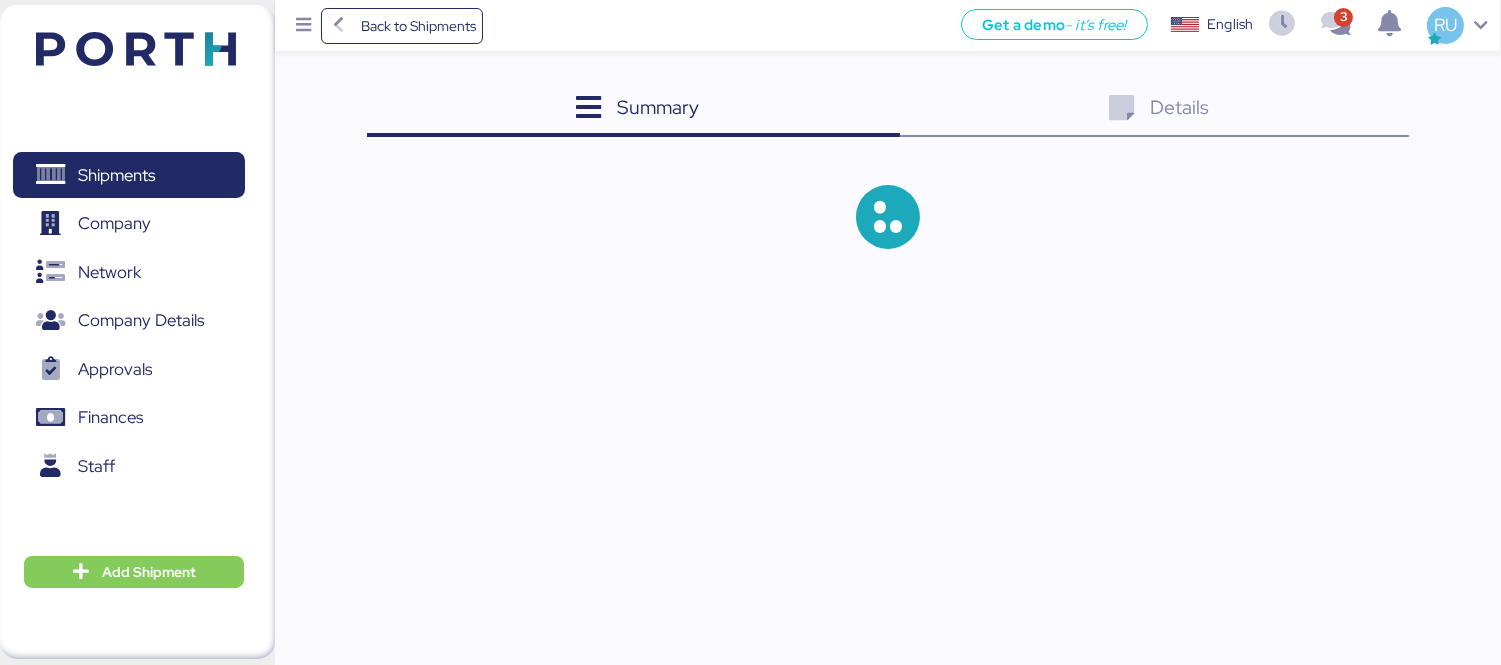 scroll, scrollTop: 0, scrollLeft: 0, axis: both 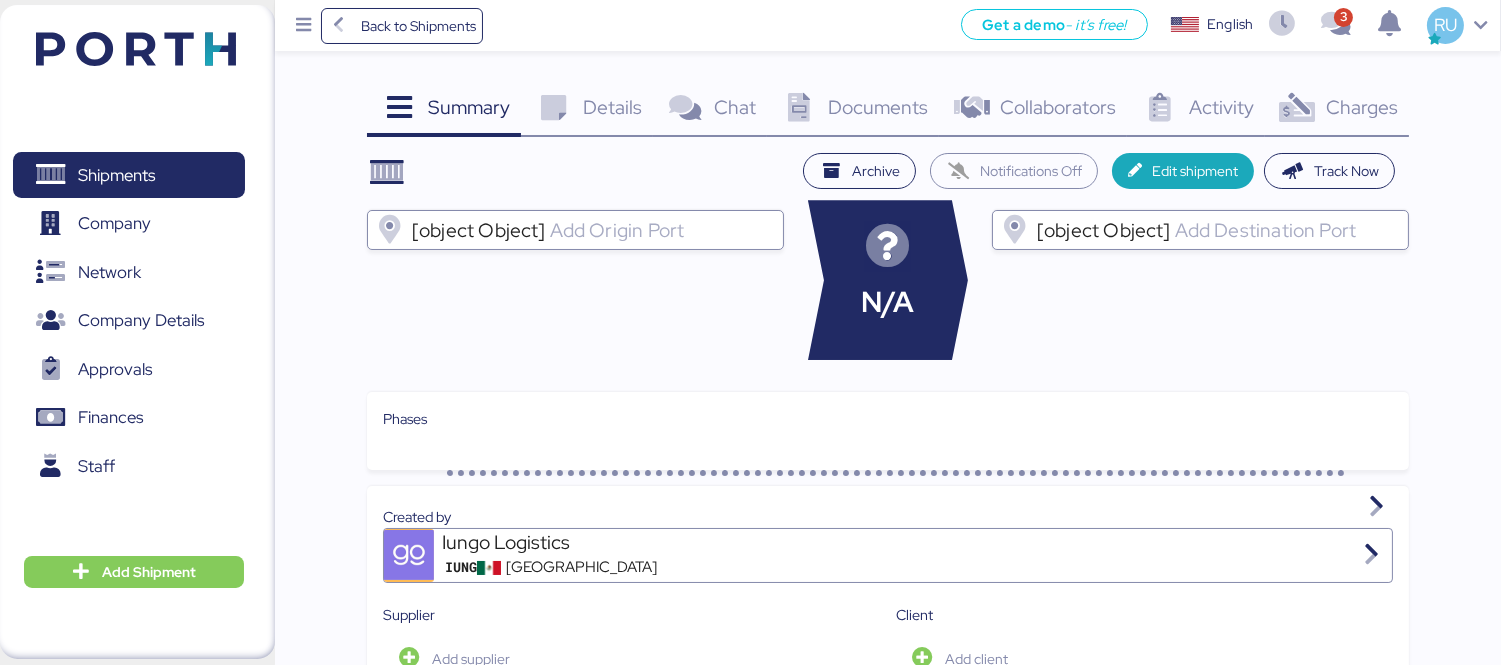 click on "Charges 0" at bounding box center [1337, 110] 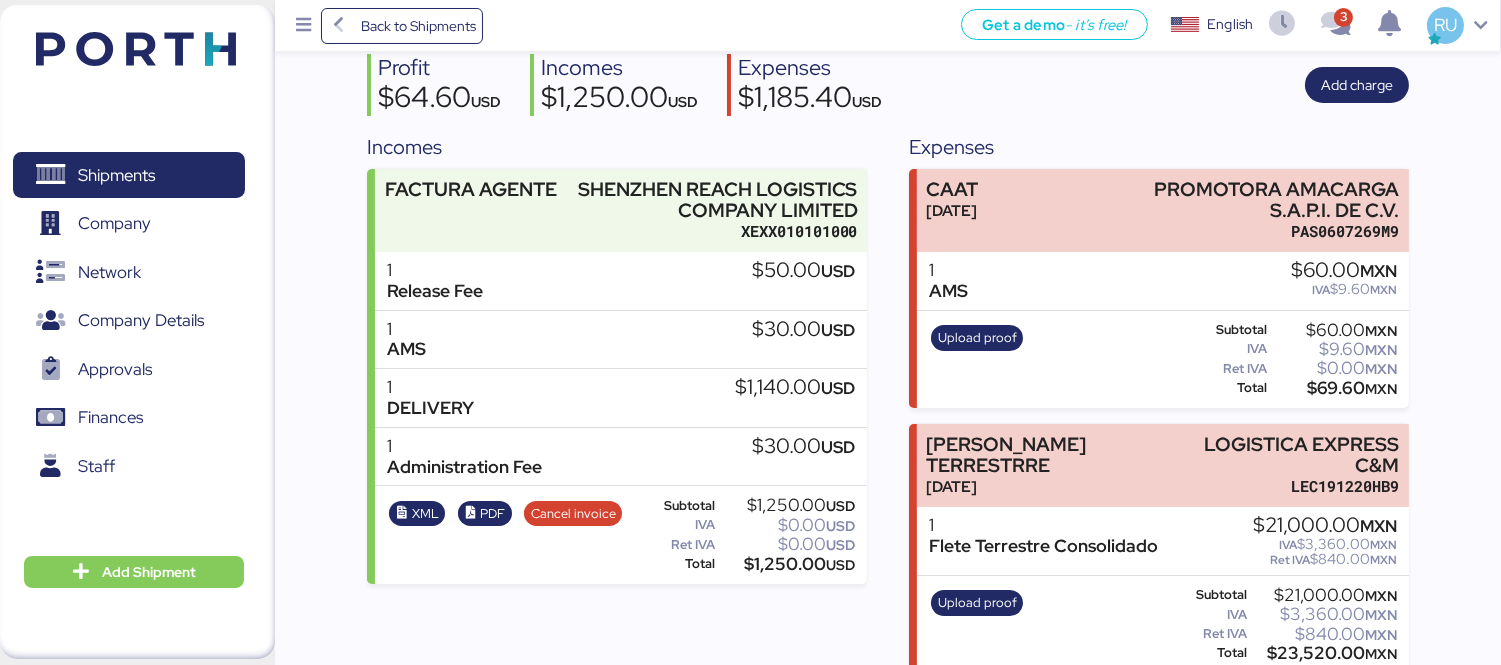 scroll, scrollTop: 0, scrollLeft: 0, axis: both 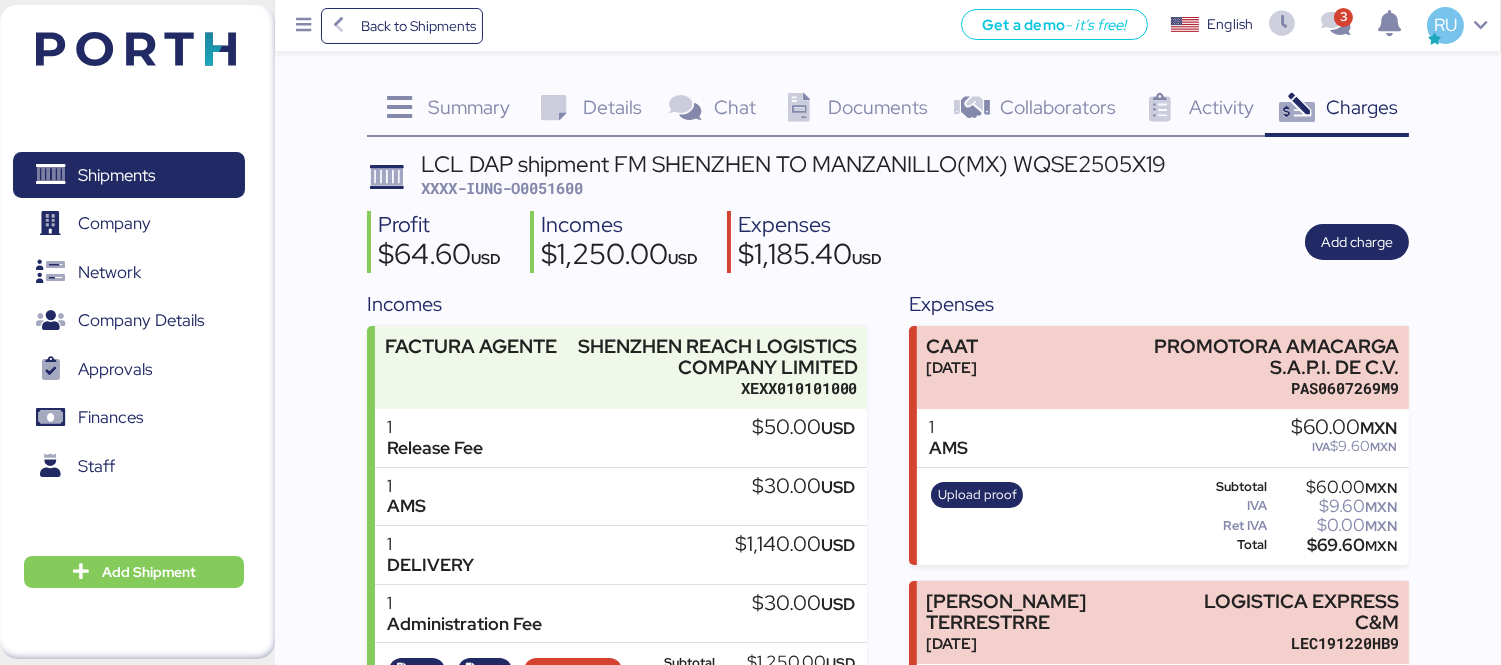 click at bounding box center (136, 49) 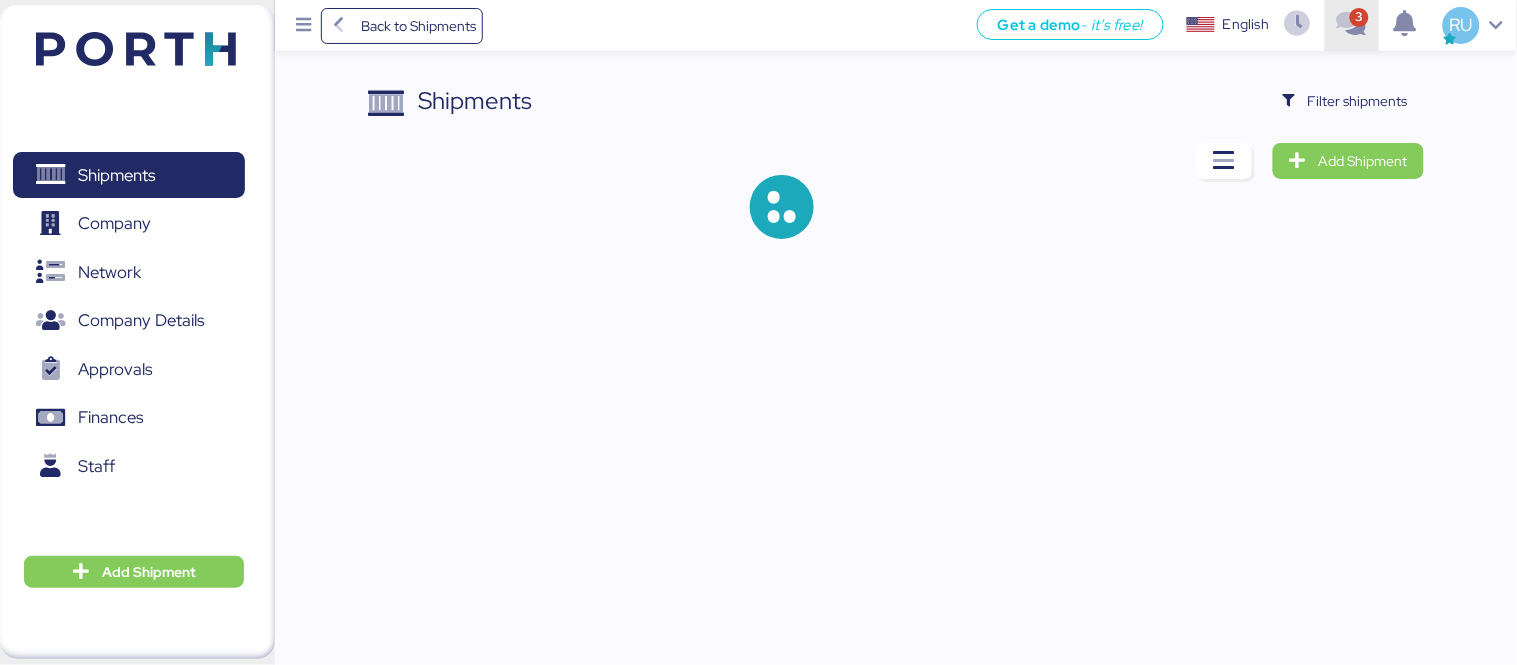 click at bounding box center (1351, 25) 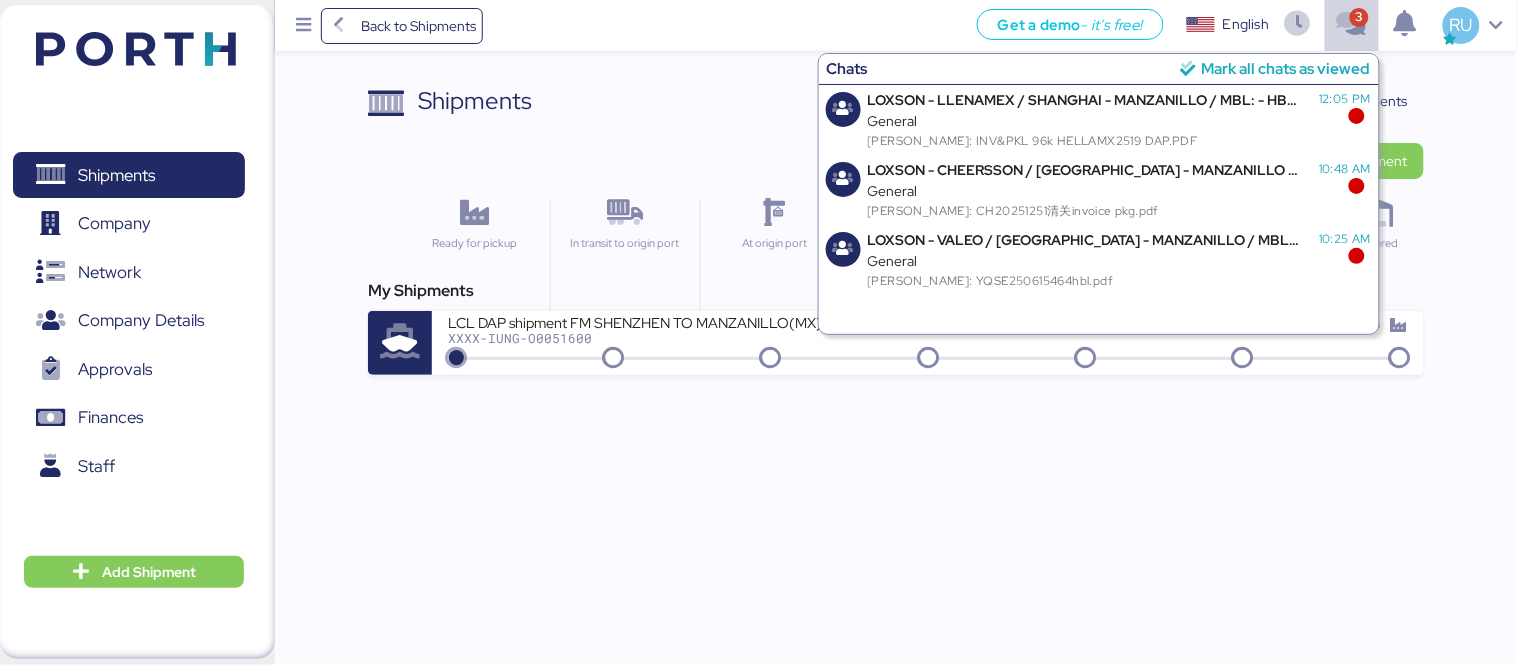 click on "Shipments   Clear Filters   Filter shipments     Add Shipment Ready for pickup In transit to origin port At origin port In transit to dest. port At destination port In transit to final dest. Delivered My Shipments LCL DAP shipment FM SHENZHEN TO MANZANILLO(MX) WQSE2505X19 XXXX-IUNG-O0051600 Ready for pickup" at bounding box center (758, 187) 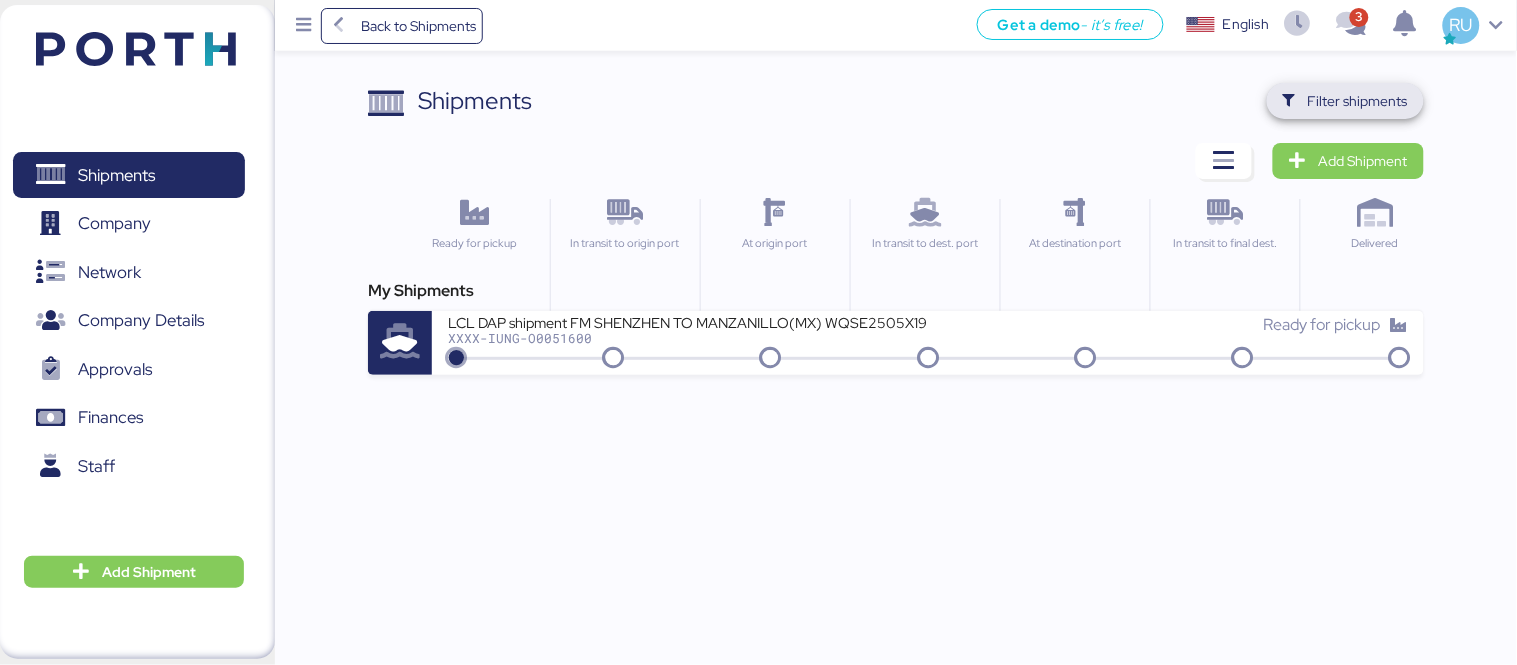 click on "Filter shipments" at bounding box center (1345, 101) 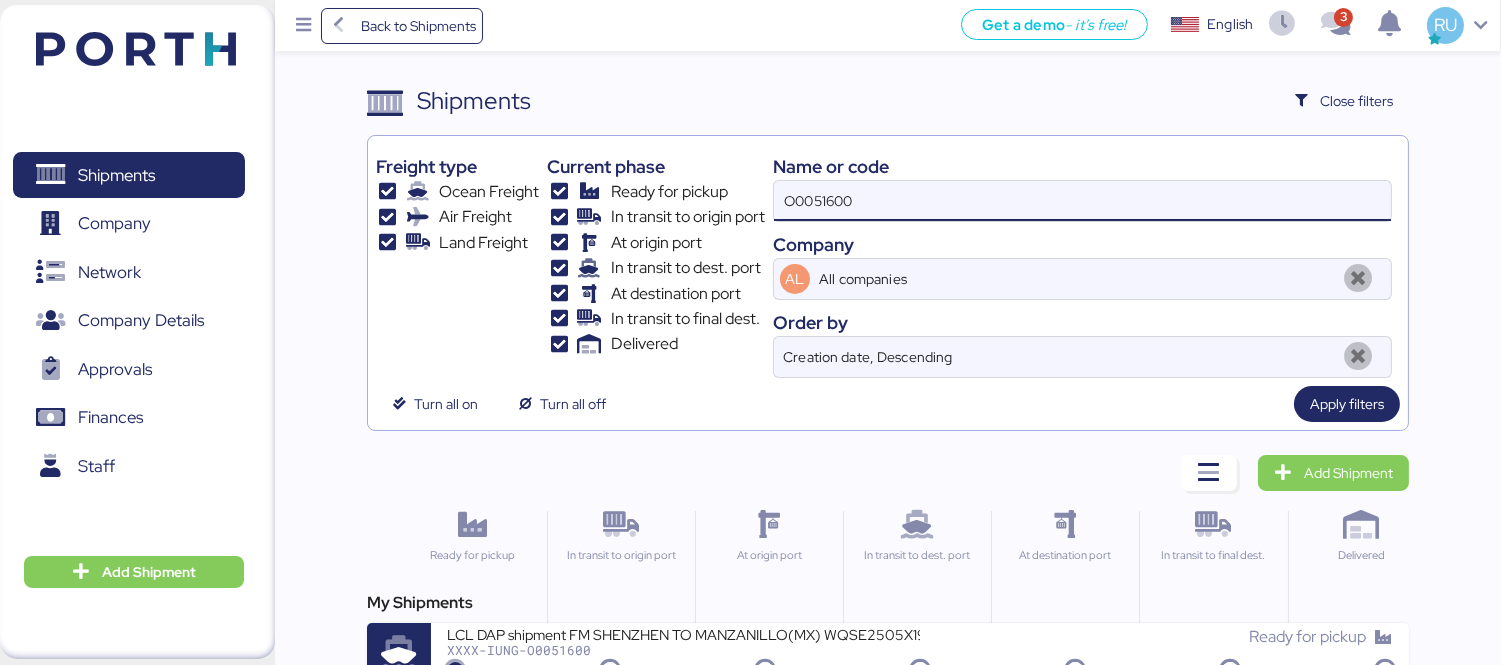 click on "O0051600" at bounding box center [1082, 201] 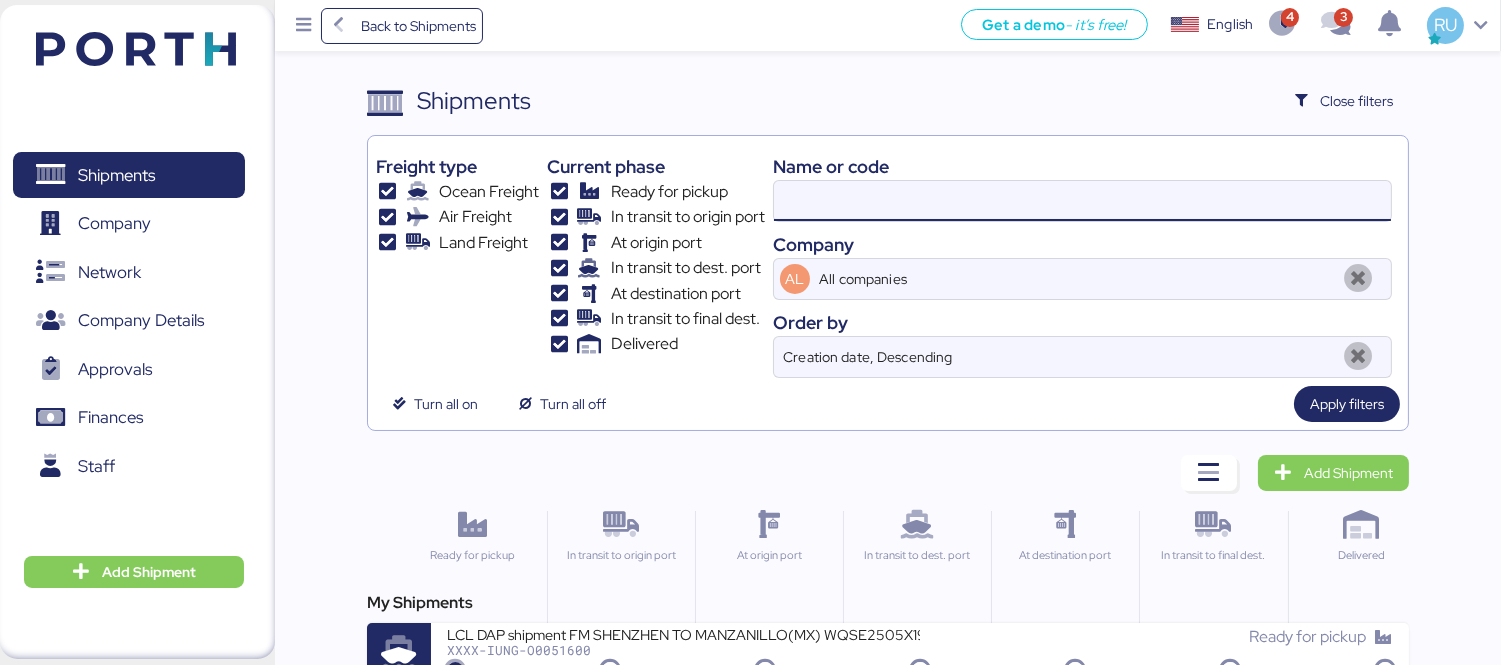 paste on "ZIMUSNH21165956" 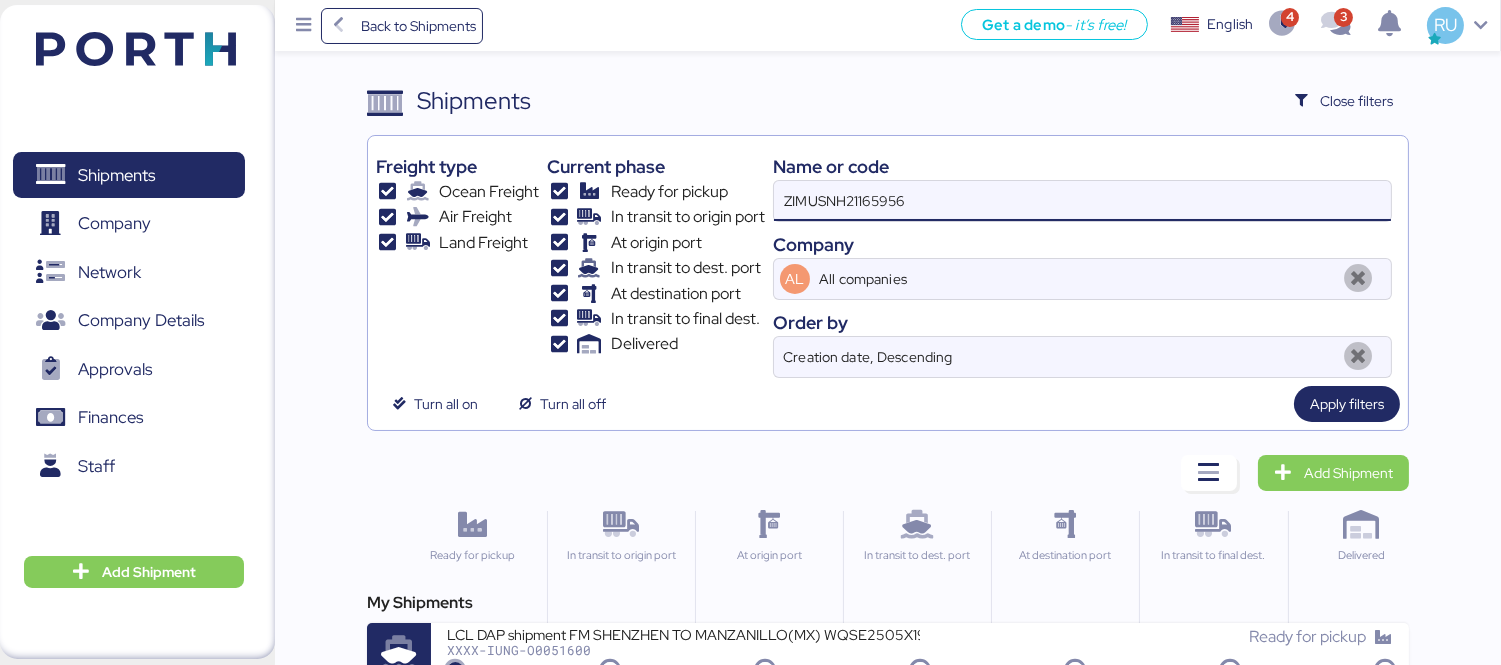 type on "ZIMUSNH21165956" 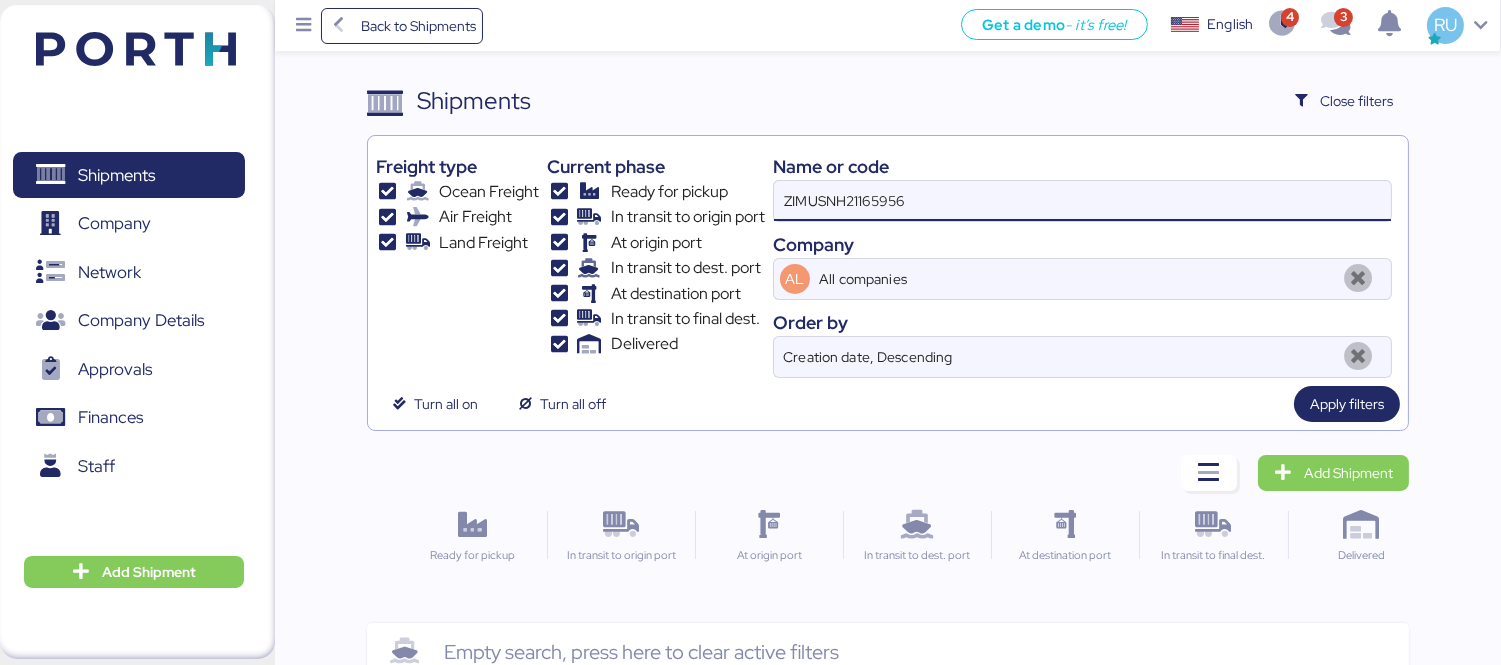 click on "ZIMUSNH21165956" at bounding box center (1082, 201) 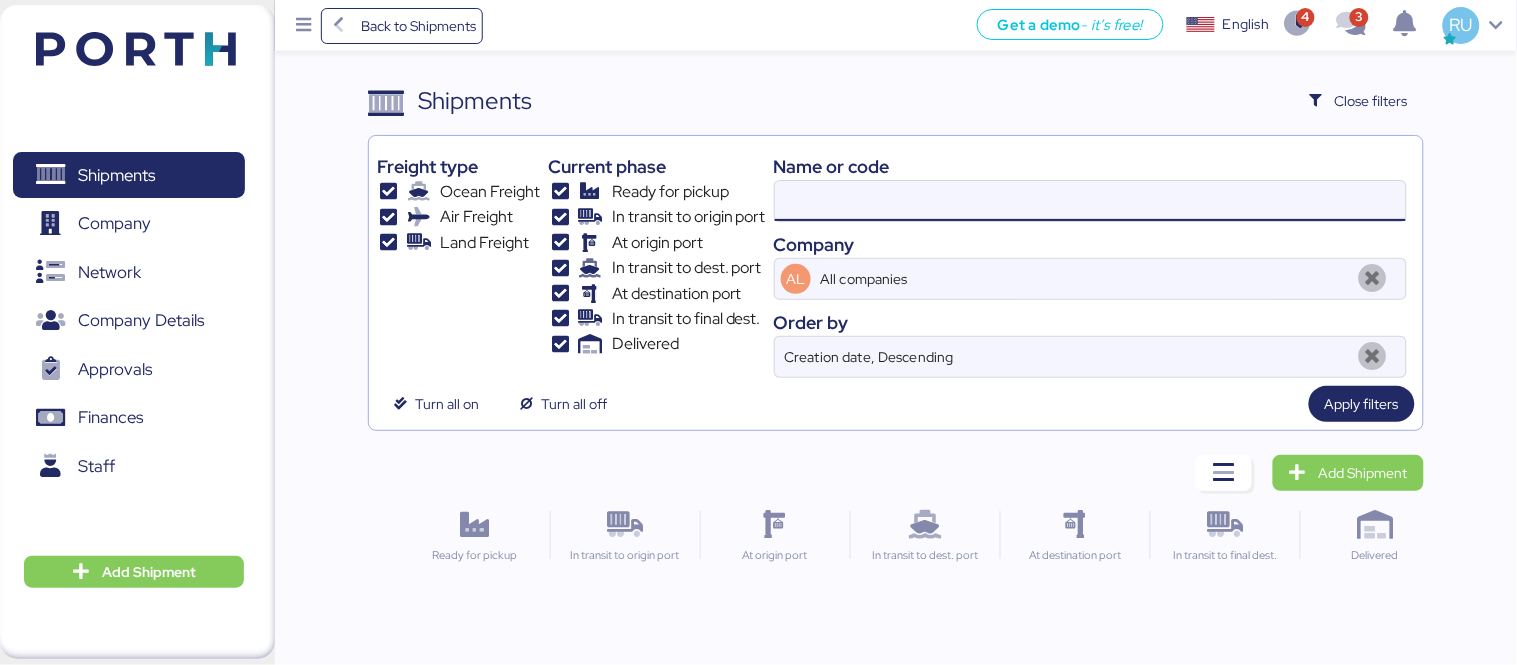 paste on "O0051451" 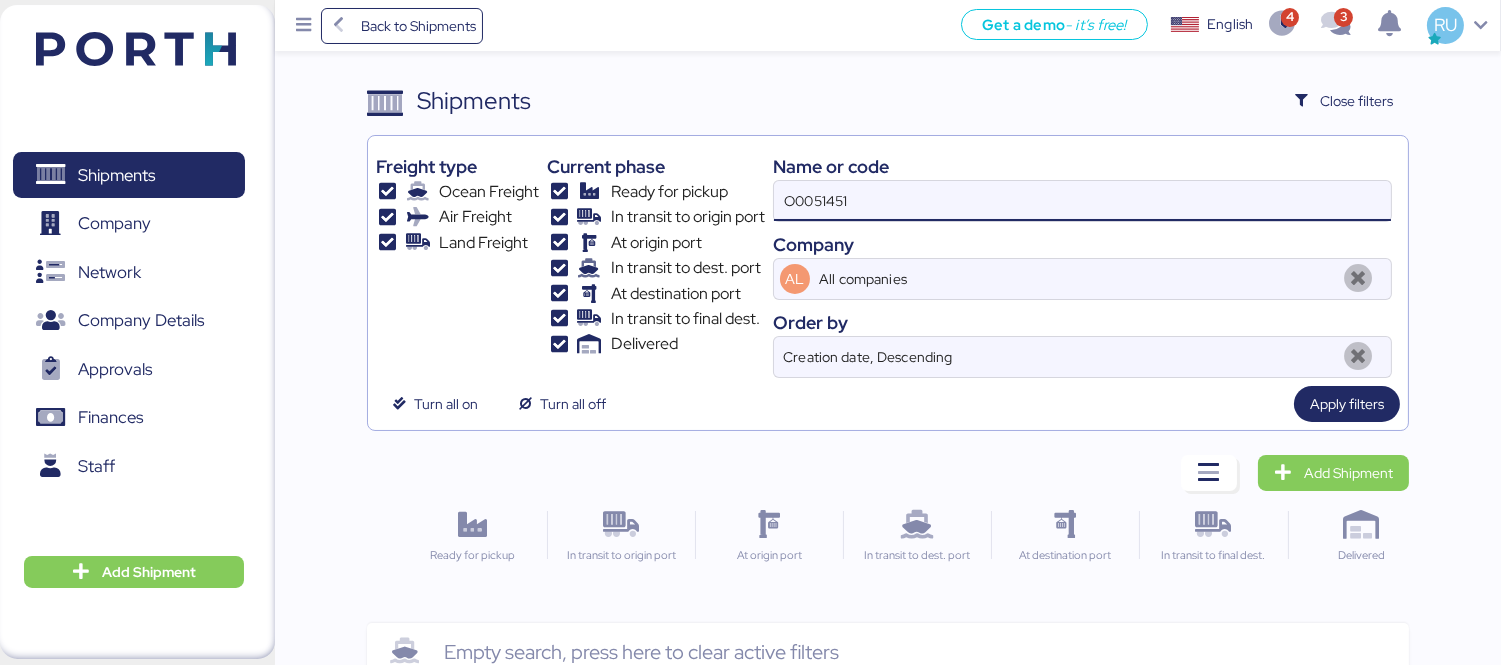type on "O0051451" 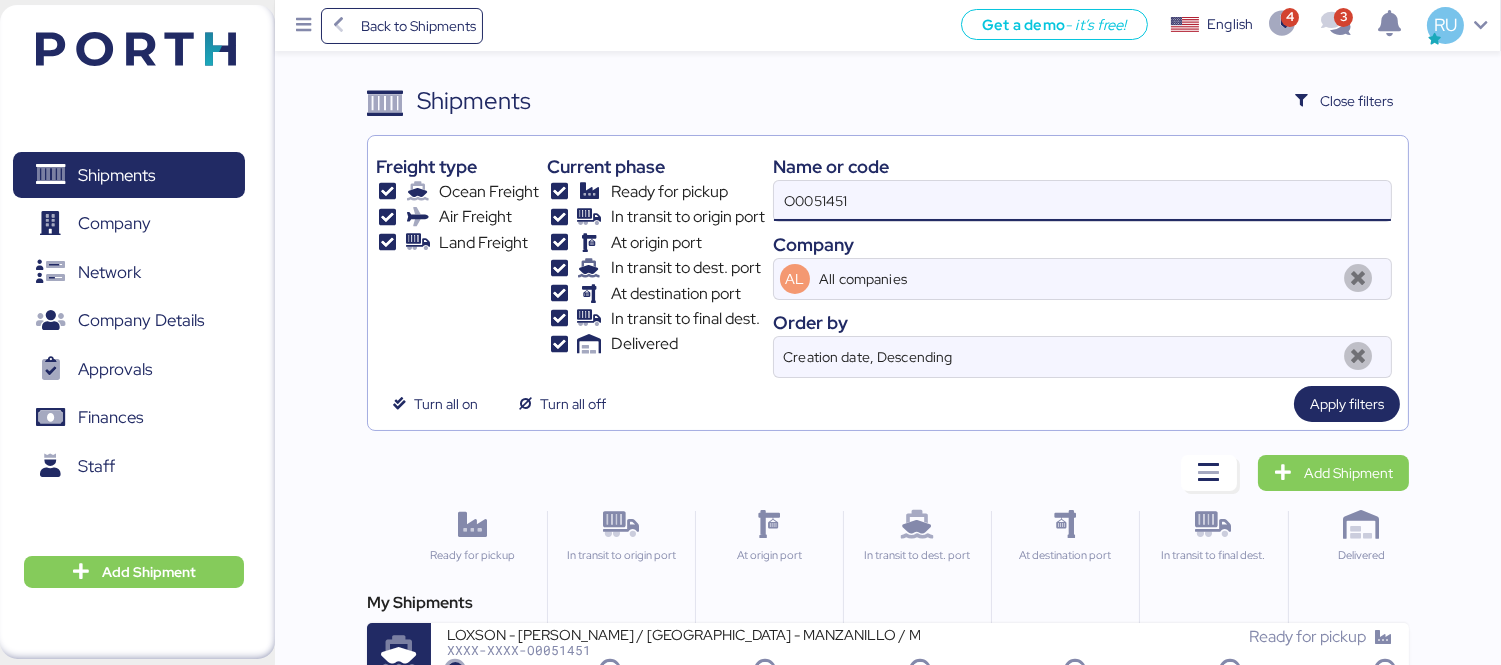 scroll, scrollTop: 37, scrollLeft: 0, axis: vertical 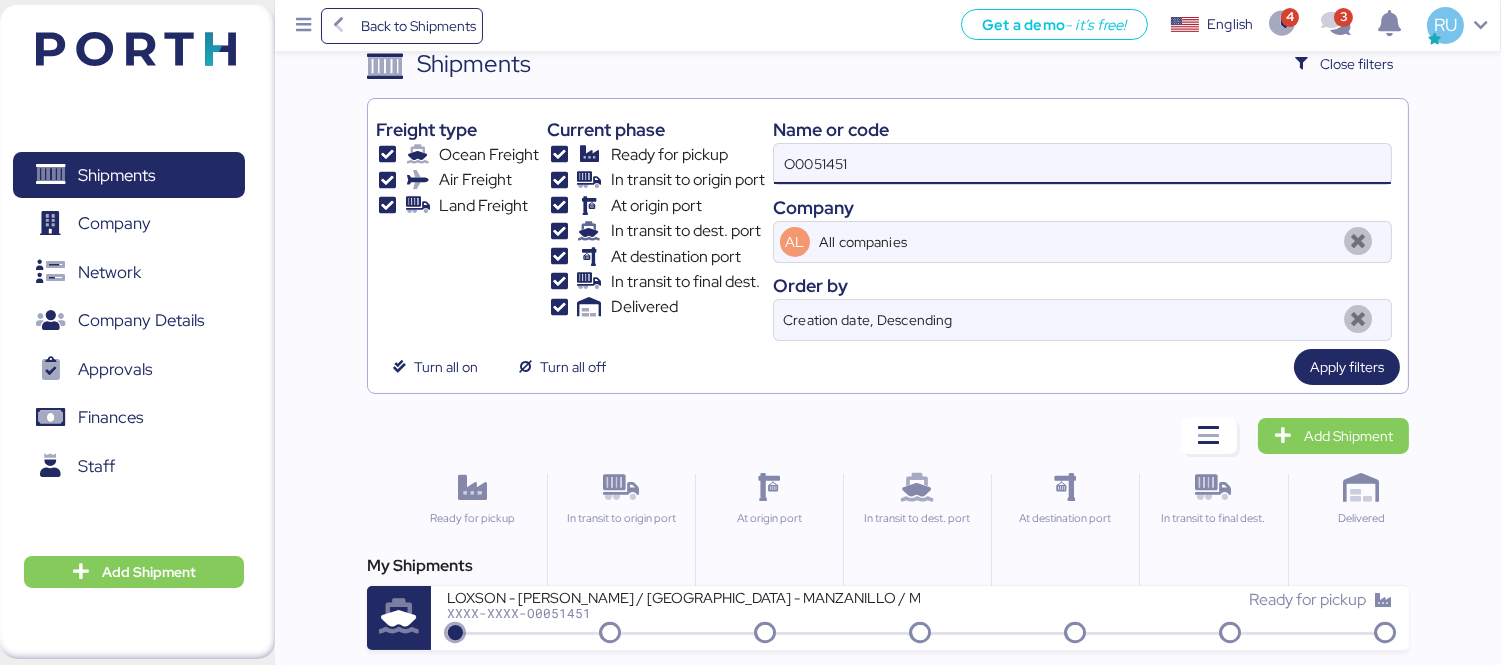 click on "My Shipments LOXSON - [PERSON_NAME] / [GEOGRAPHIC_DATA] - MANZANILLO / MBL: SHSHZLO25054323 - HBL: KSSE250510702 / LCL XXXX-XXXX-O0051451 Ready for pickup" at bounding box center [888, 602] 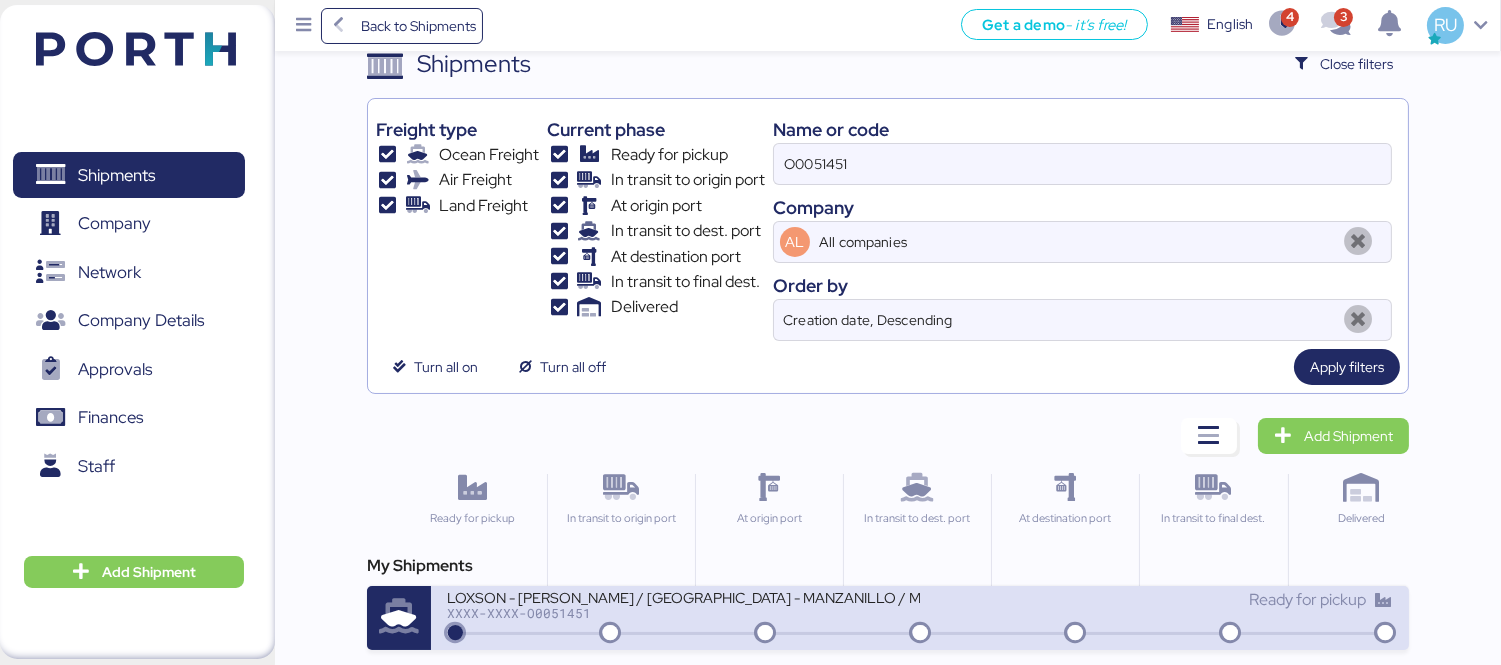 click on "LOXSON - [PERSON_NAME] / [GEOGRAPHIC_DATA] - MANZANILLO / MBL: SHSHZLO25054323 - HBL: KSSE250510702 / LCL" at bounding box center [683, 596] 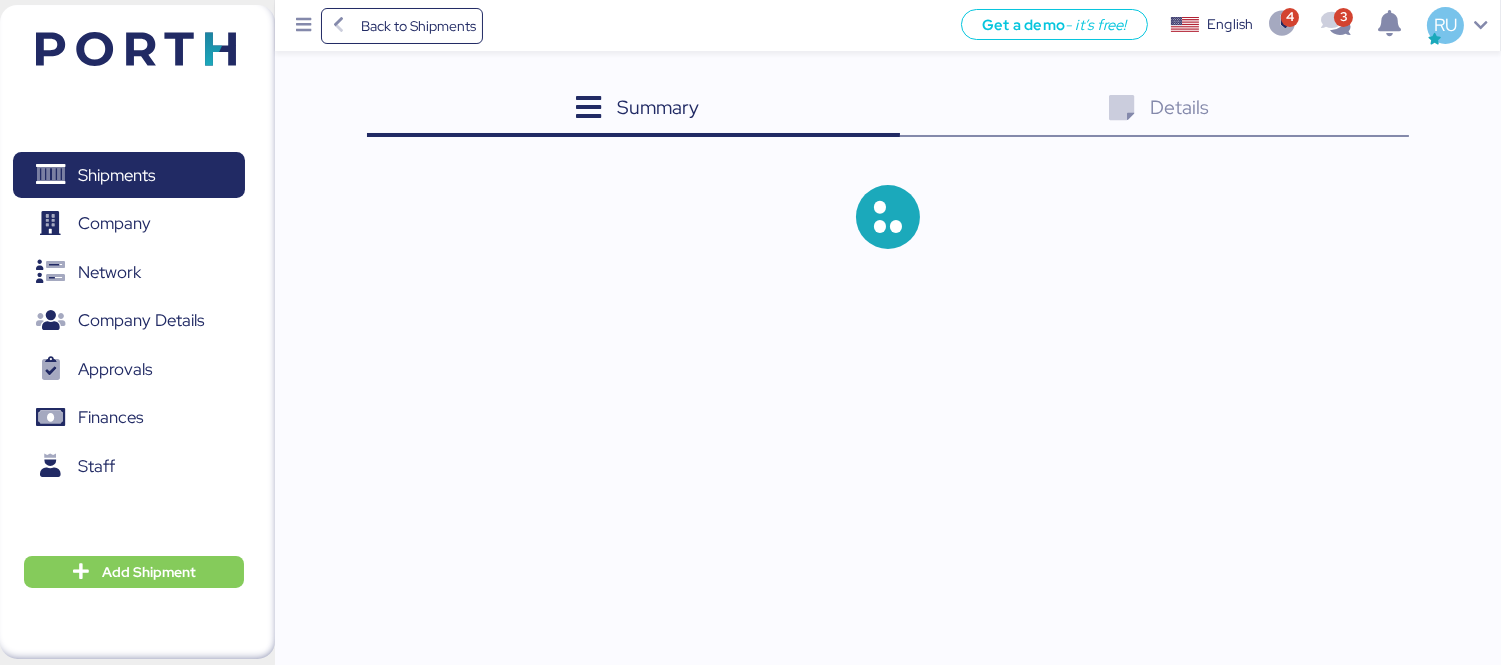 scroll, scrollTop: 0, scrollLeft: 0, axis: both 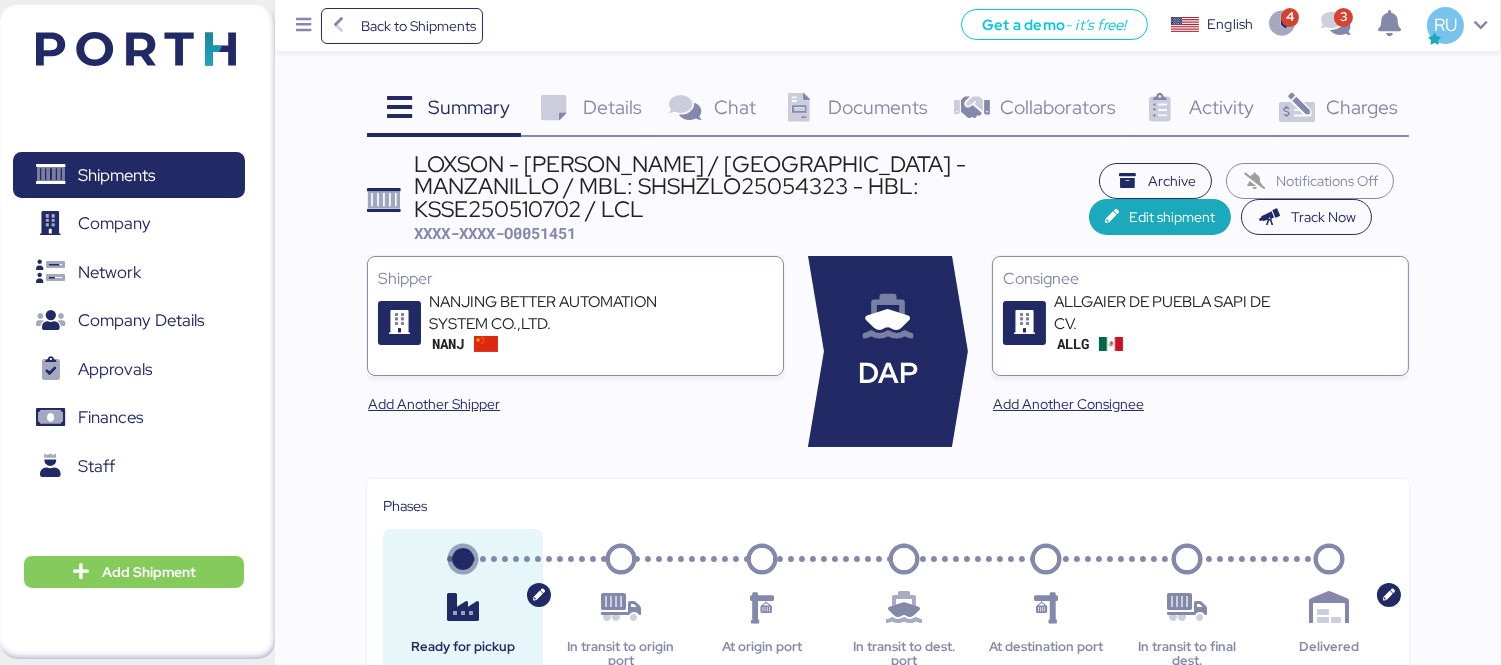 click at bounding box center [1297, 108] 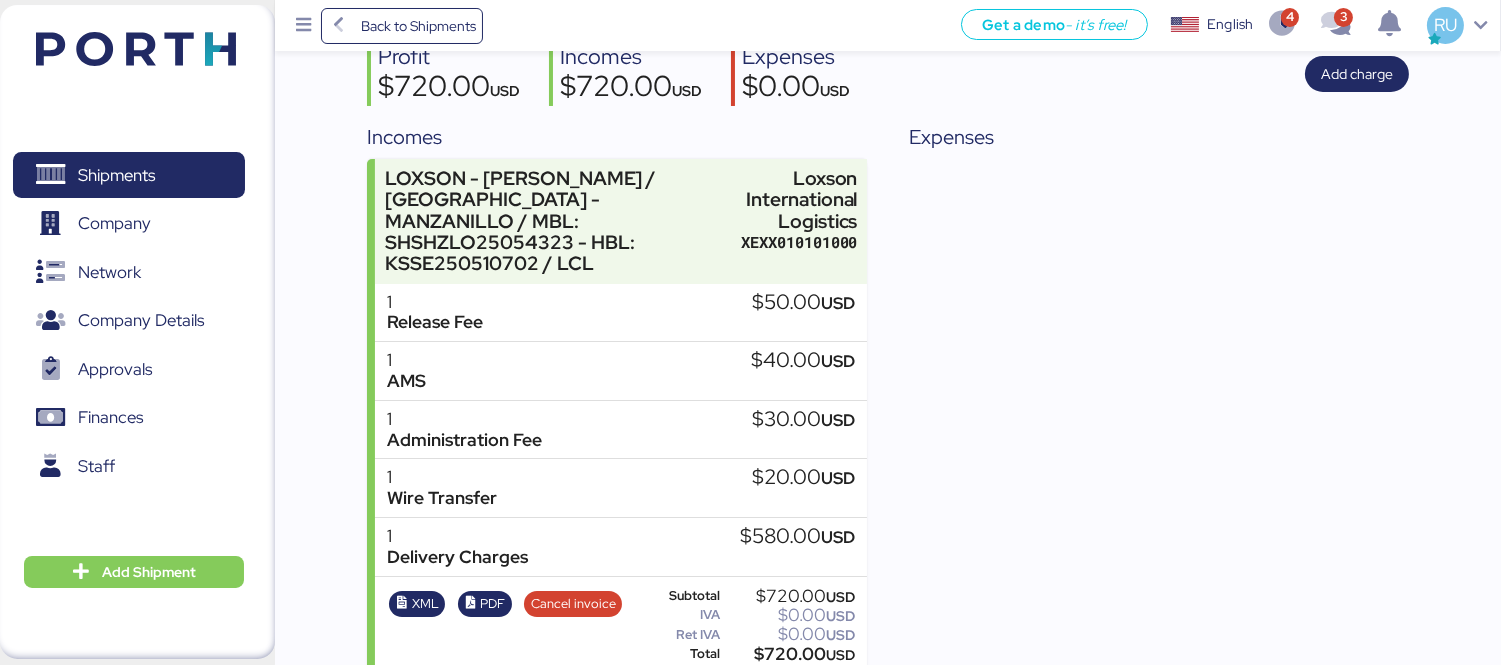 scroll, scrollTop: 191, scrollLeft: 0, axis: vertical 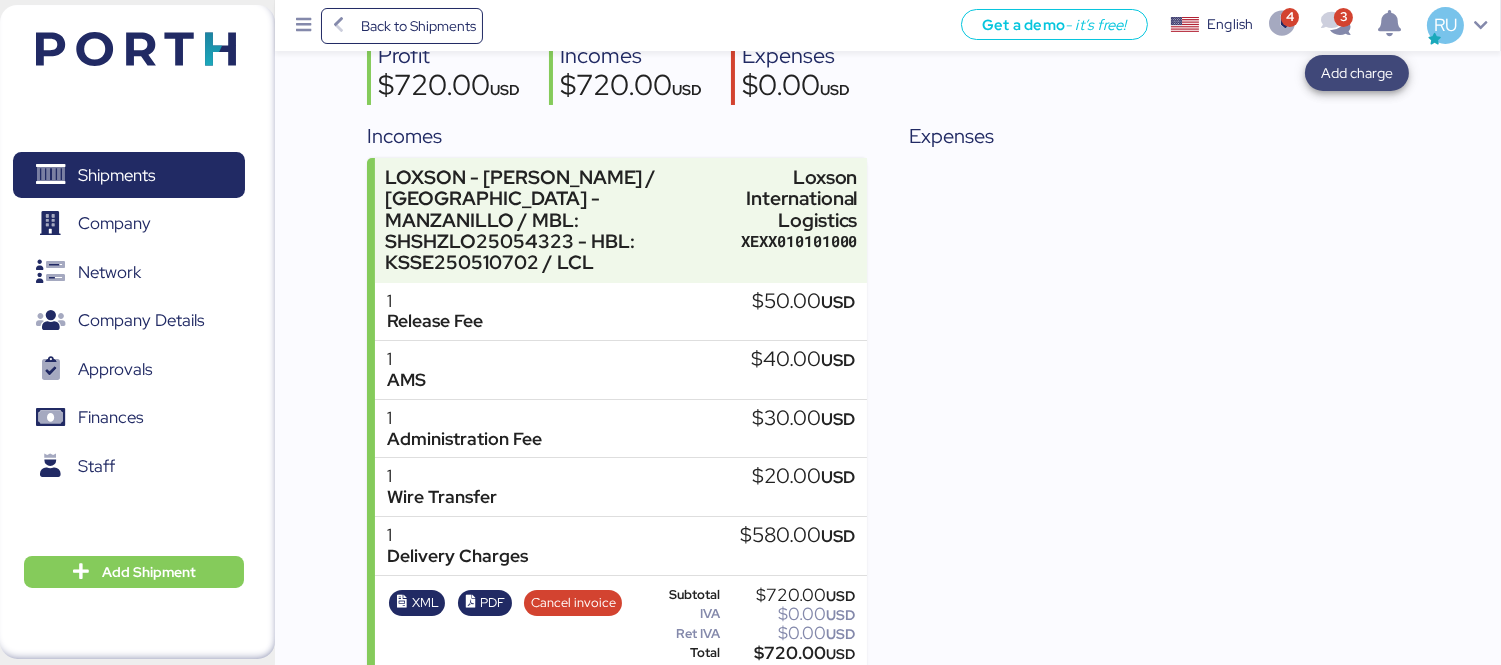 click on "Add charge" at bounding box center [1357, 73] 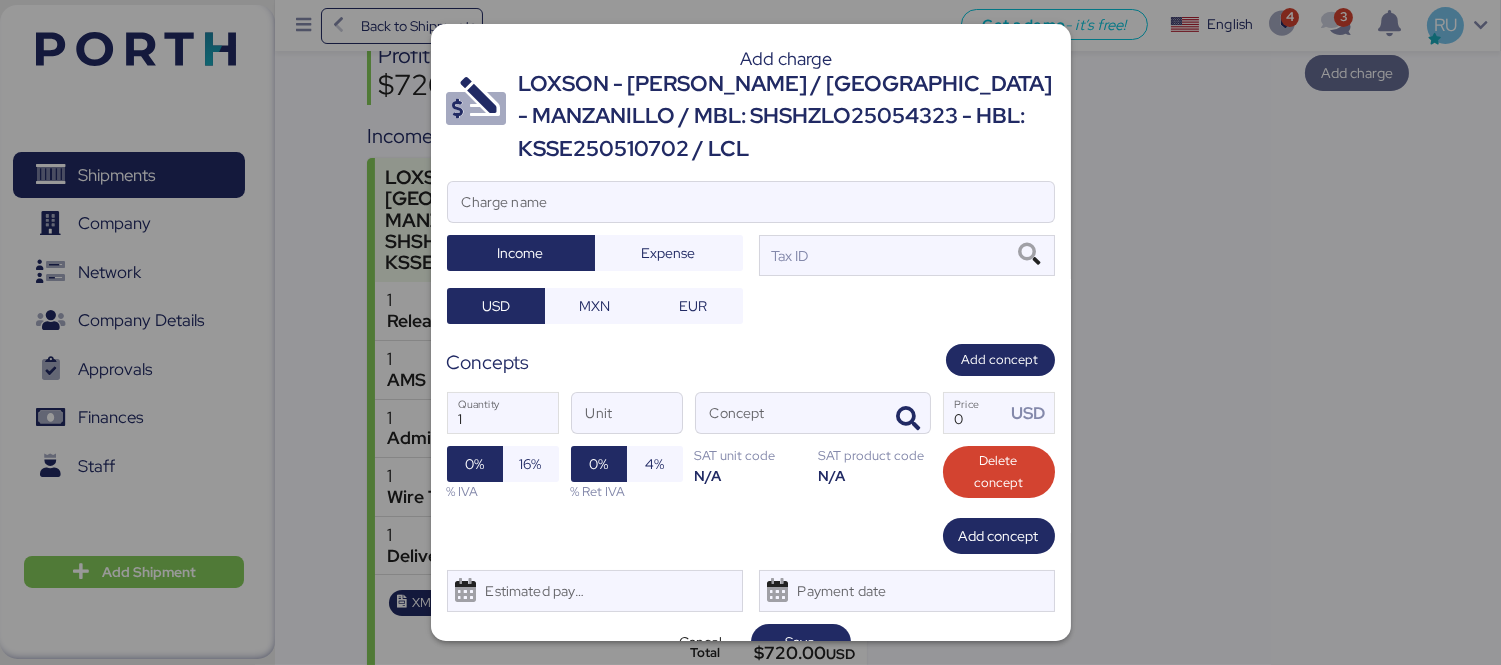 scroll, scrollTop: 0, scrollLeft: 0, axis: both 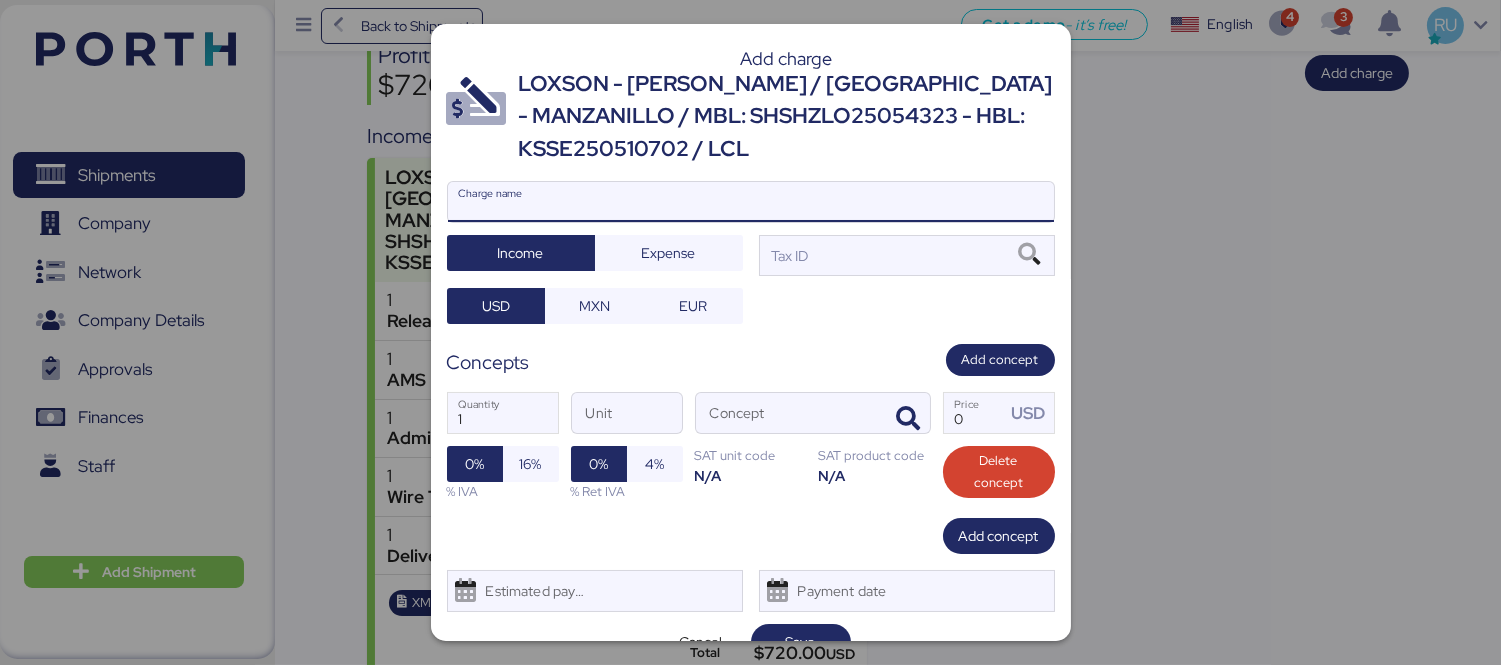 click on "Charge name" at bounding box center (751, 202) 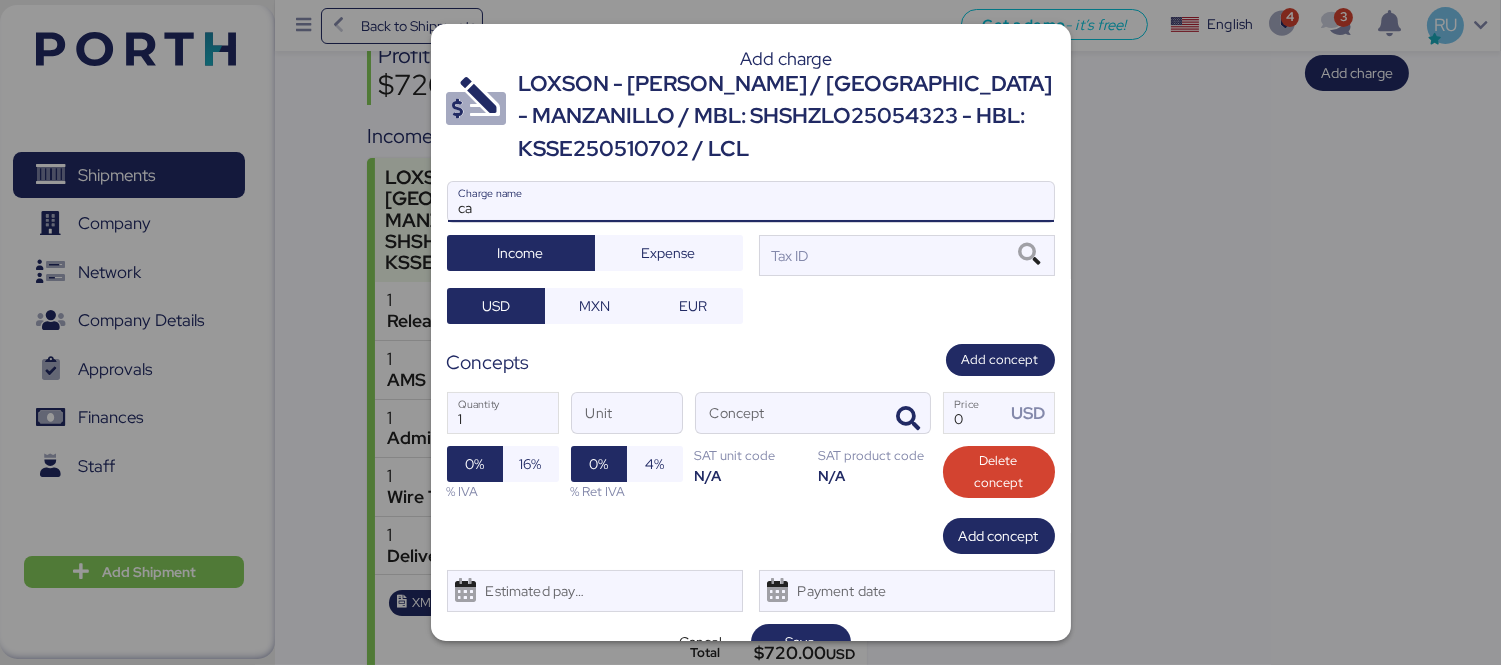 type on "c" 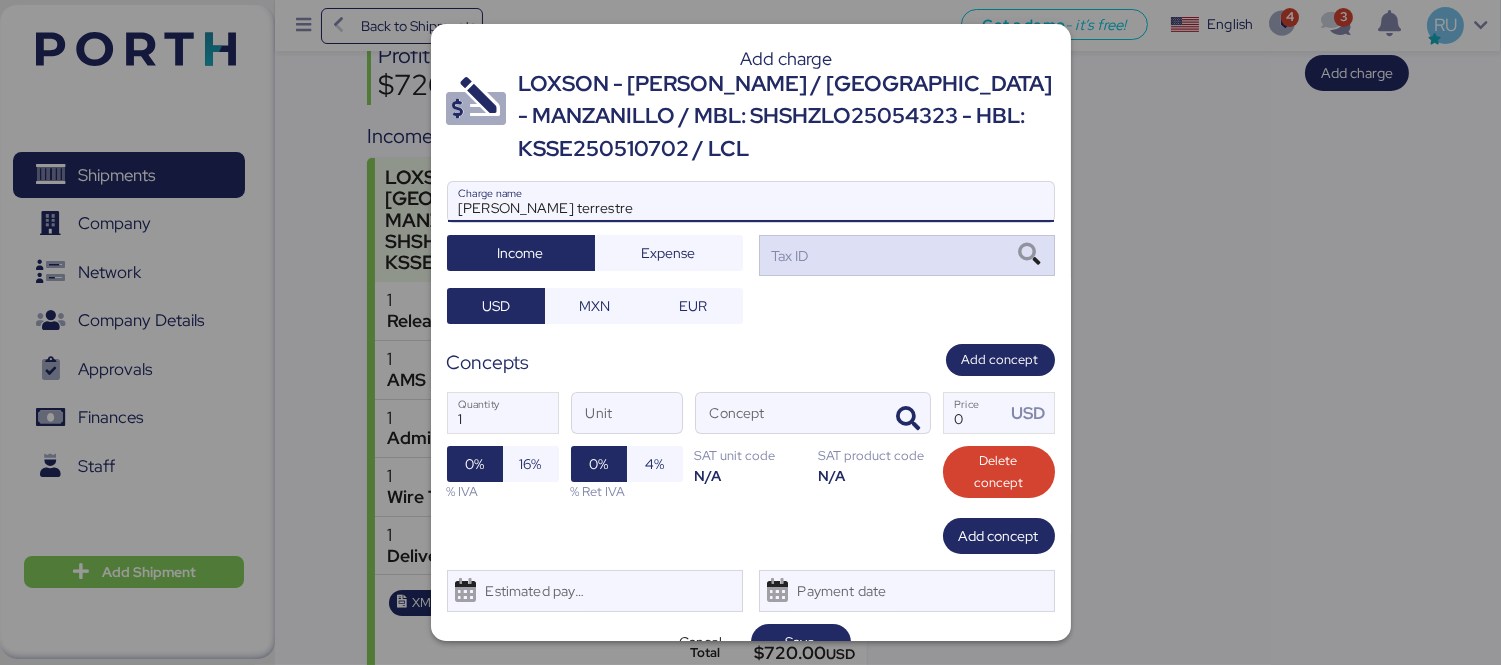 type on "[PERSON_NAME] terrestre" 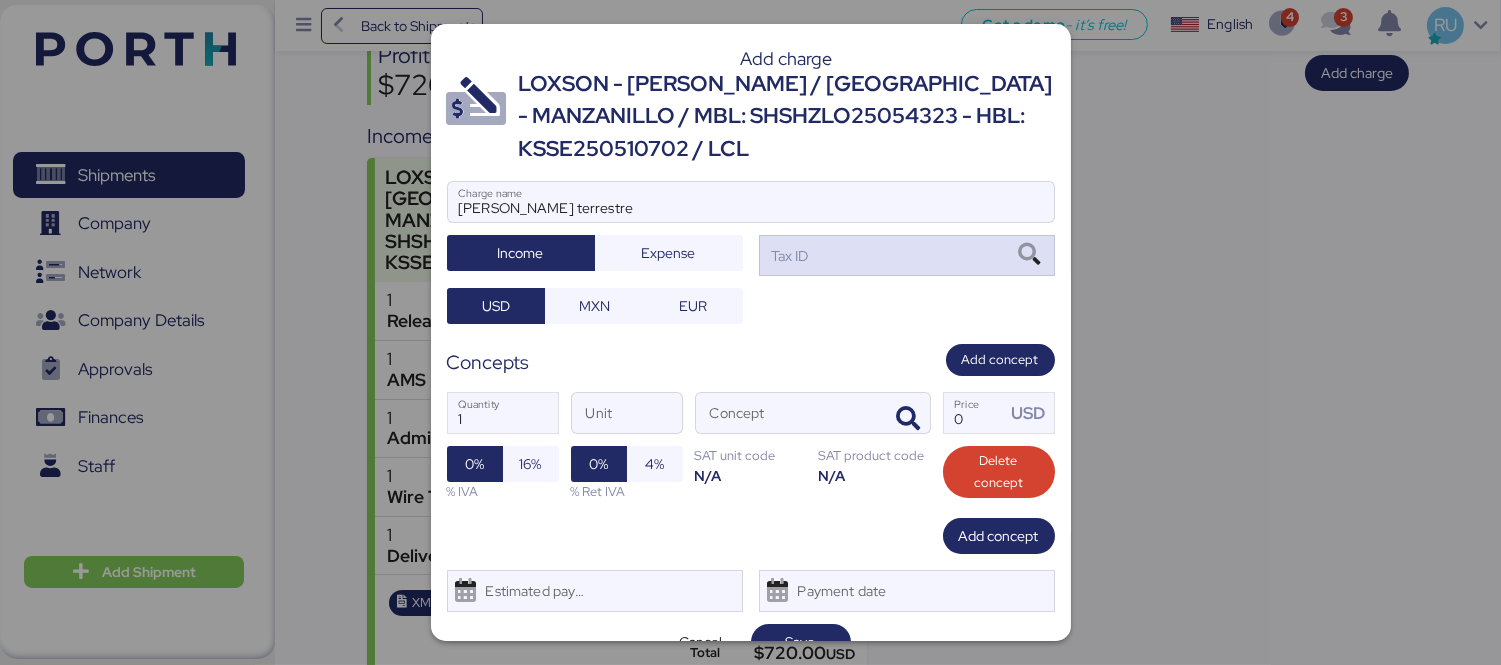 click on "Tax ID" at bounding box center (907, 255) 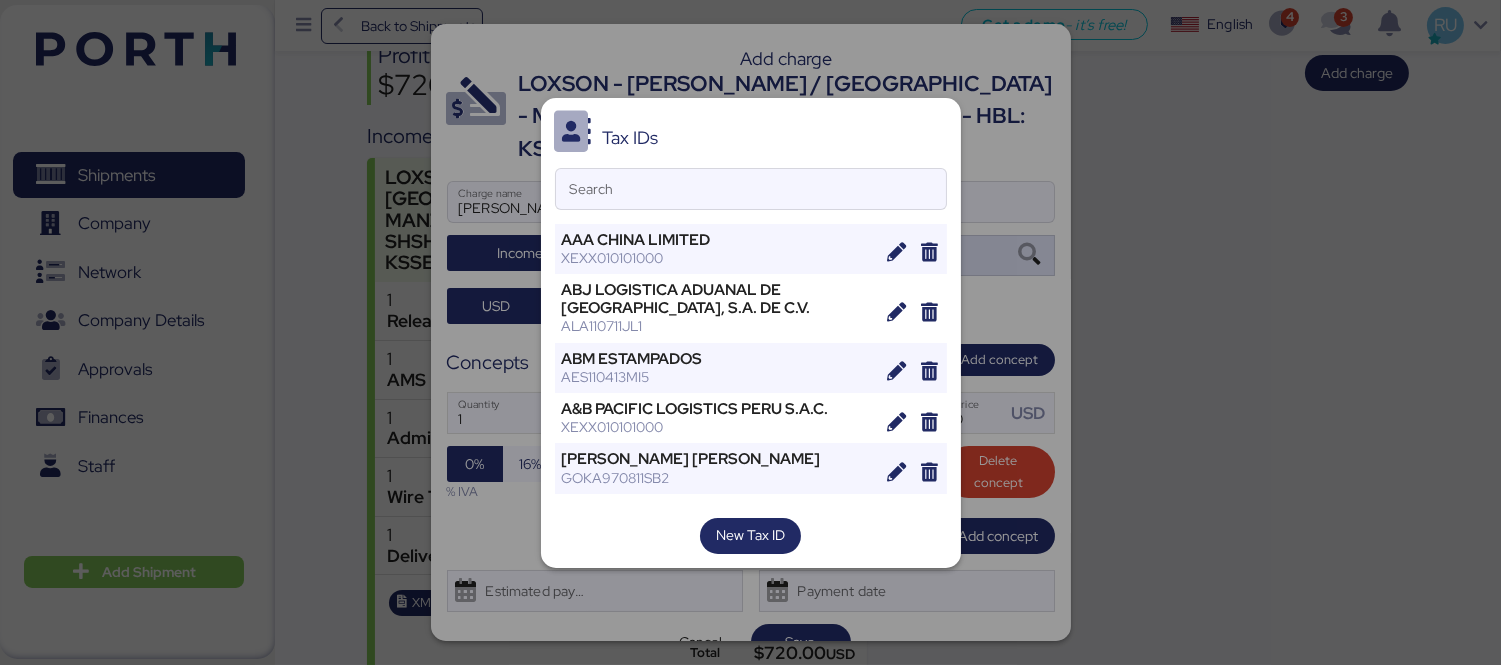 click on "XEXX010101000" at bounding box center (717, 258) 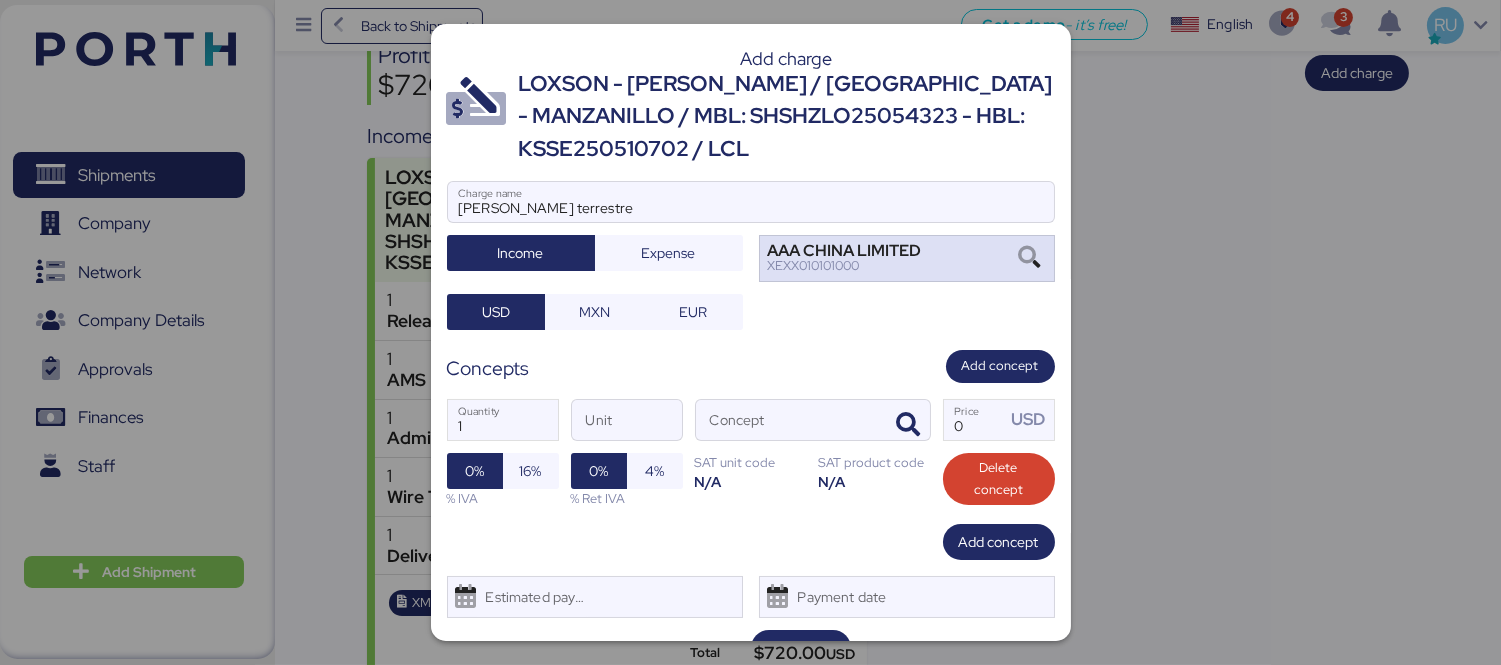 click on "XEXX010101000" at bounding box center (845, 266) 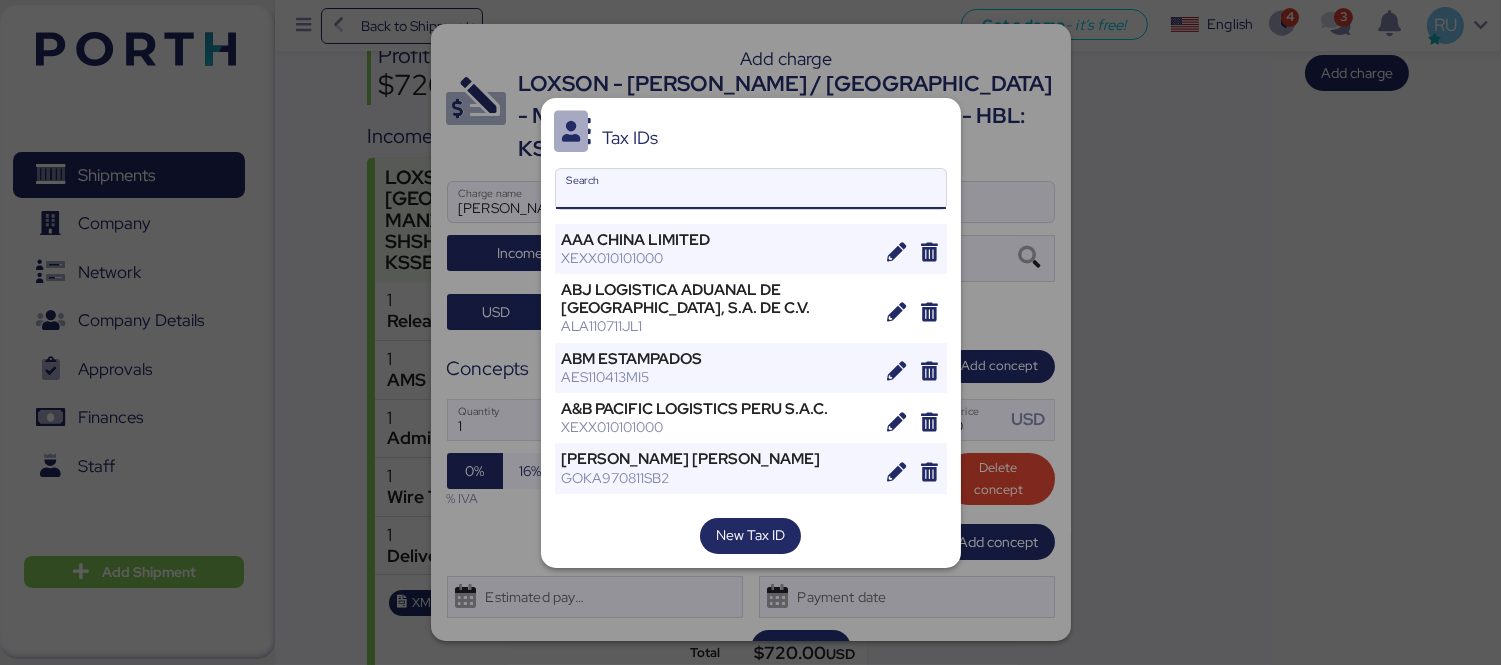 click on "Search" at bounding box center (751, 189) 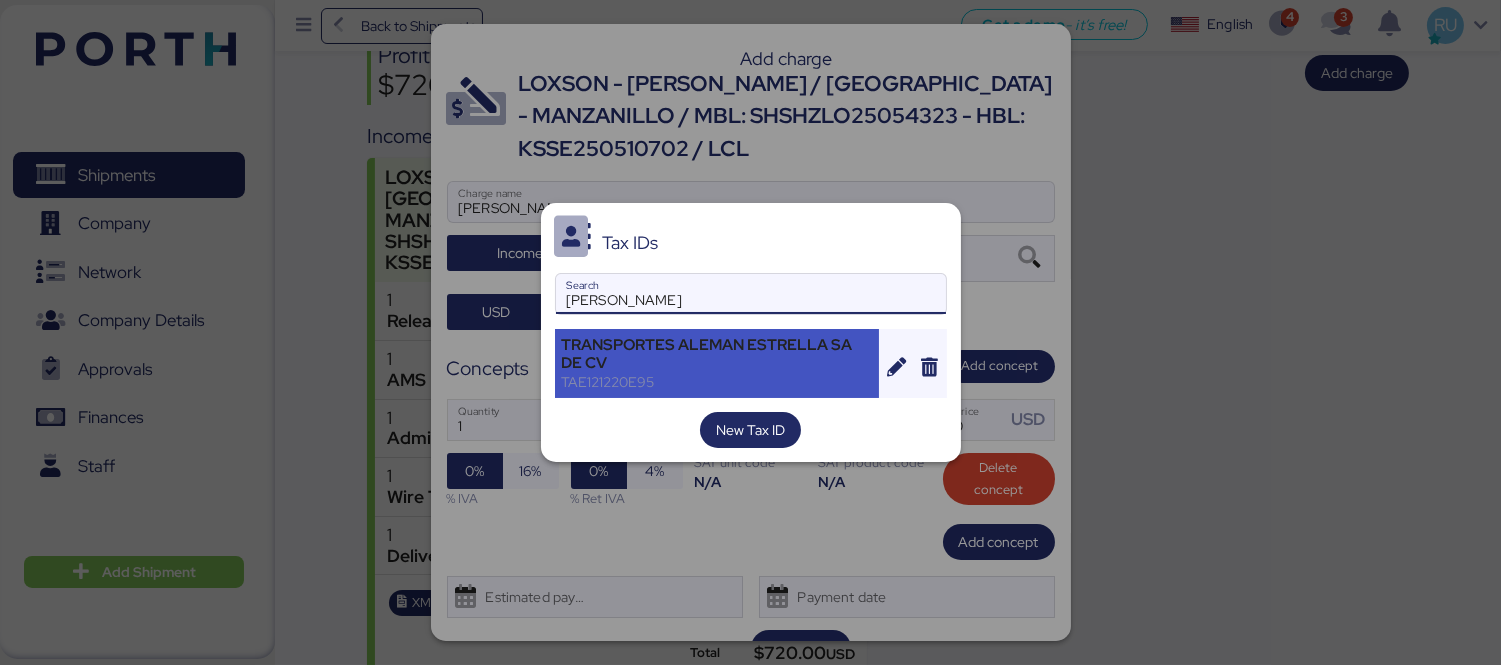 type on "[PERSON_NAME]" 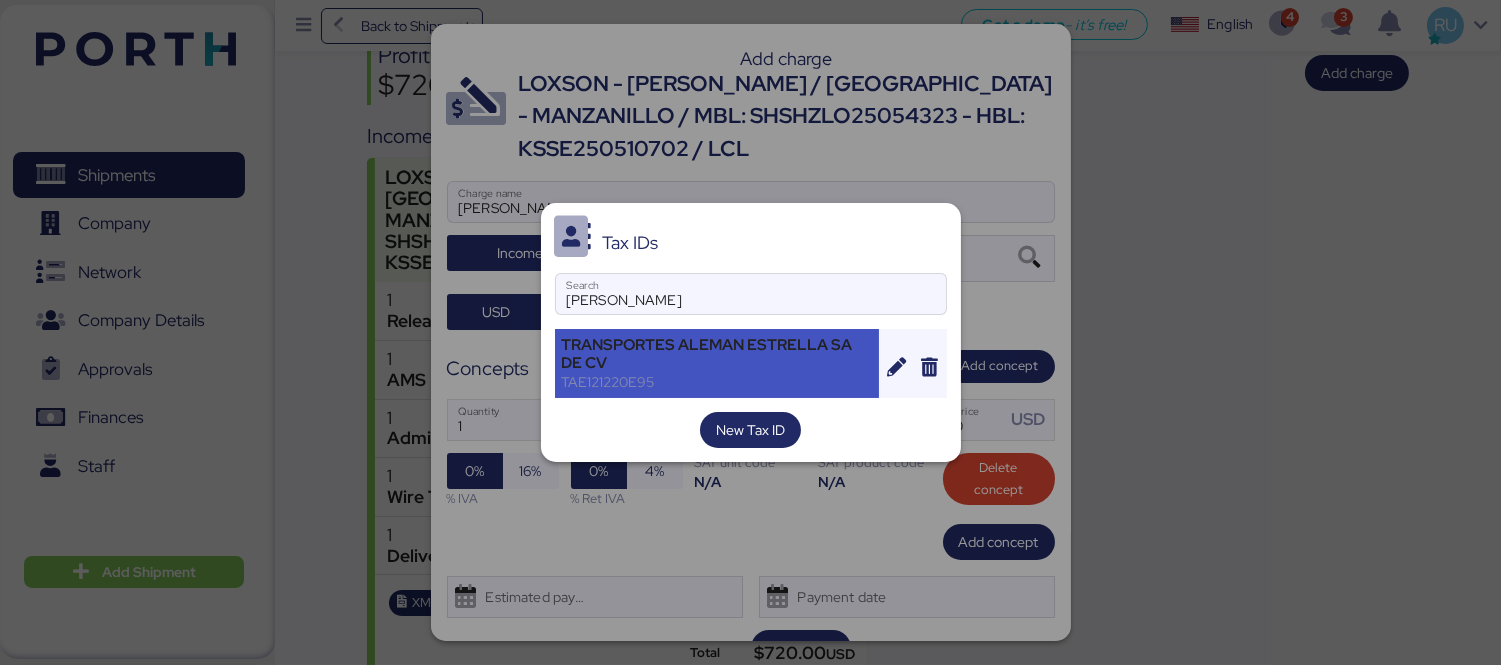 click on "TRANSPORTES ALEMAN ESTRELLA SA DE CV" at bounding box center [717, 354] 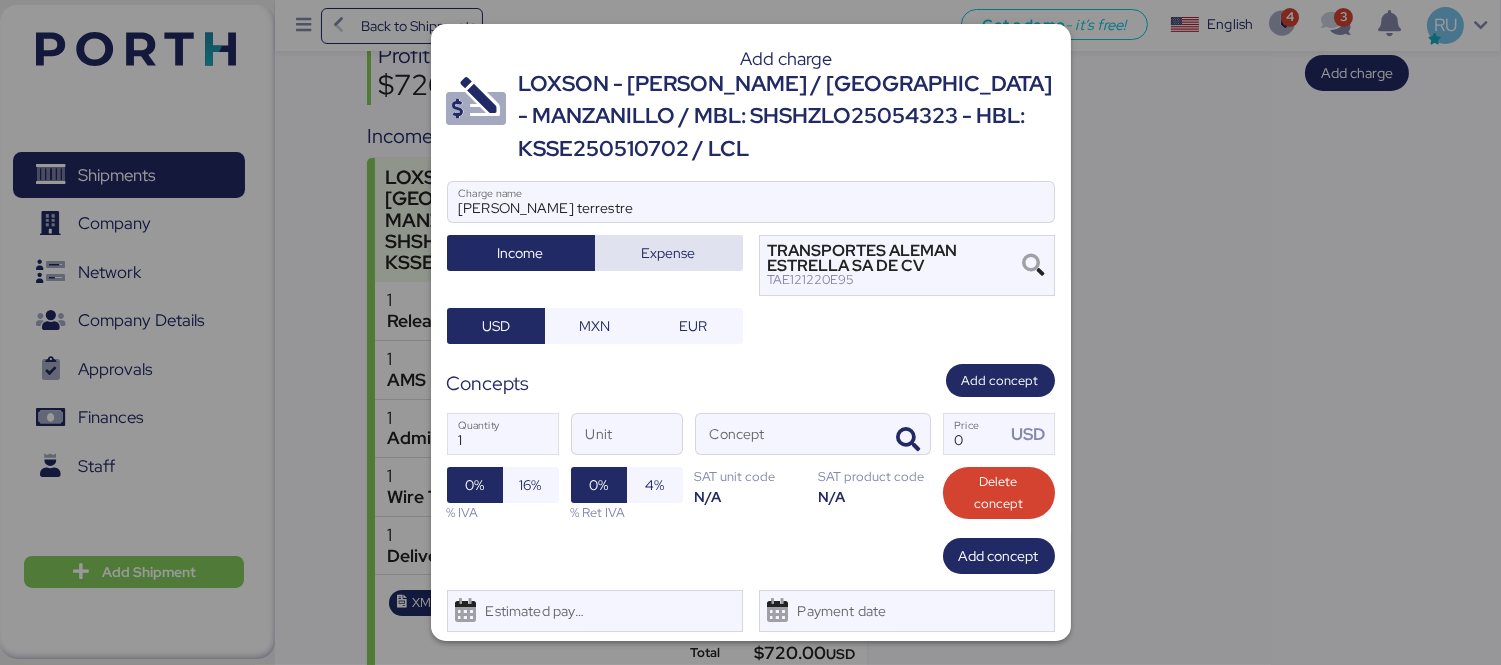 click on "Expense" at bounding box center (669, 253) 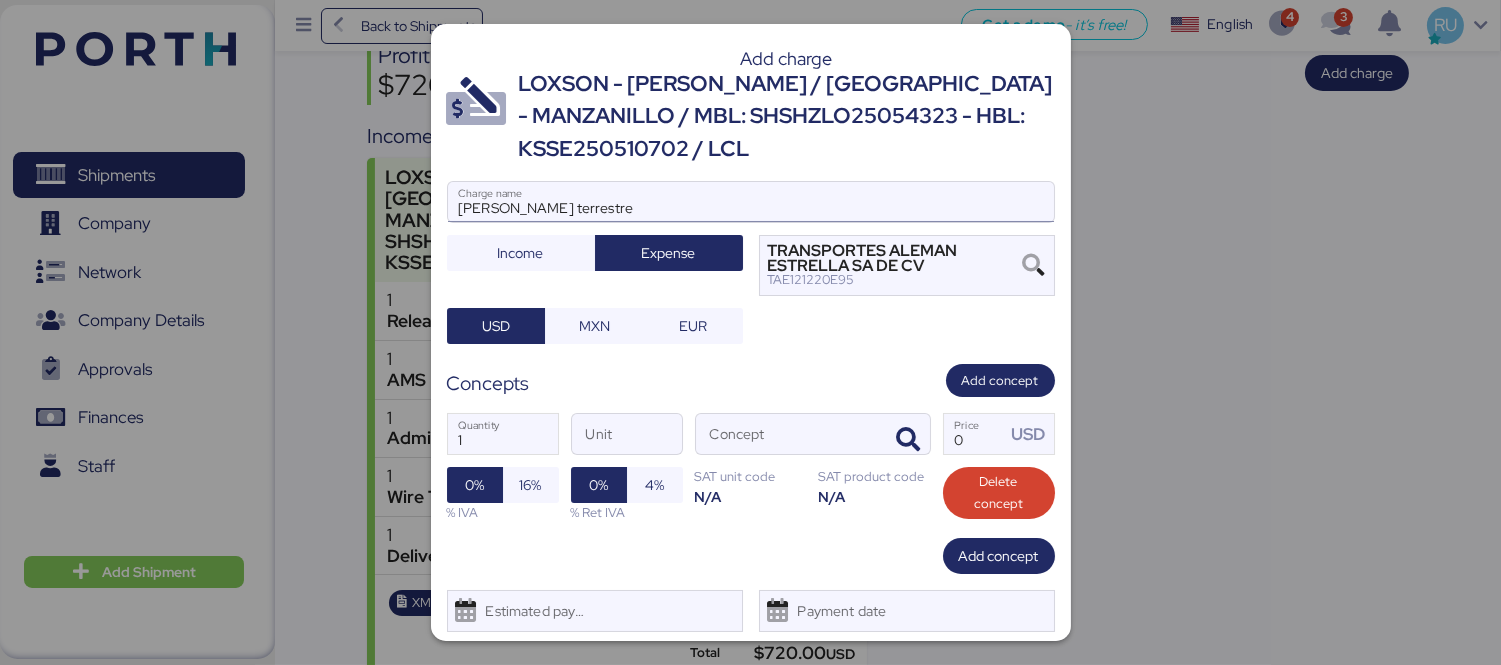 click on "[PERSON_NAME] terrestre" at bounding box center [751, 202] 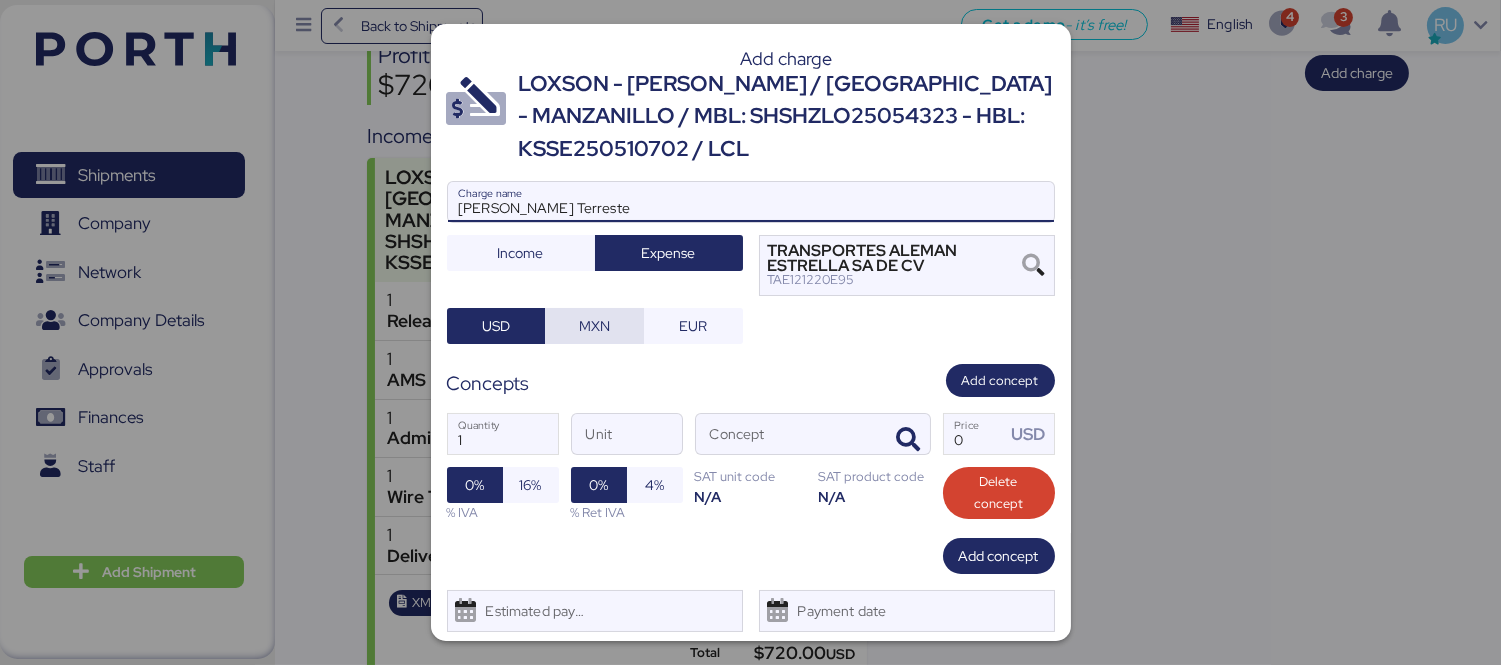 type on "[PERSON_NAME] Terreste" 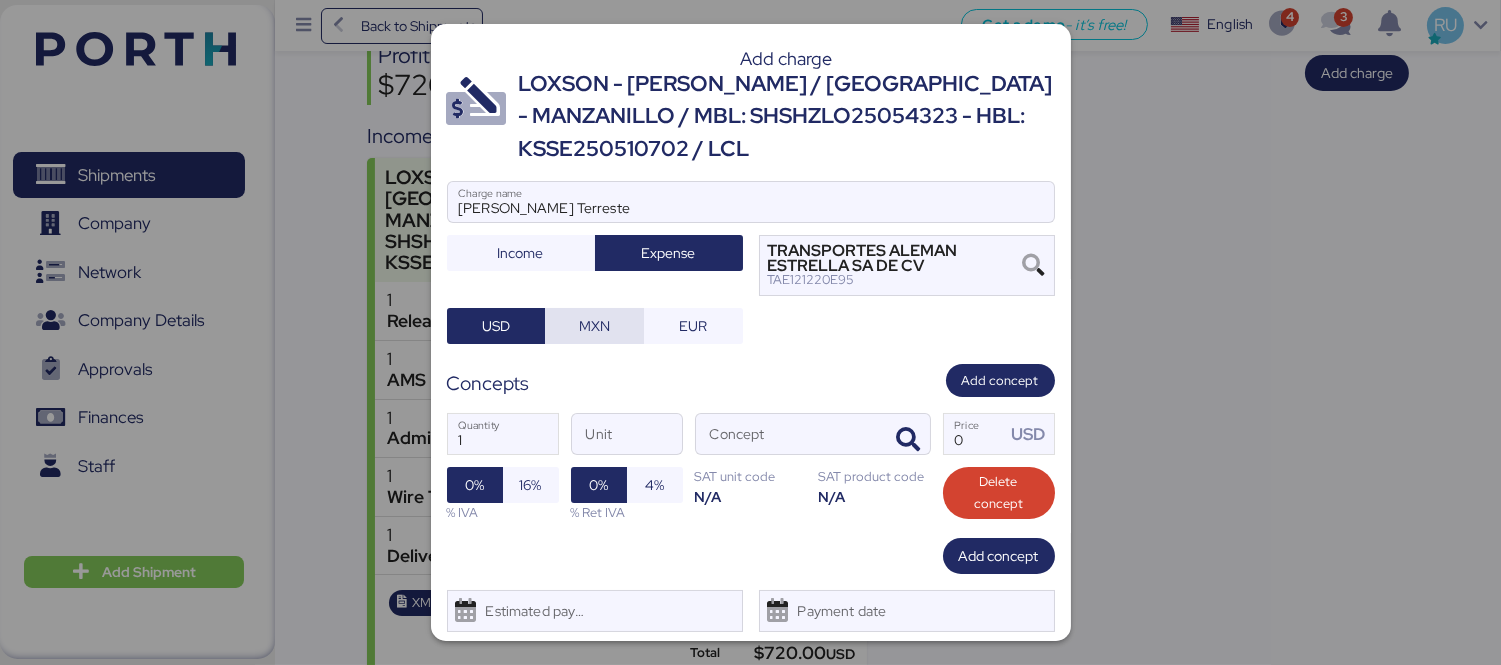 click on "MXN" at bounding box center [594, 326] 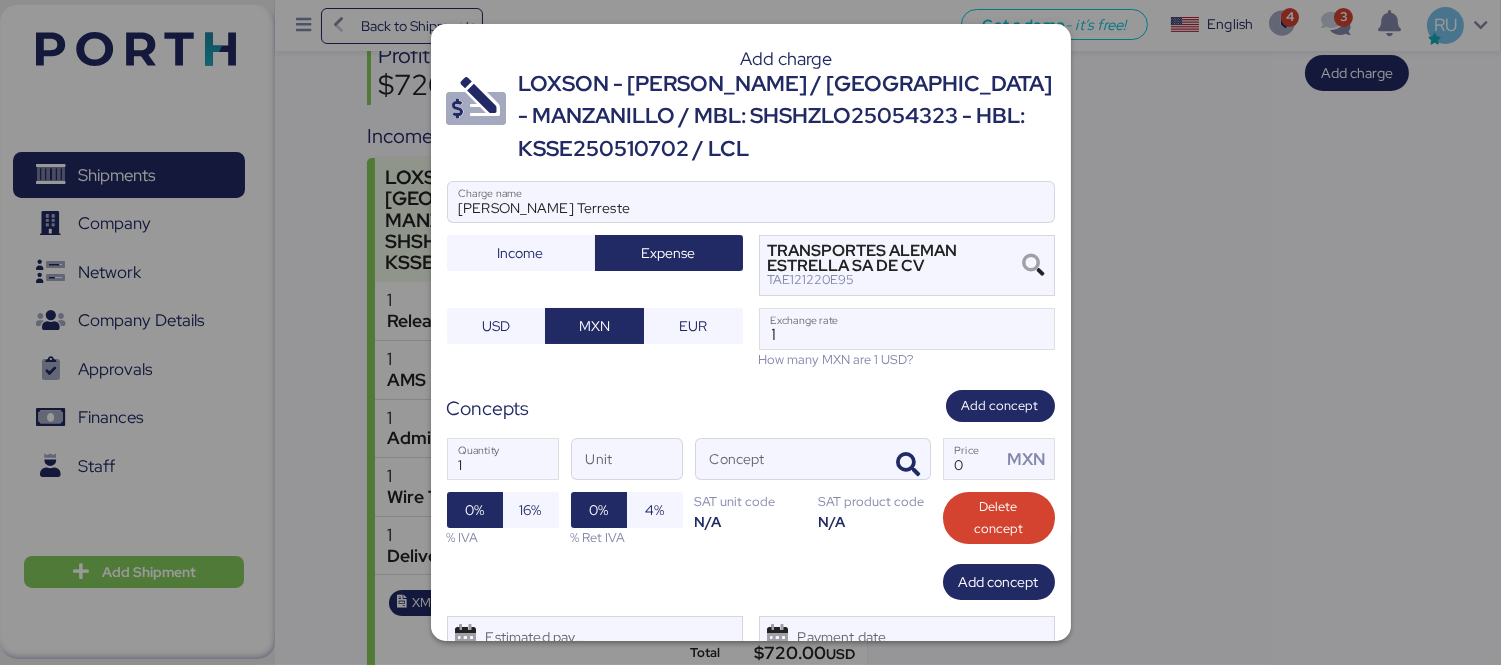 click on "[PERSON_NAME] Terreste Charge name Income Expense TRANSPORTES [PERSON_NAME] SA DE CV TAE121220E95   USD MXN EUR 1 Exchange rate
How many
MXN
are 1 USD?" at bounding box center [751, 275] 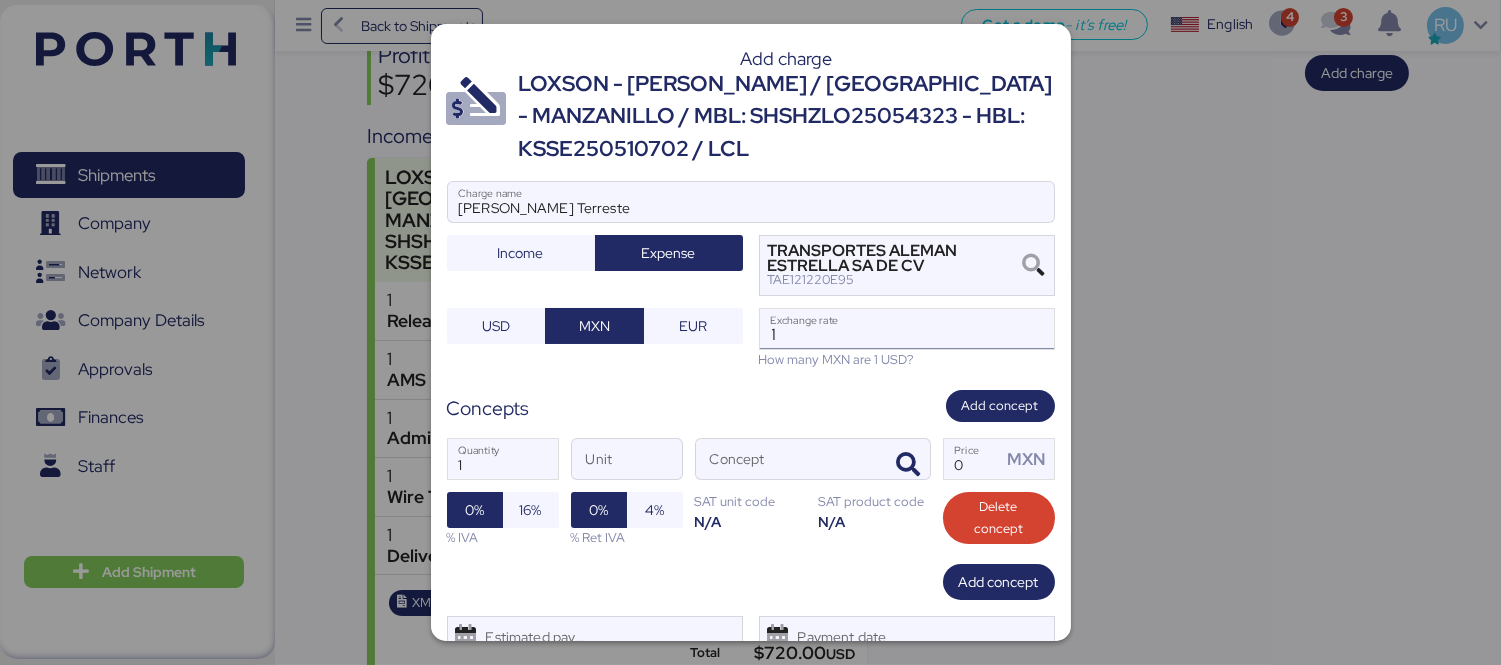 click on "1" at bounding box center (907, 329) 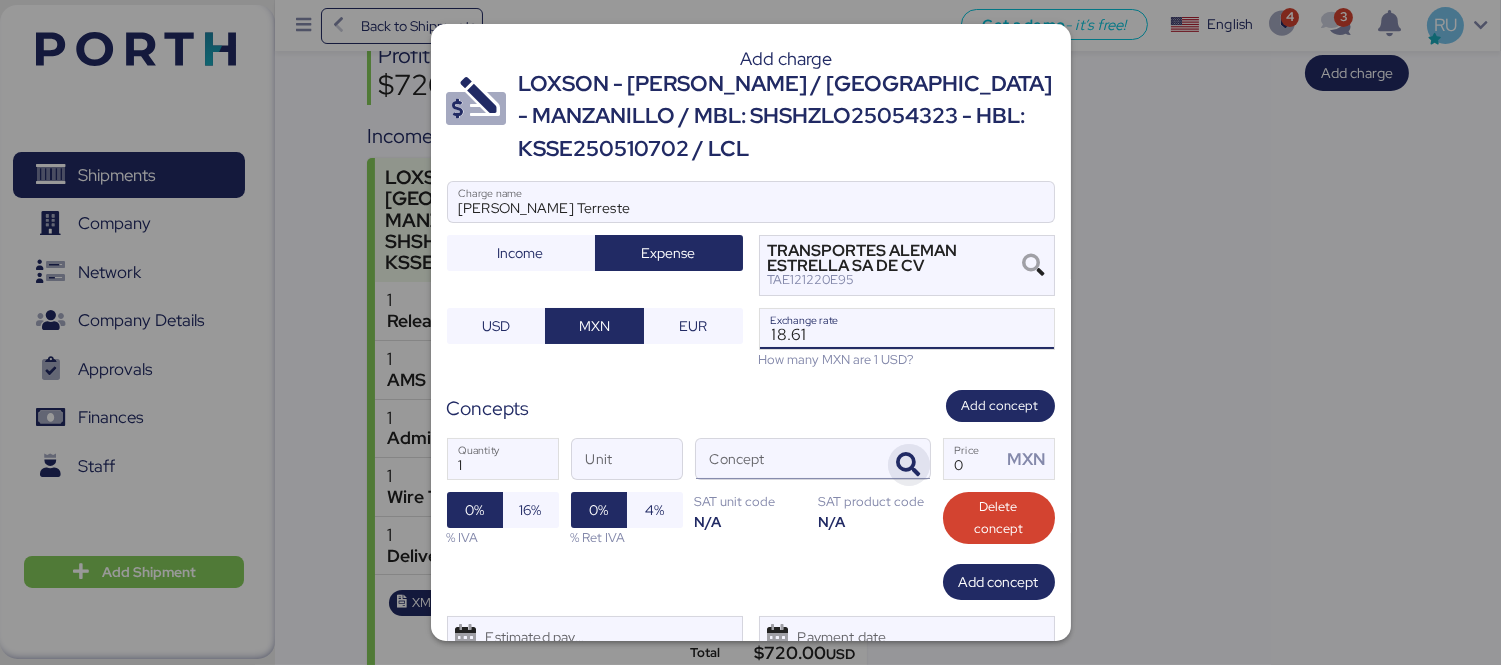 type on "18.61" 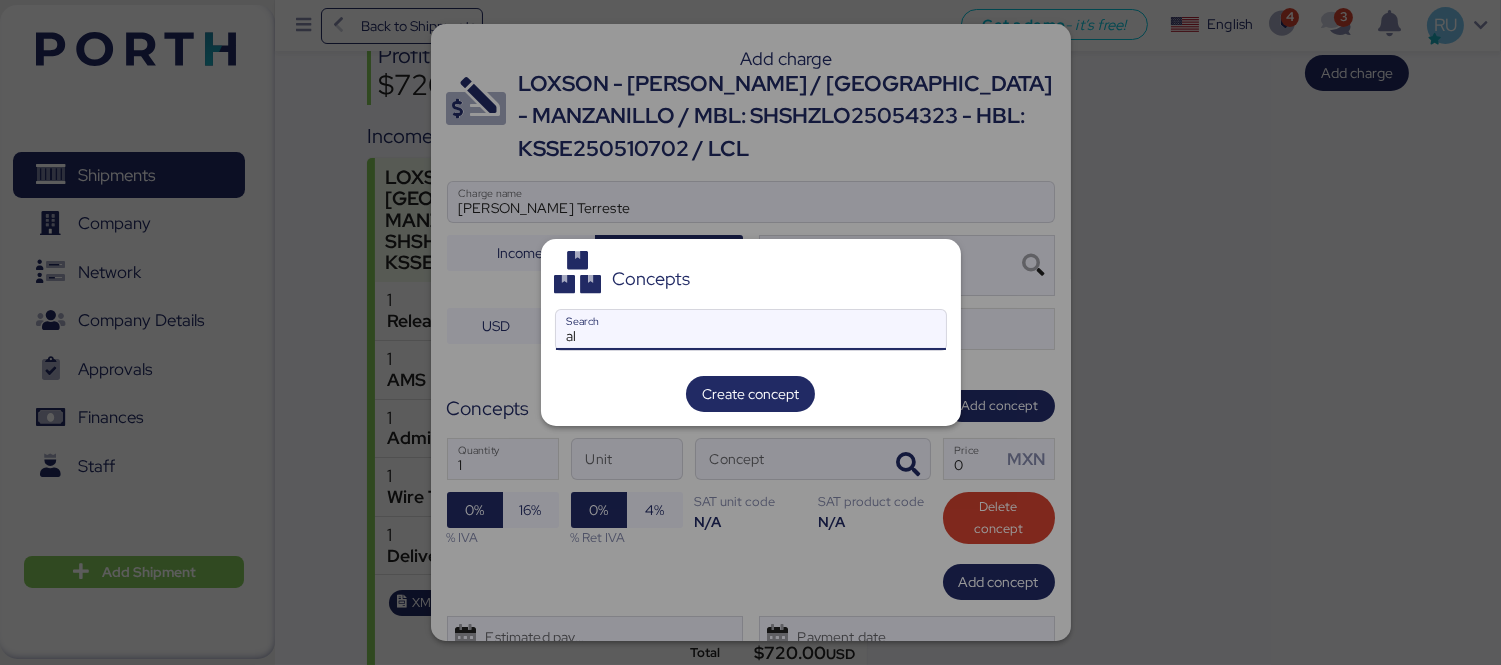 type on "a" 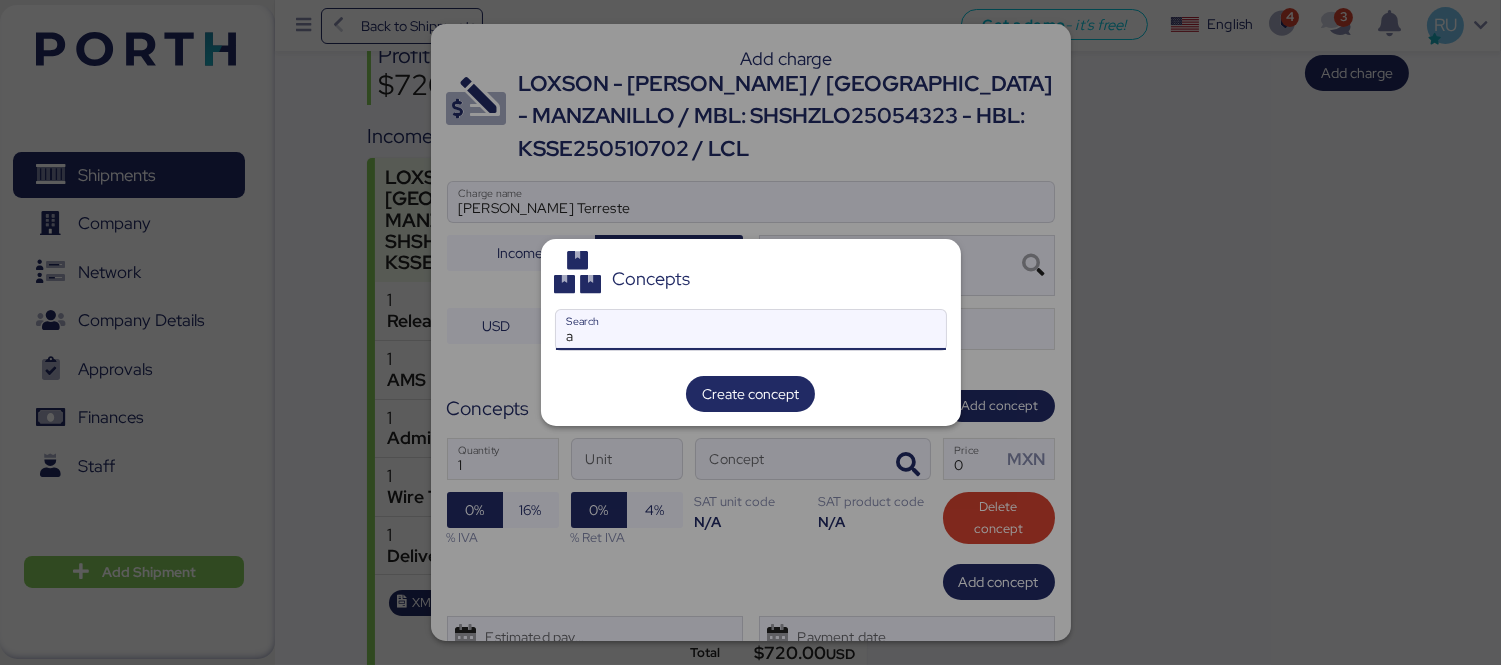 type 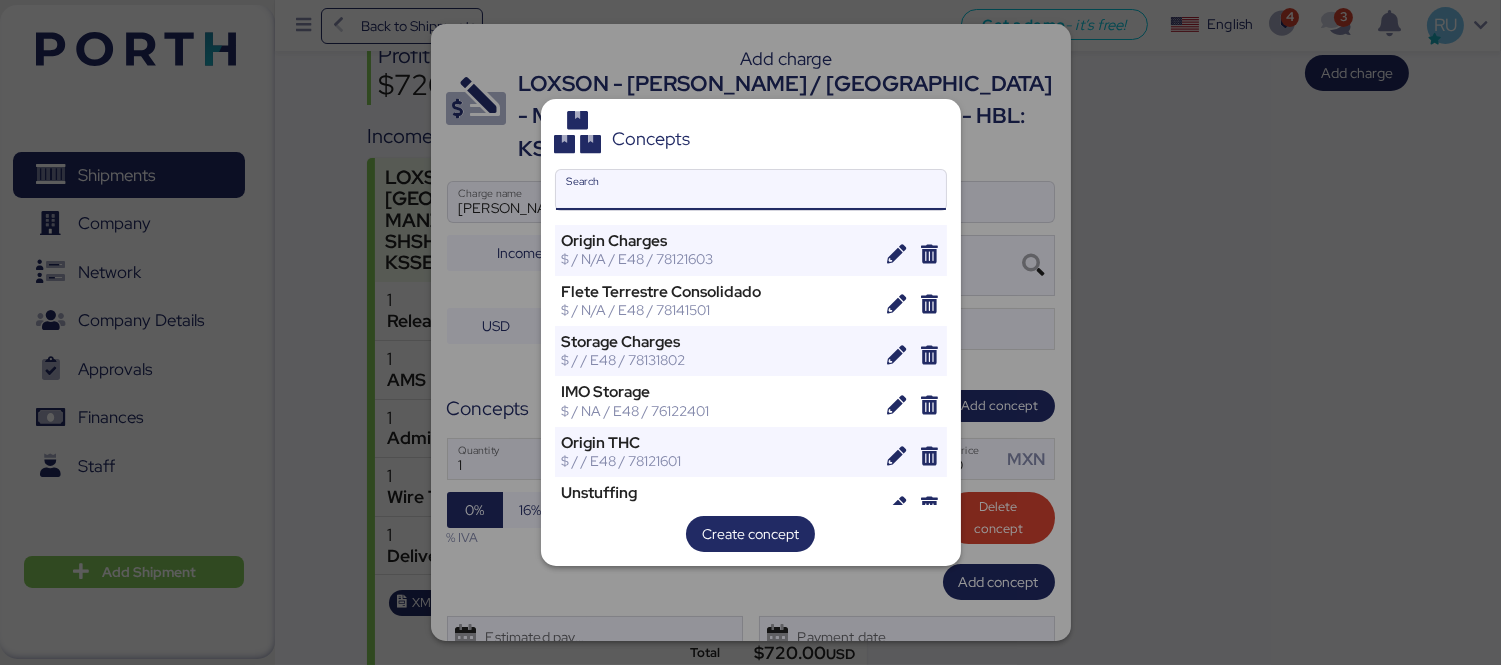 click at bounding box center (750, 332) 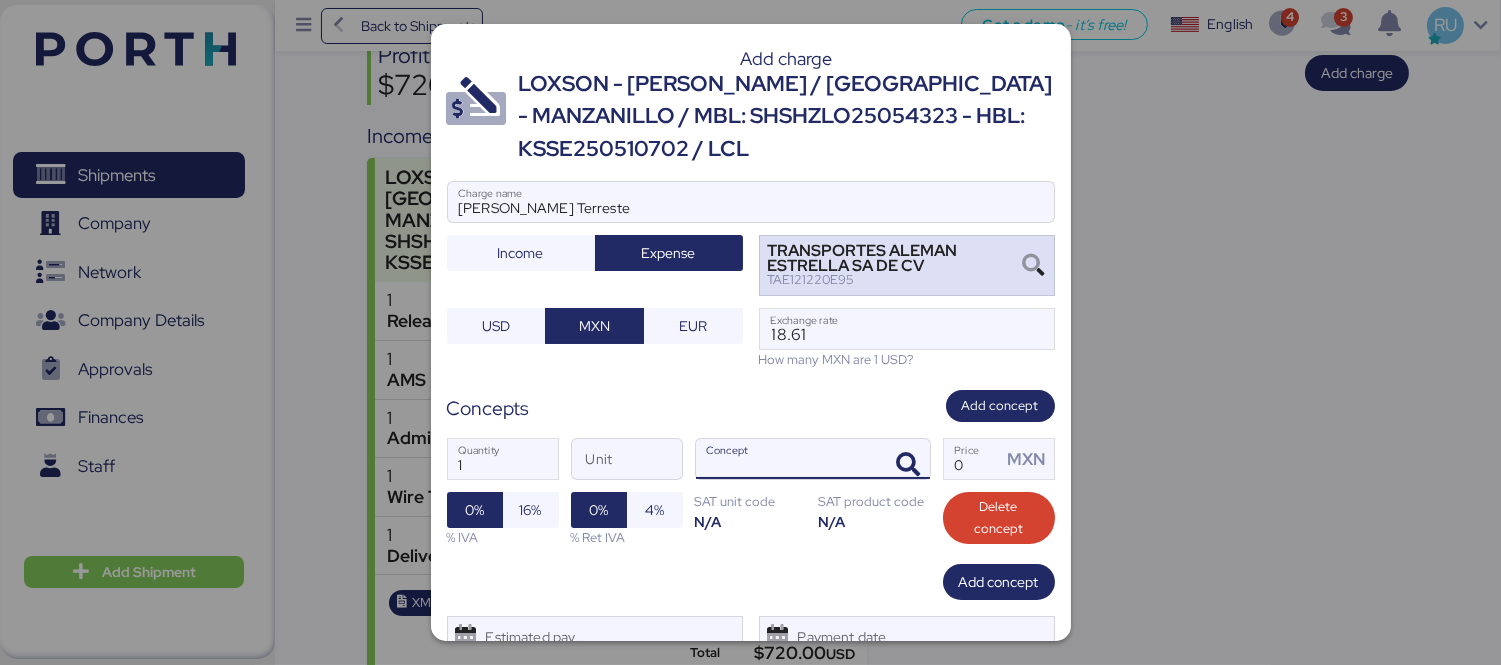click on "TRANSPORTES ALEMAN ESTRELLA SA DE CV" at bounding box center (895, 258) 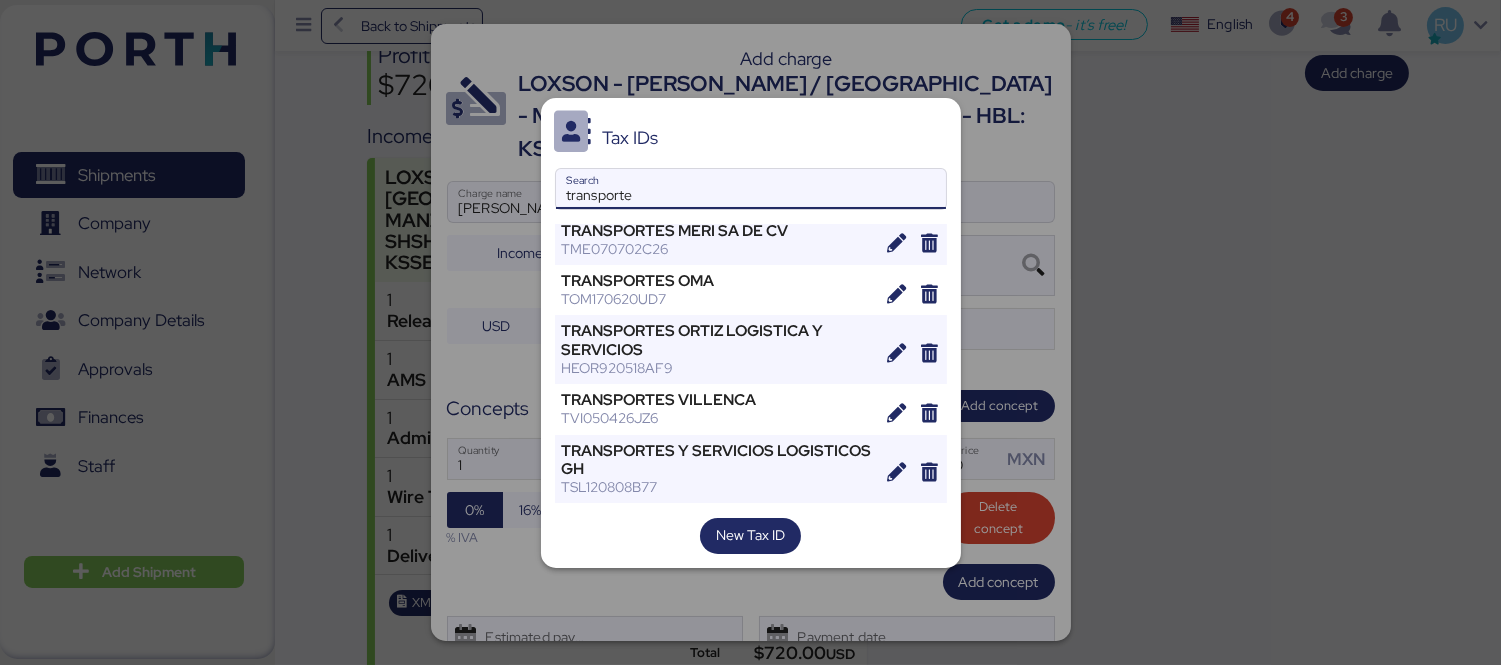 scroll, scrollTop: 1371, scrollLeft: 0, axis: vertical 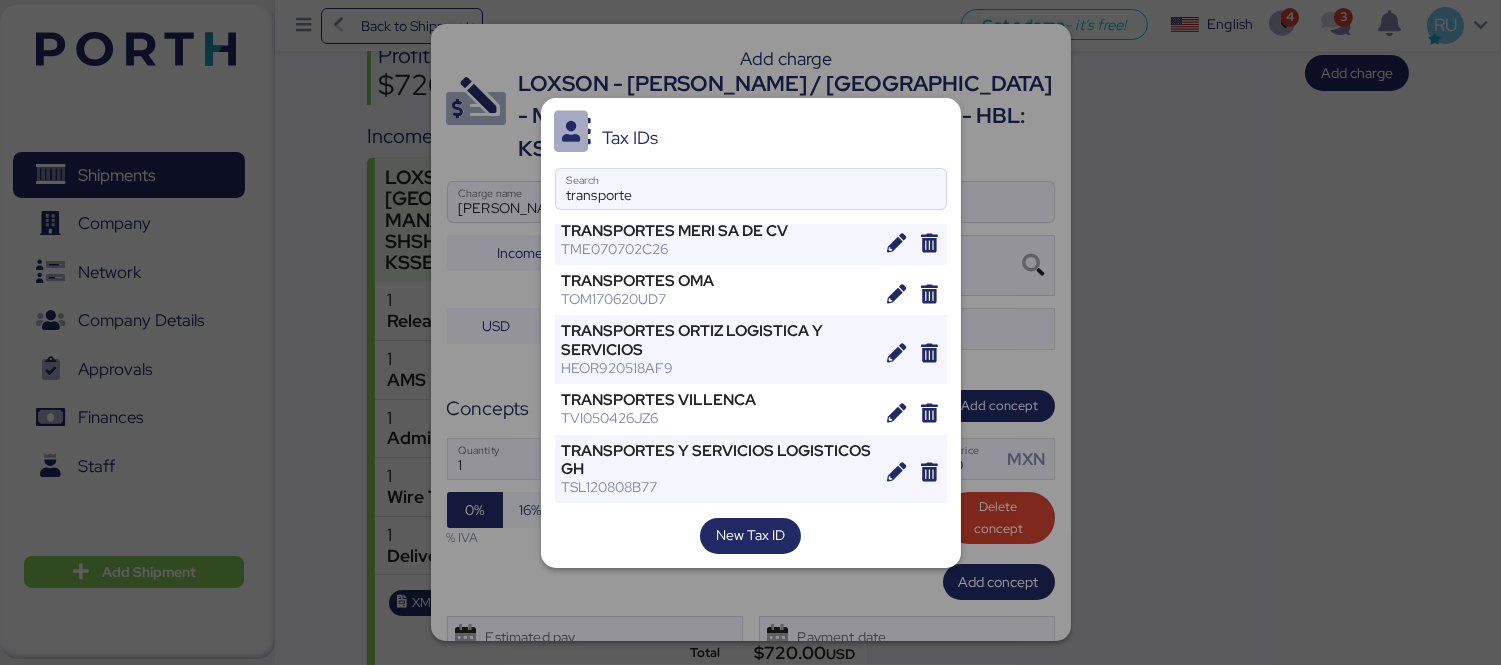 click at bounding box center [750, 332] 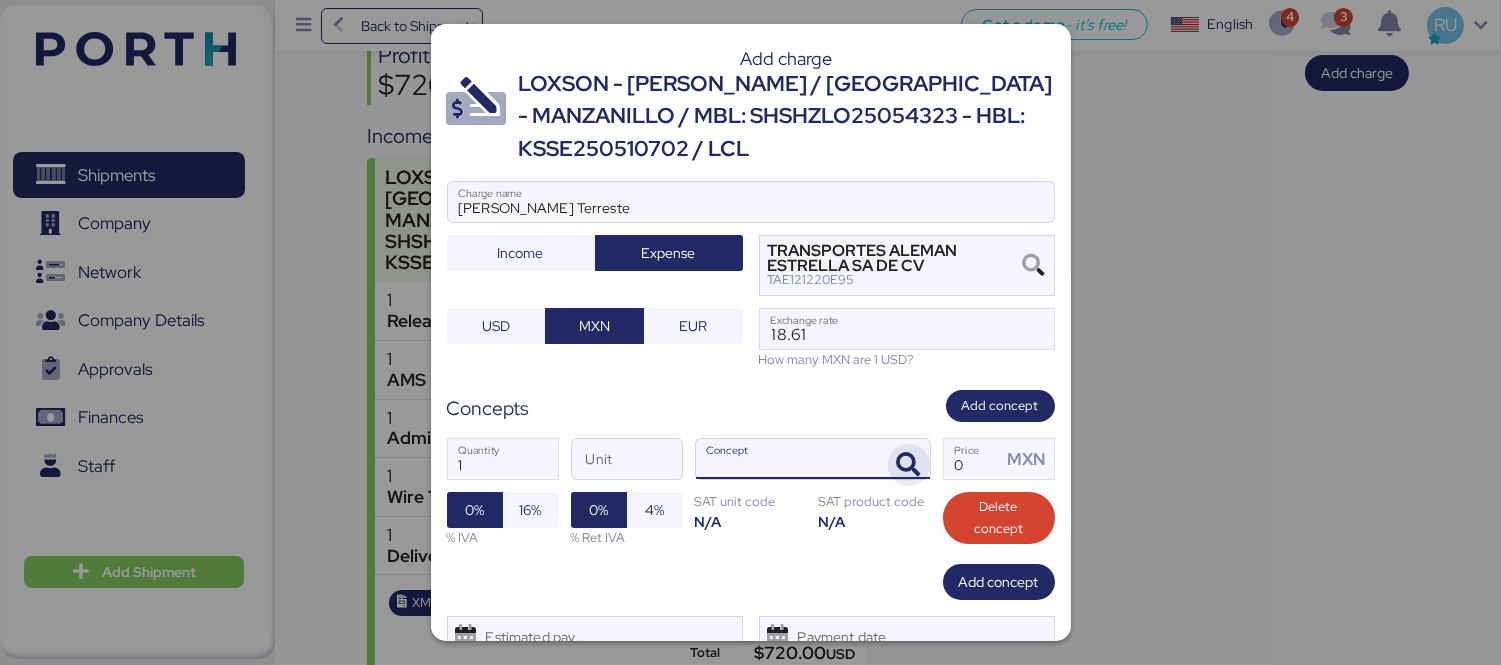 click at bounding box center (909, 465) 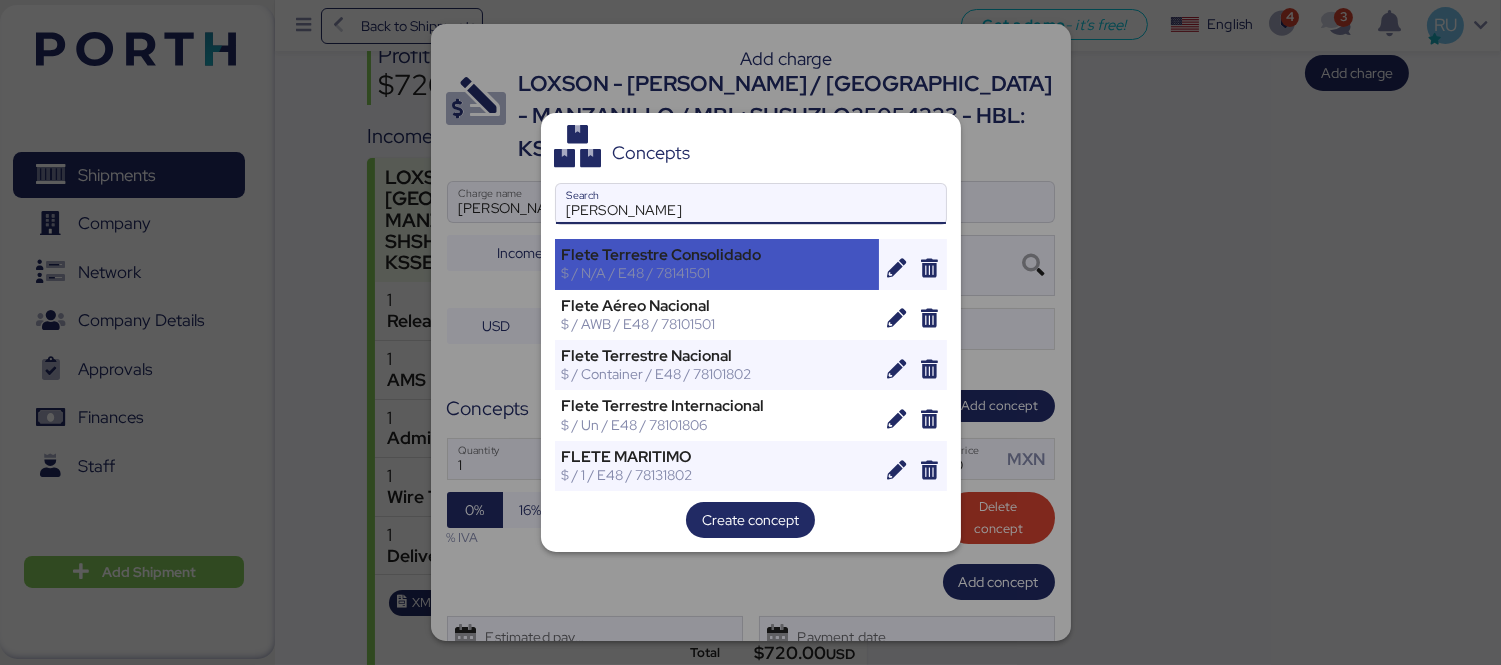 type on "[PERSON_NAME]" 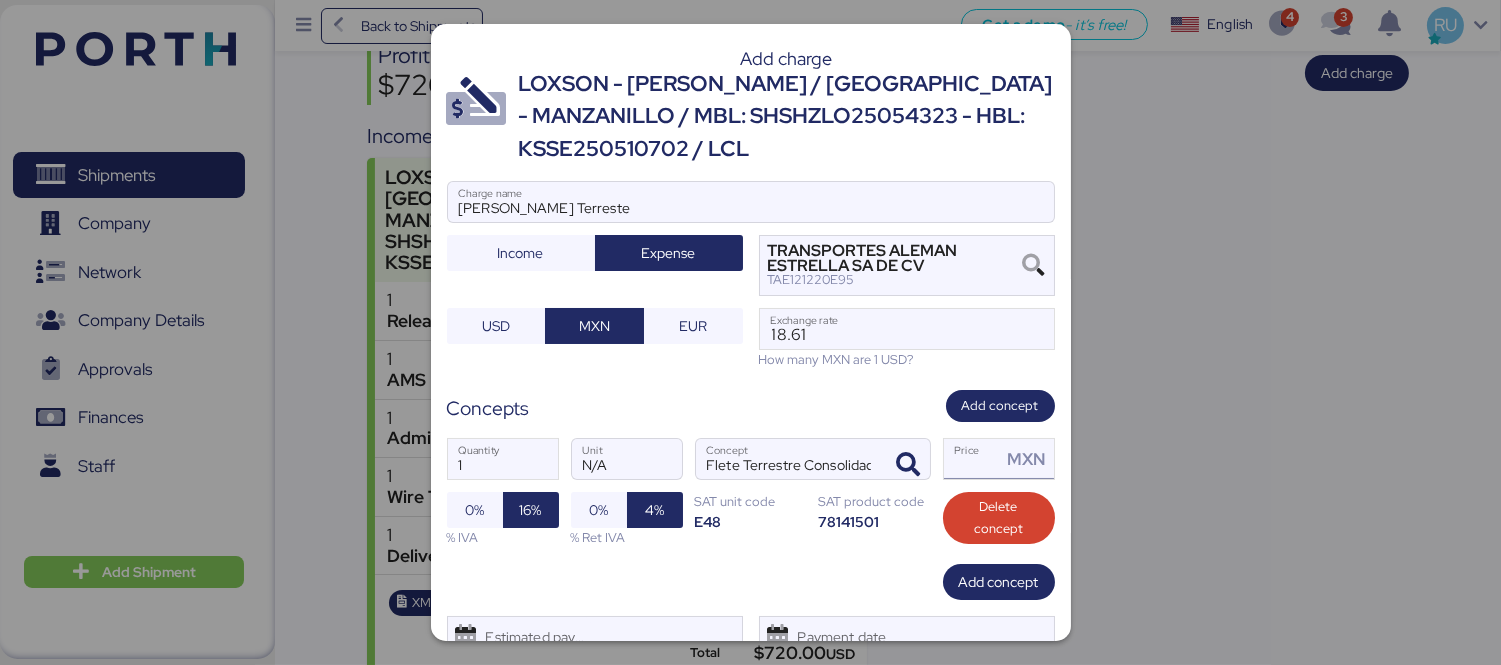 click on "Price MXN" at bounding box center (973, 459) 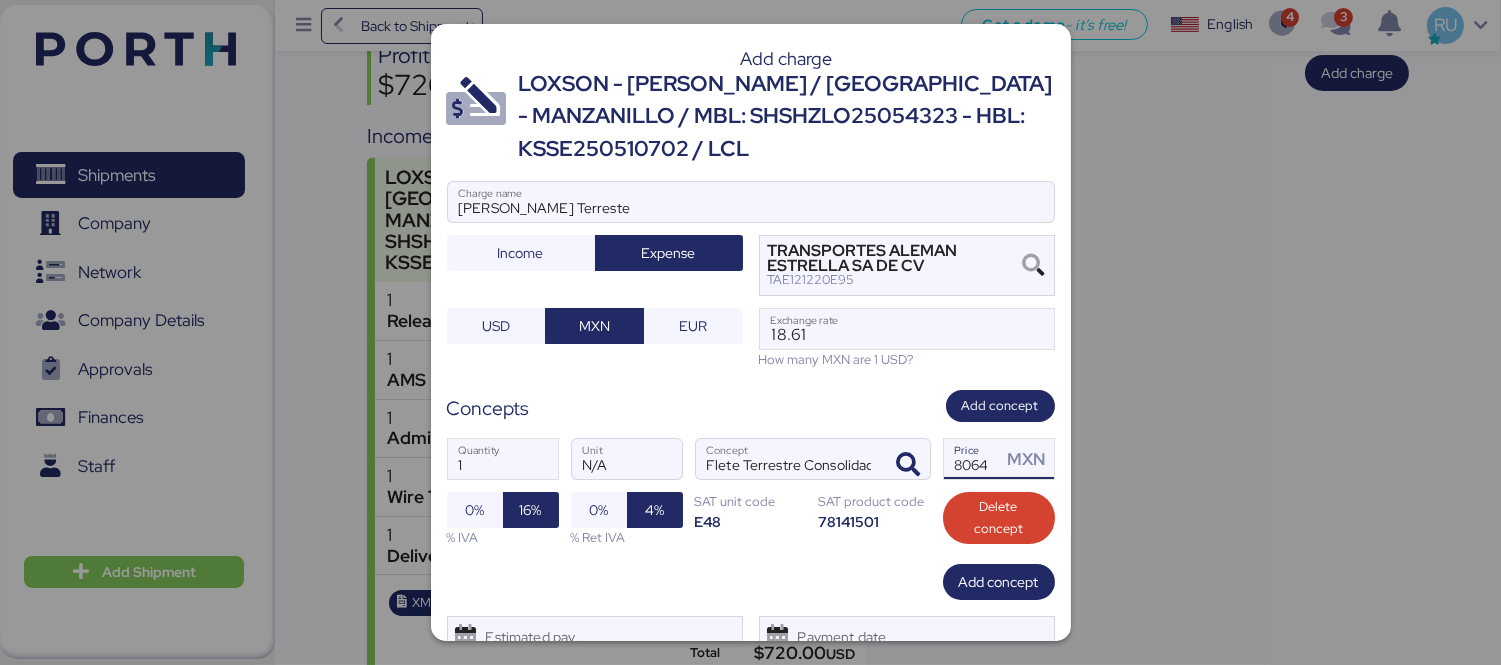 scroll, scrollTop: 0, scrollLeft: 5, axis: horizontal 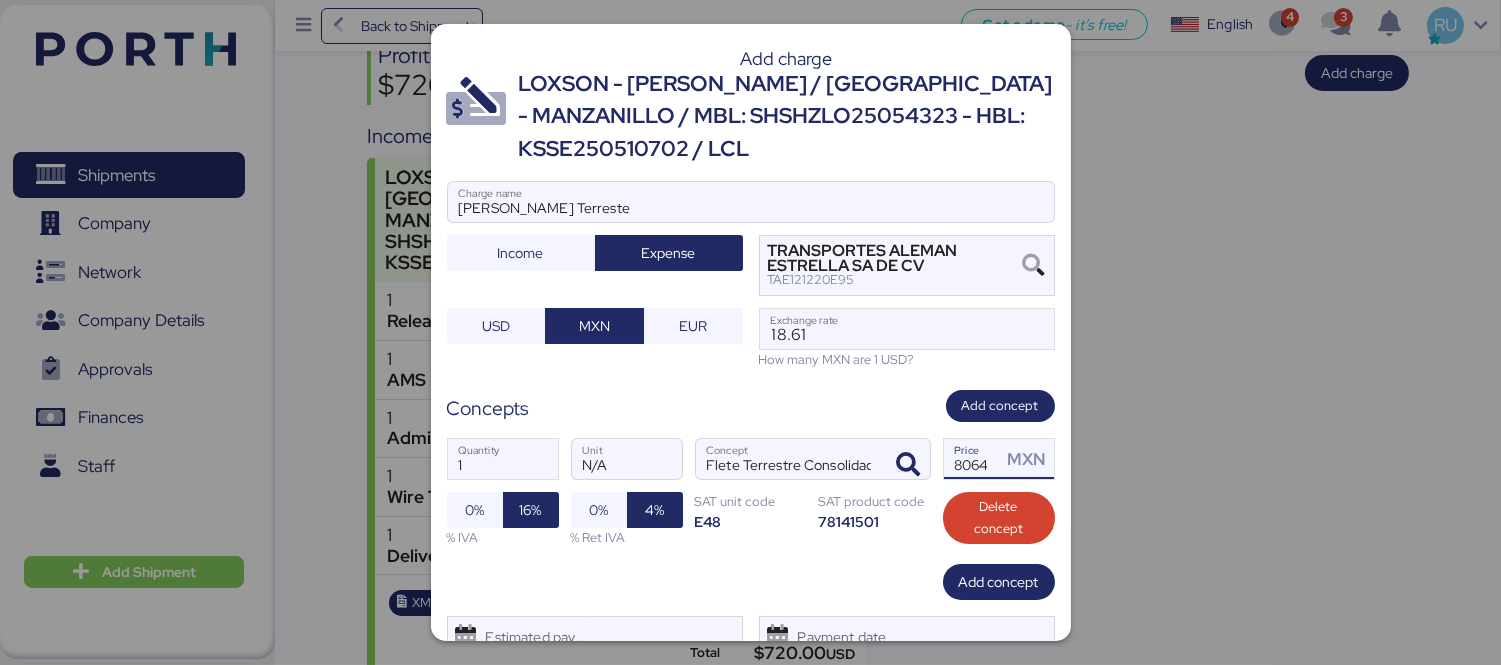 click on "8064" at bounding box center (973, 459) 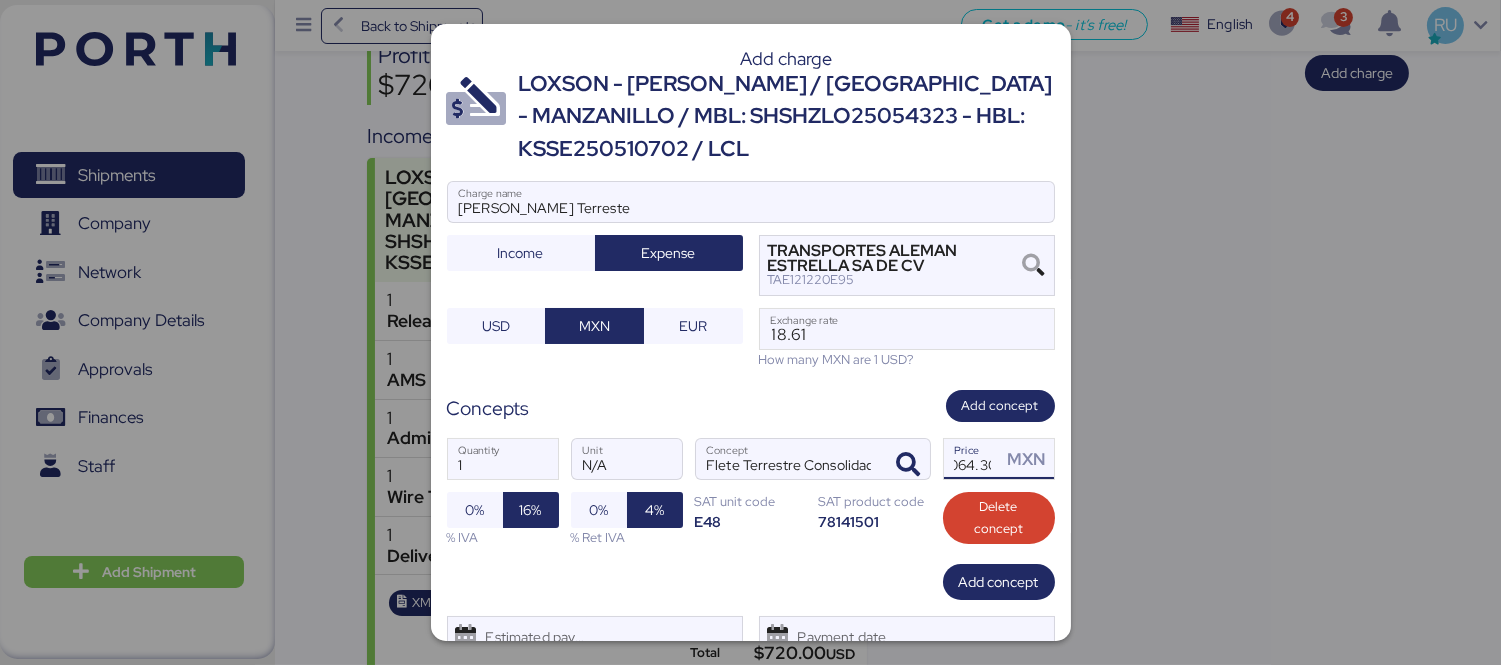 scroll, scrollTop: 0, scrollLeft: 23, axis: horizontal 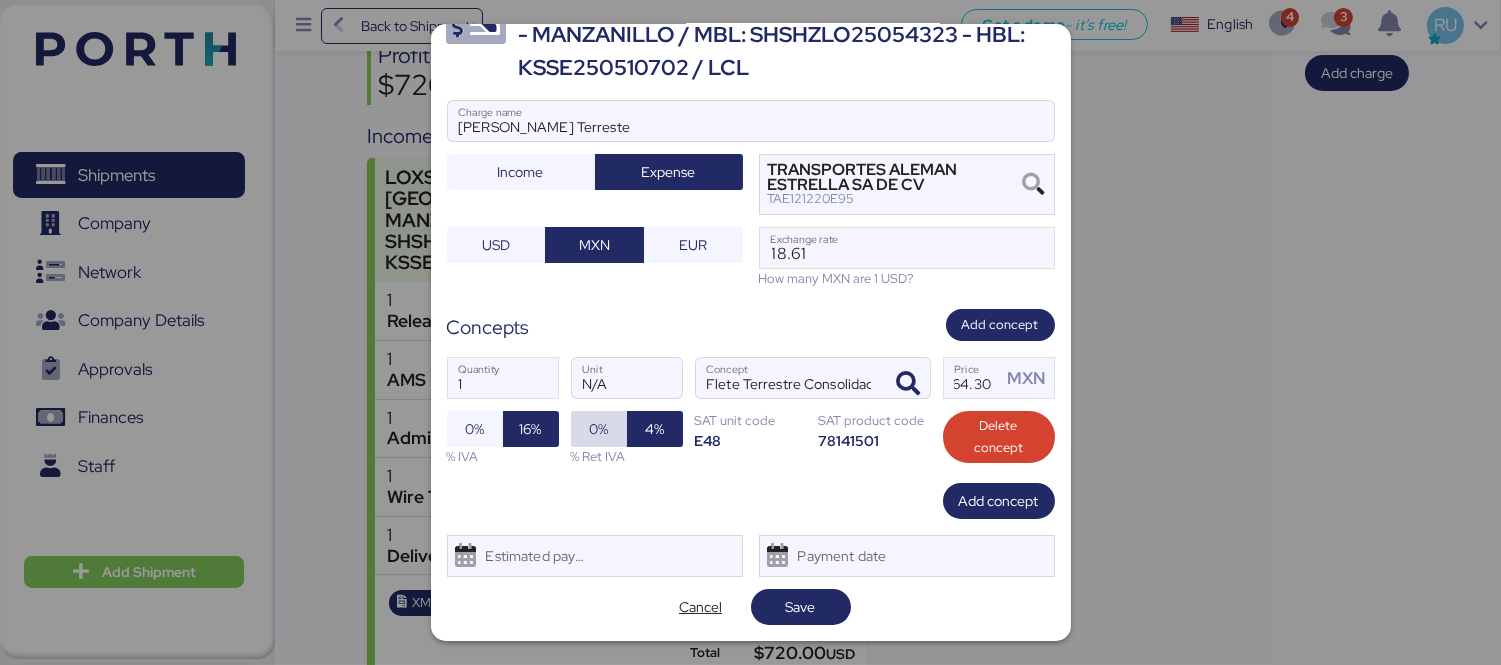 type on "8064.3" 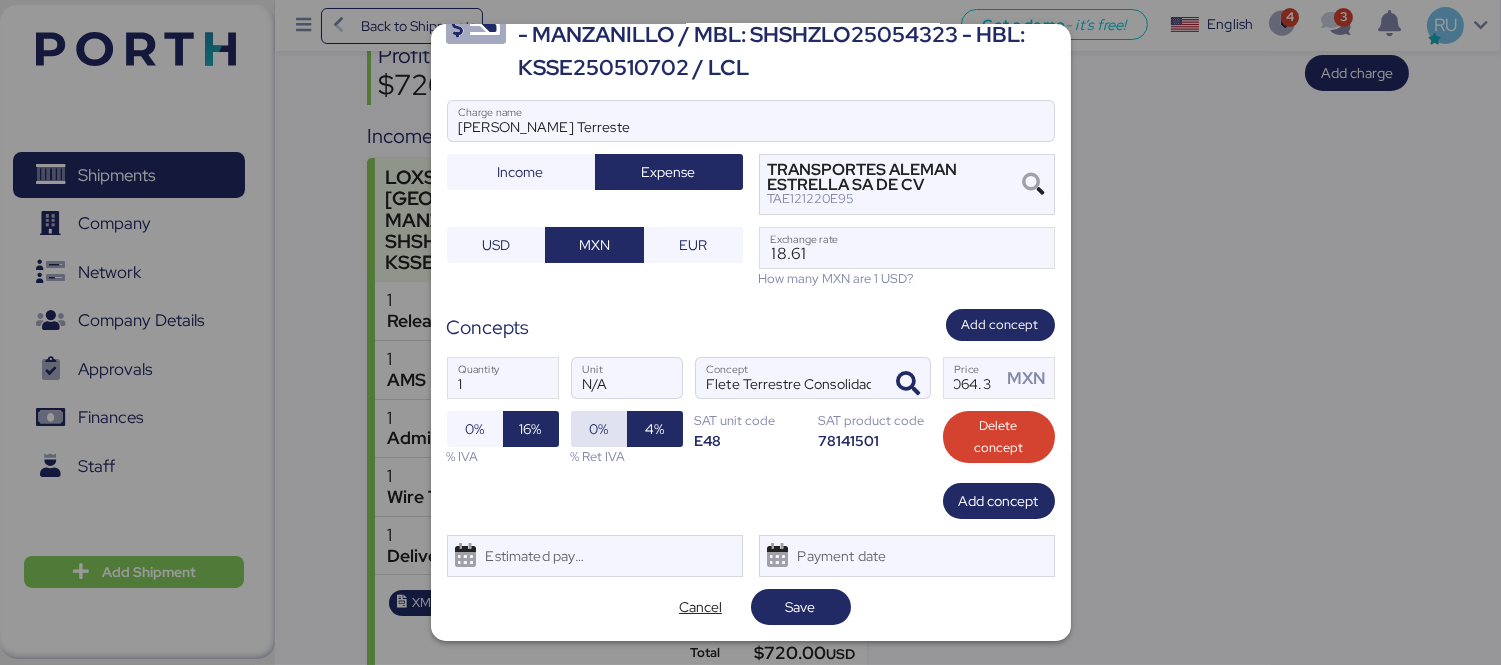 click on "0%" at bounding box center [599, 429] 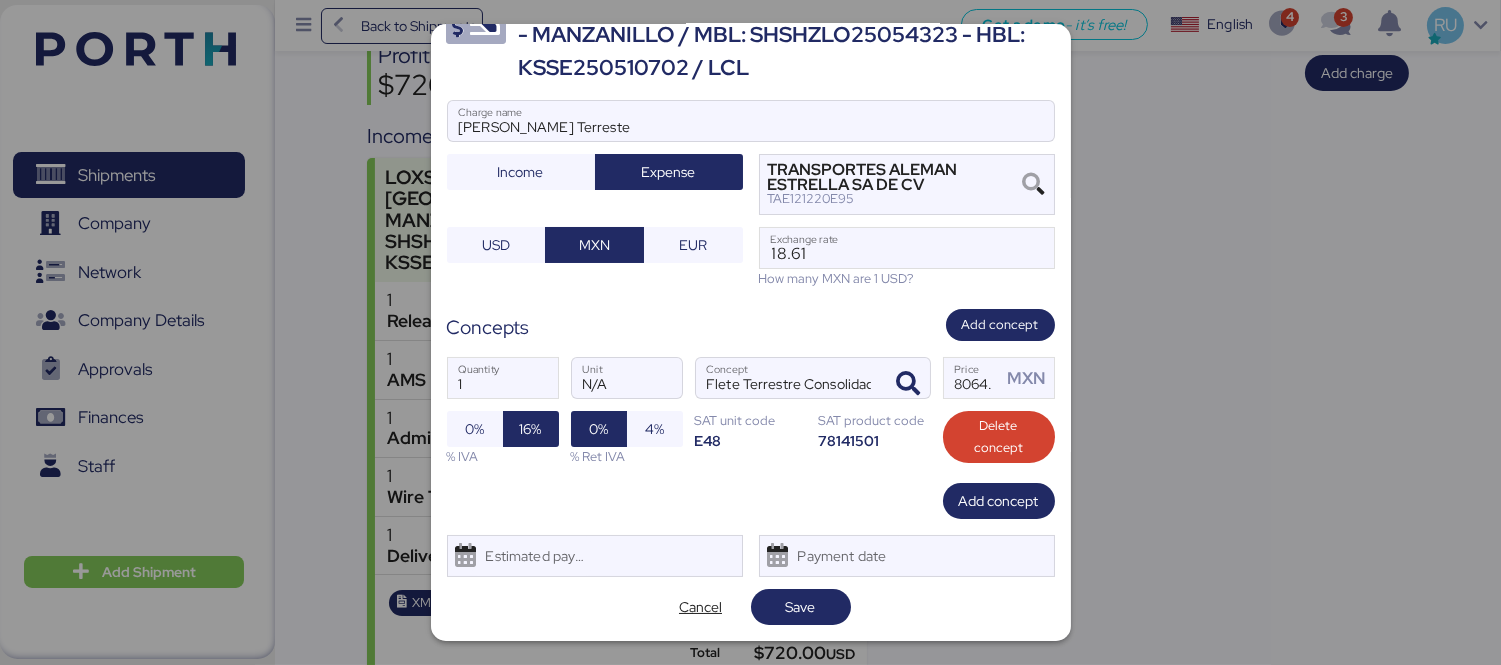 click on "Add charge LOXSON - [PERSON_NAME] / [GEOGRAPHIC_DATA] - MANZANILLO / MBL: SHSHZLO25054323 - HBL: KSSE250510702 / LCL [PERSON_NAME] Terreste Charge name Income Expense TRANSPORTES [PERSON_NAME] SA DE CV TAE121220E95   USD MXN EUR 18.61 Exchange rate
How many
MXN
are 1 USD?
Concepts Add concept 1 Quantity N/A Unit [PERSON_NAME] Terrestre Consolidado Concept   8064.3 Price MXN 0% 16% % IVA 0% 4% % Ret IVA SAT unit code E48 SAT product code 78141501 Delete concept Add concept   Estimated payment date   Payment date Cancel Save" at bounding box center [751, 332] 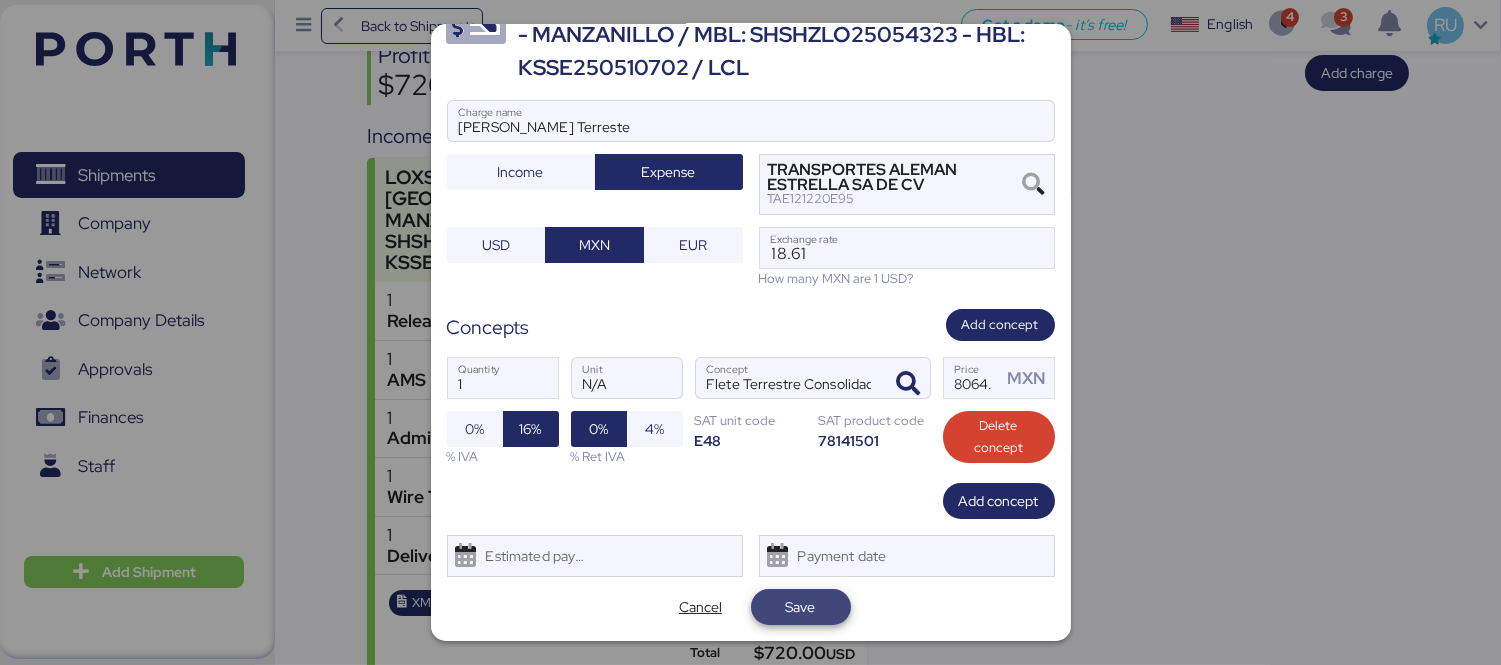 click on "Save" at bounding box center (801, 607) 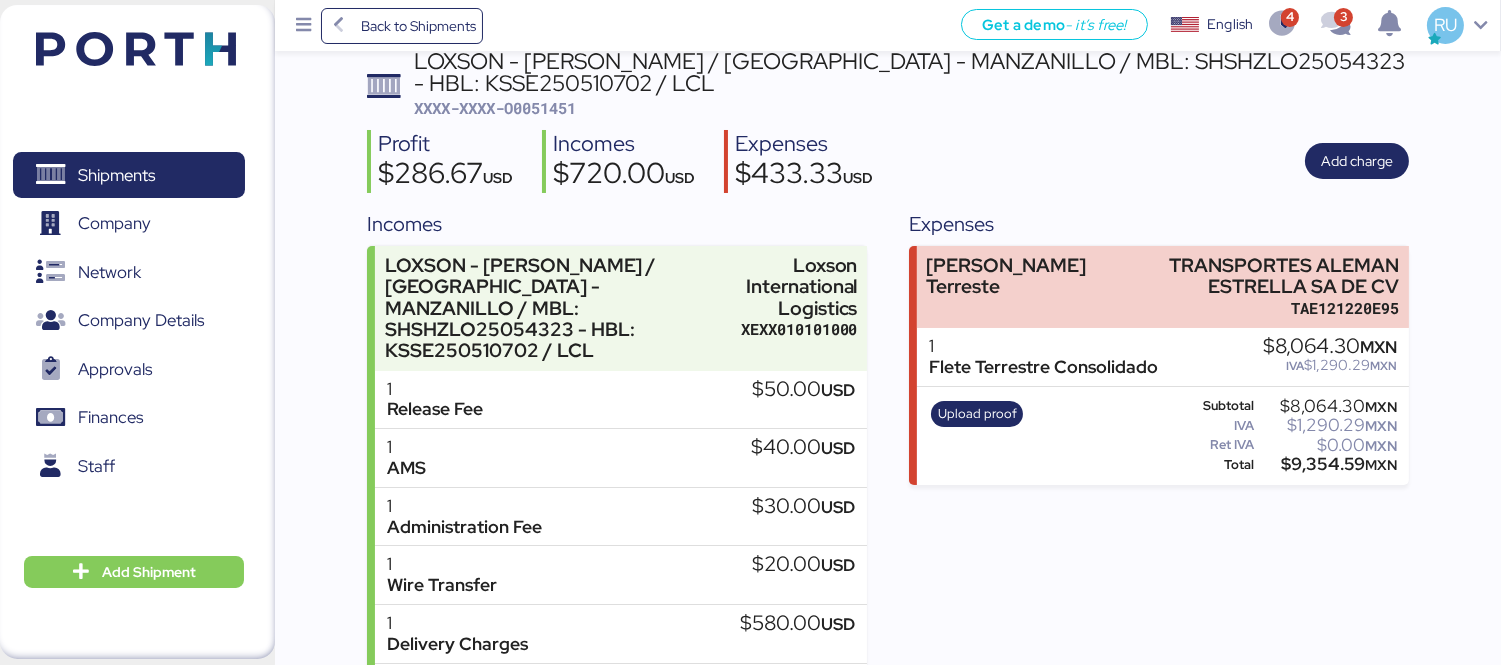 scroll, scrollTop: 0, scrollLeft: 0, axis: both 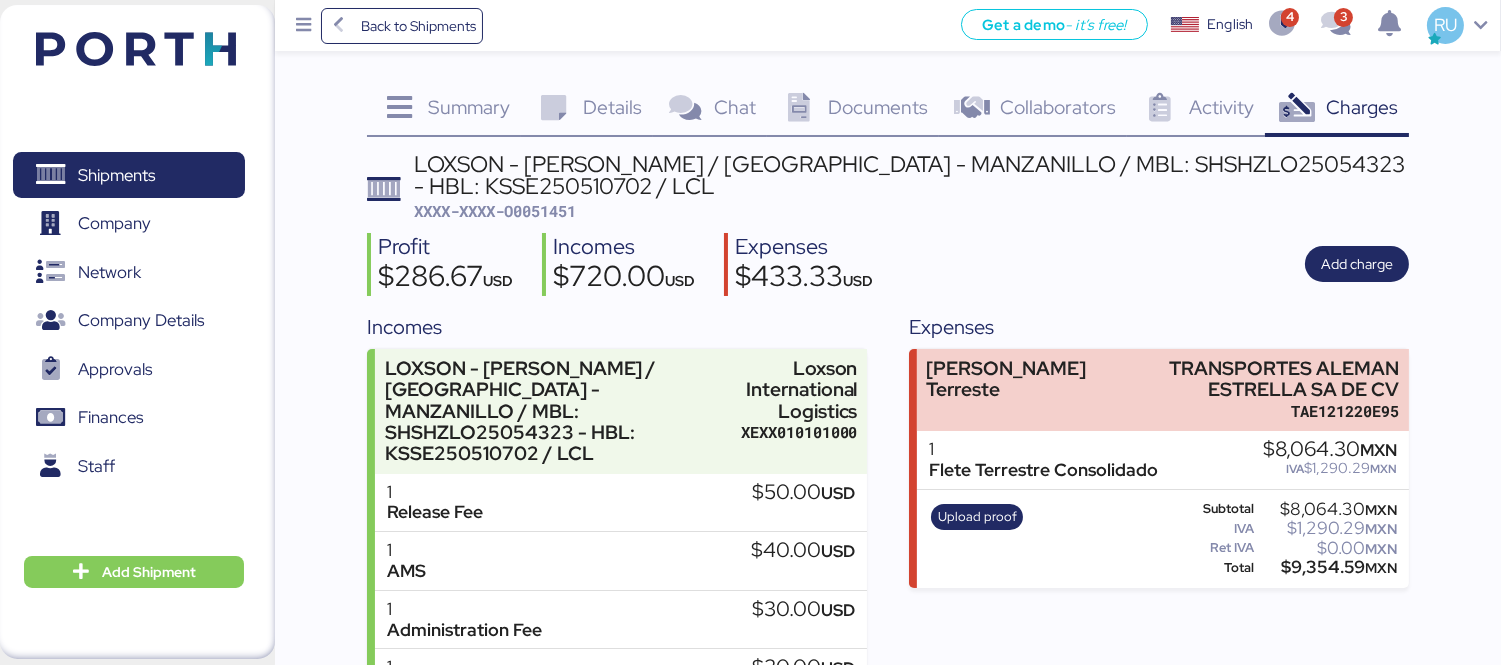 click on "LOXSON - [PERSON_NAME] / [GEOGRAPHIC_DATA] - MANZANILLO / MBL: SHSHZLO25054323 - HBL: KSSE250510702 / LCL XXXX-XXXX-O0051451" at bounding box center [911, 187] 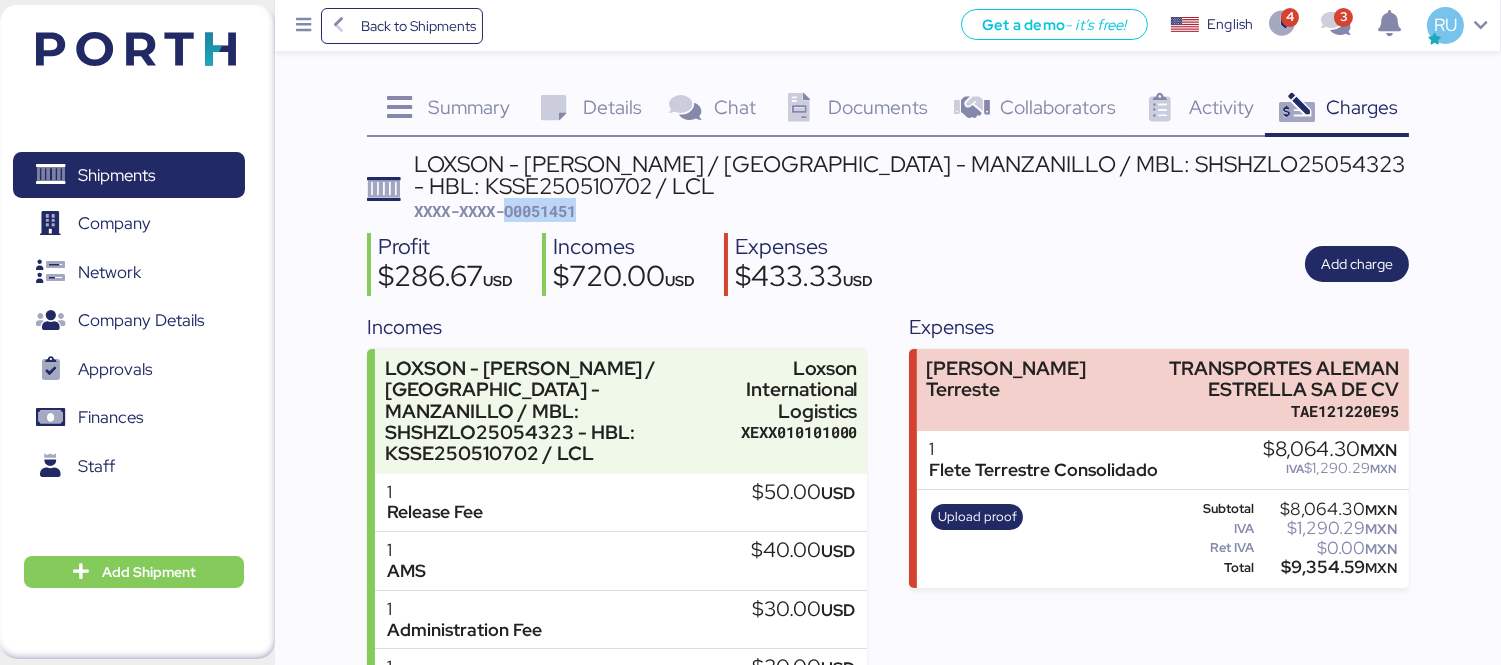 copy on "O0051451" 